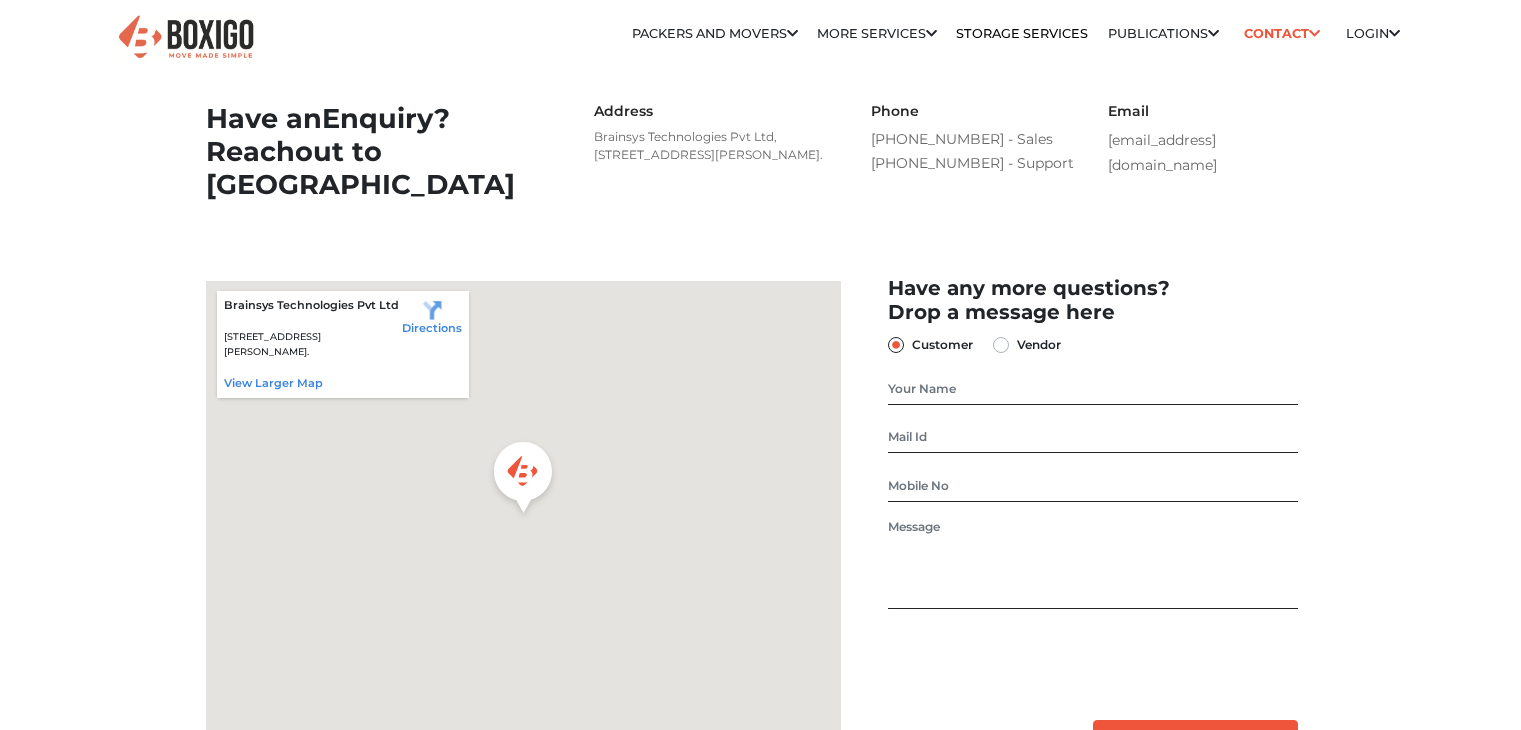 scroll, scrollTop: 0, scrollLeft: 0, axis: both 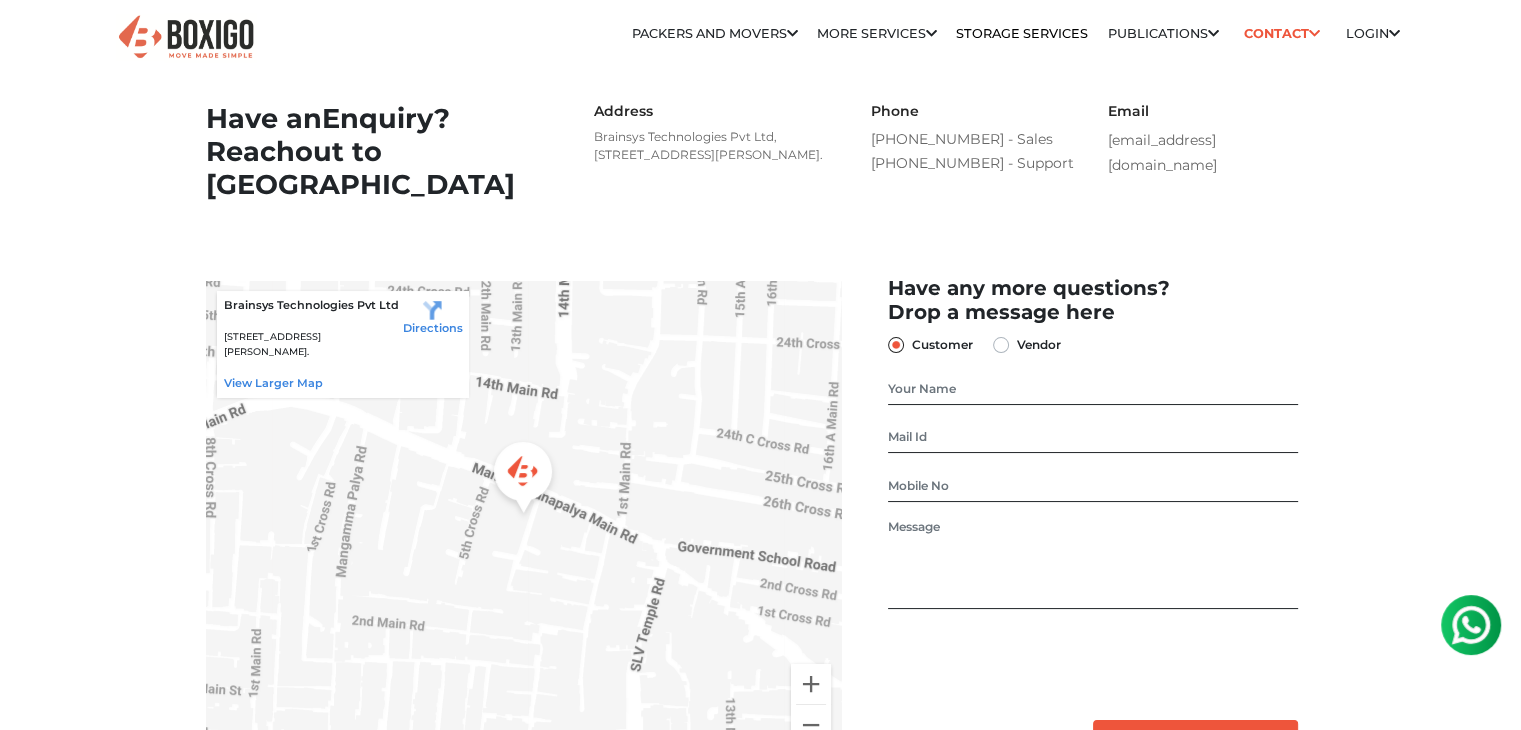 click on "Address" at bounding box center (713, 111) 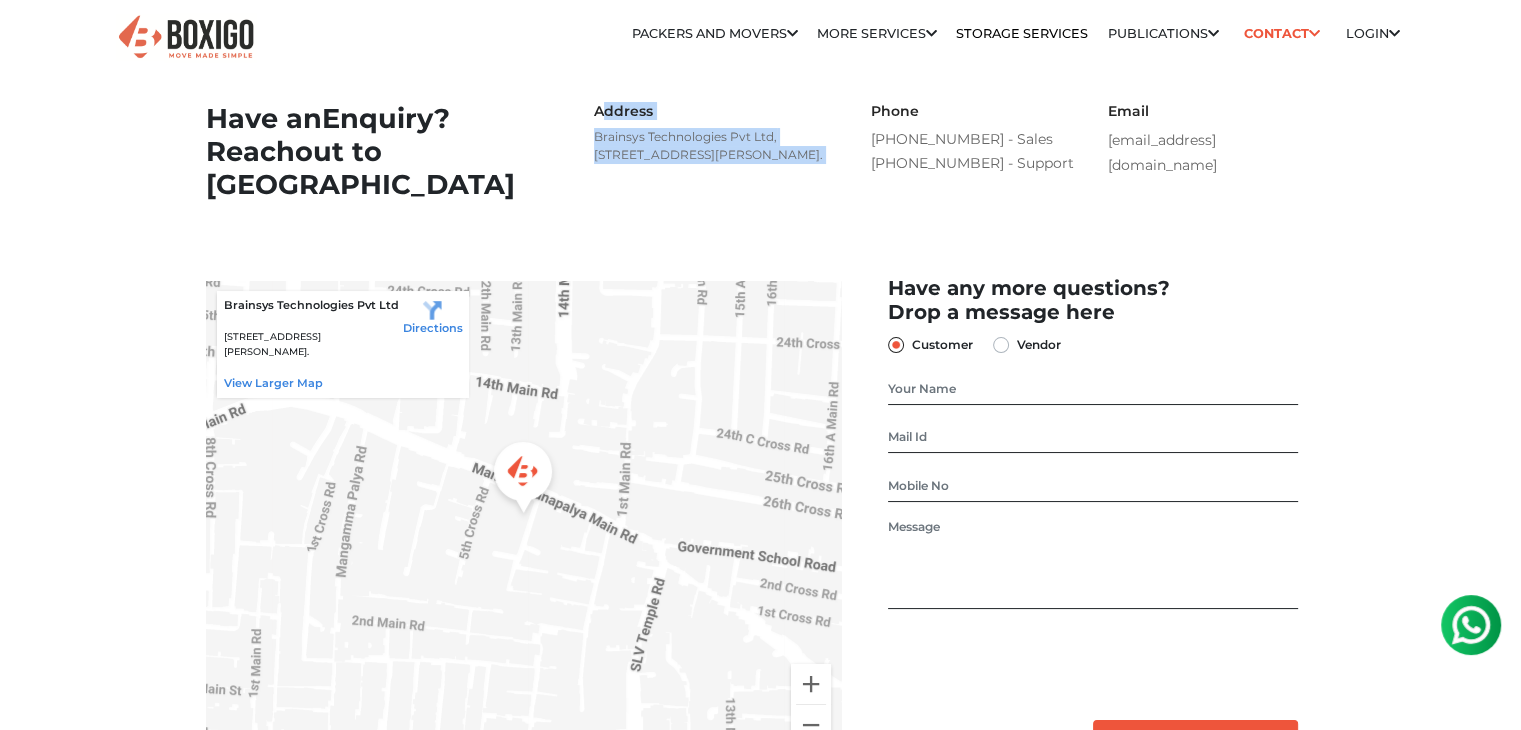 drag, startPoint x: 598, startPoint y: 113, endPoint x: 726, endPoint y: 204, distance: 157.05095 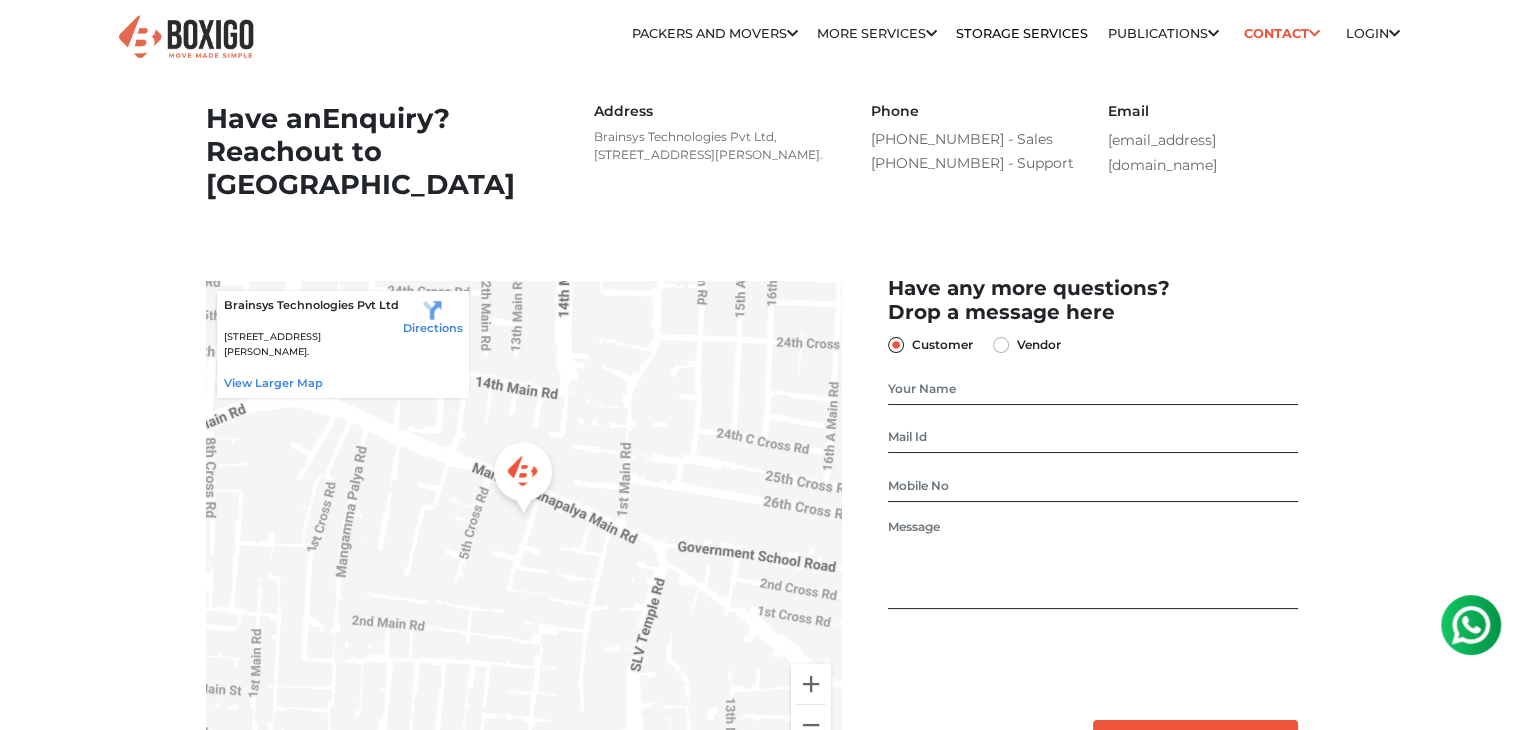 click on "Brainsys Technologies Pvt Ltd,
No. 26/10, 6th Cross, Ramanna Compound, Mangammanapalya, Bommanahalli, HSR Layout, Bengaluru, Karnataka - 560068." at bounding box center [713, 146] 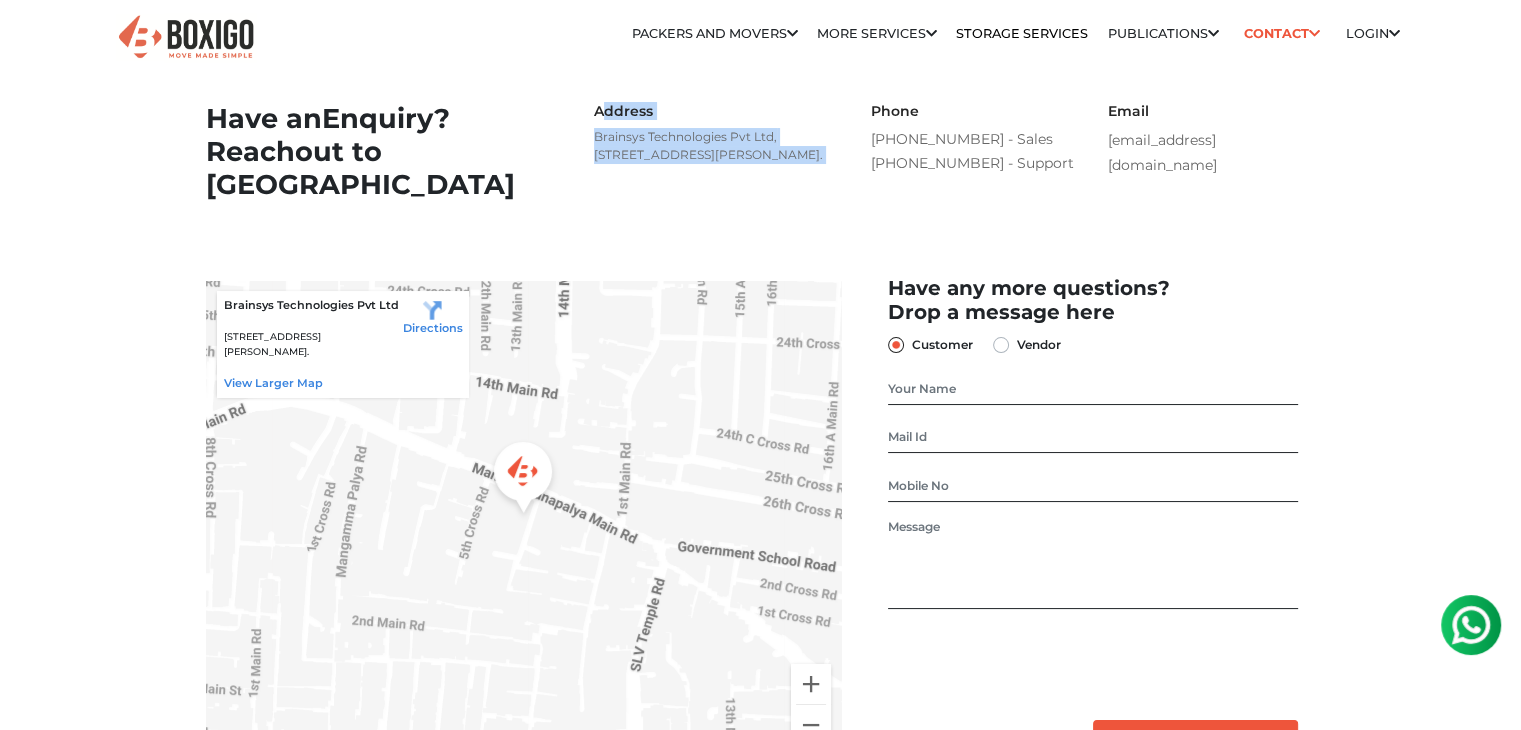 drag, startPoint x: 726, startPoint y: 204, endPoint x: 596, endPoint y: 116, distance: 156.98407 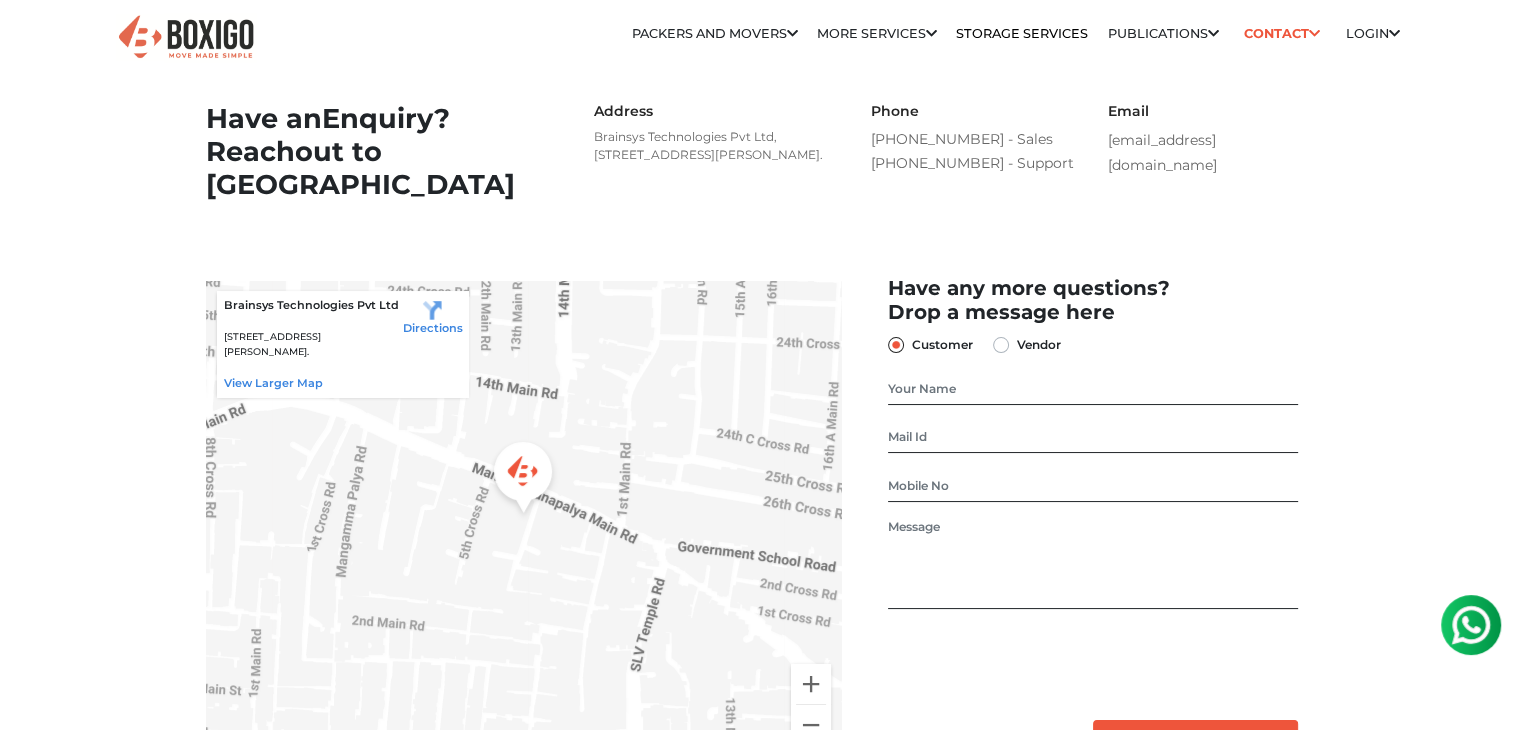 click on "Address" at bounding box center [713, 111] 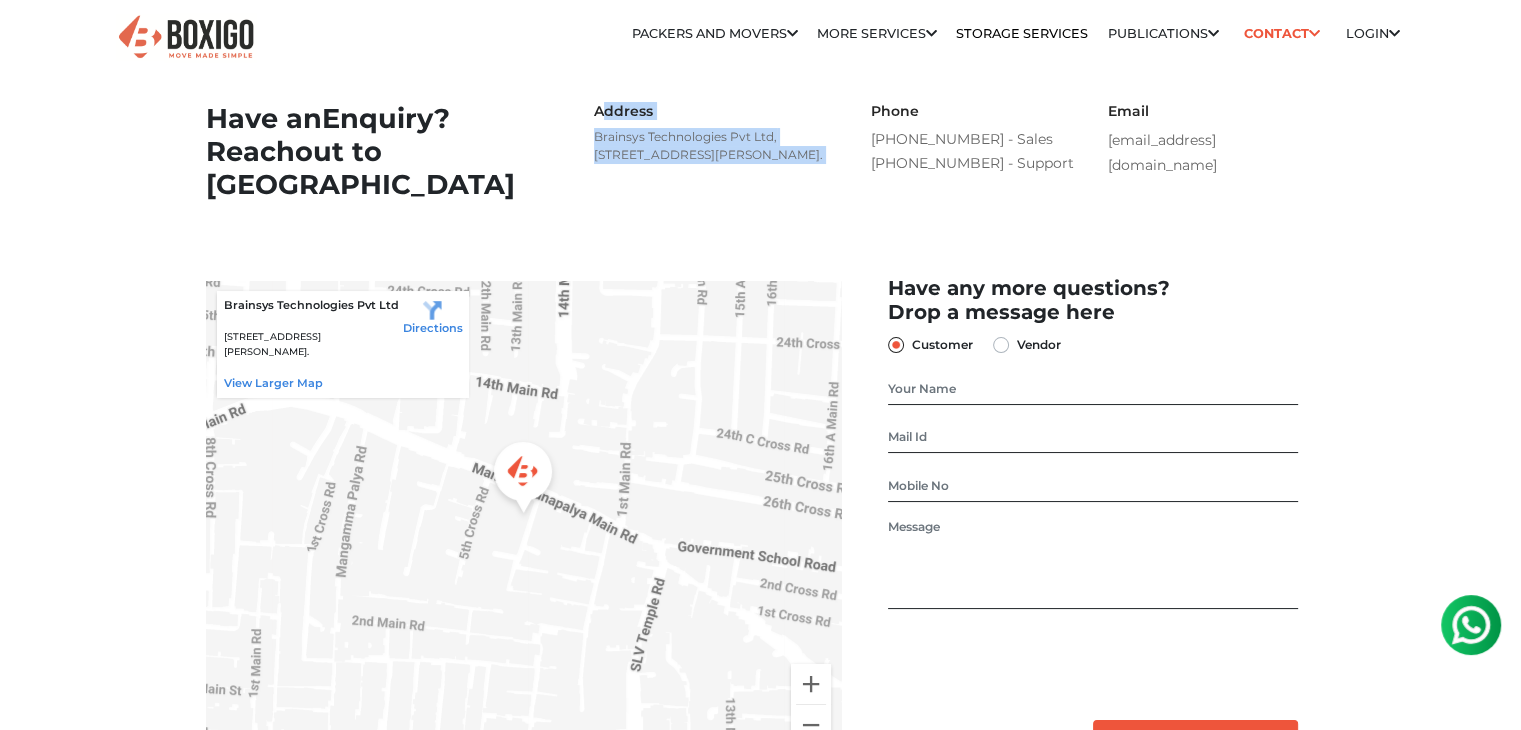 drag, startPoint x: 596, startPoint y: 116, endPoint x: 732, endPoint y: 220, distance: 171.20747 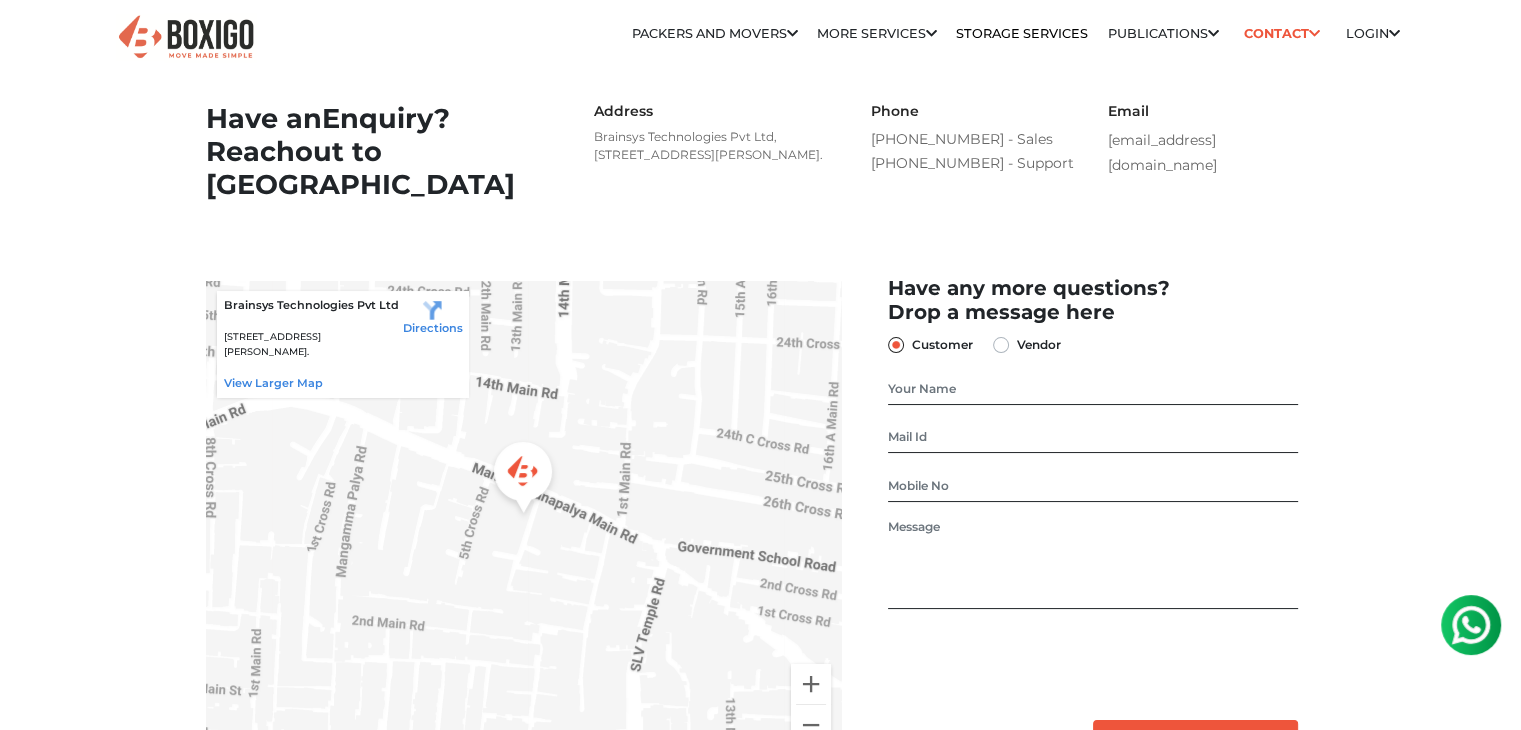 drag, startPoint x: 732, startPoint y: 220, endPoint x: 584, endPoint y: 104, distance: 188.04254 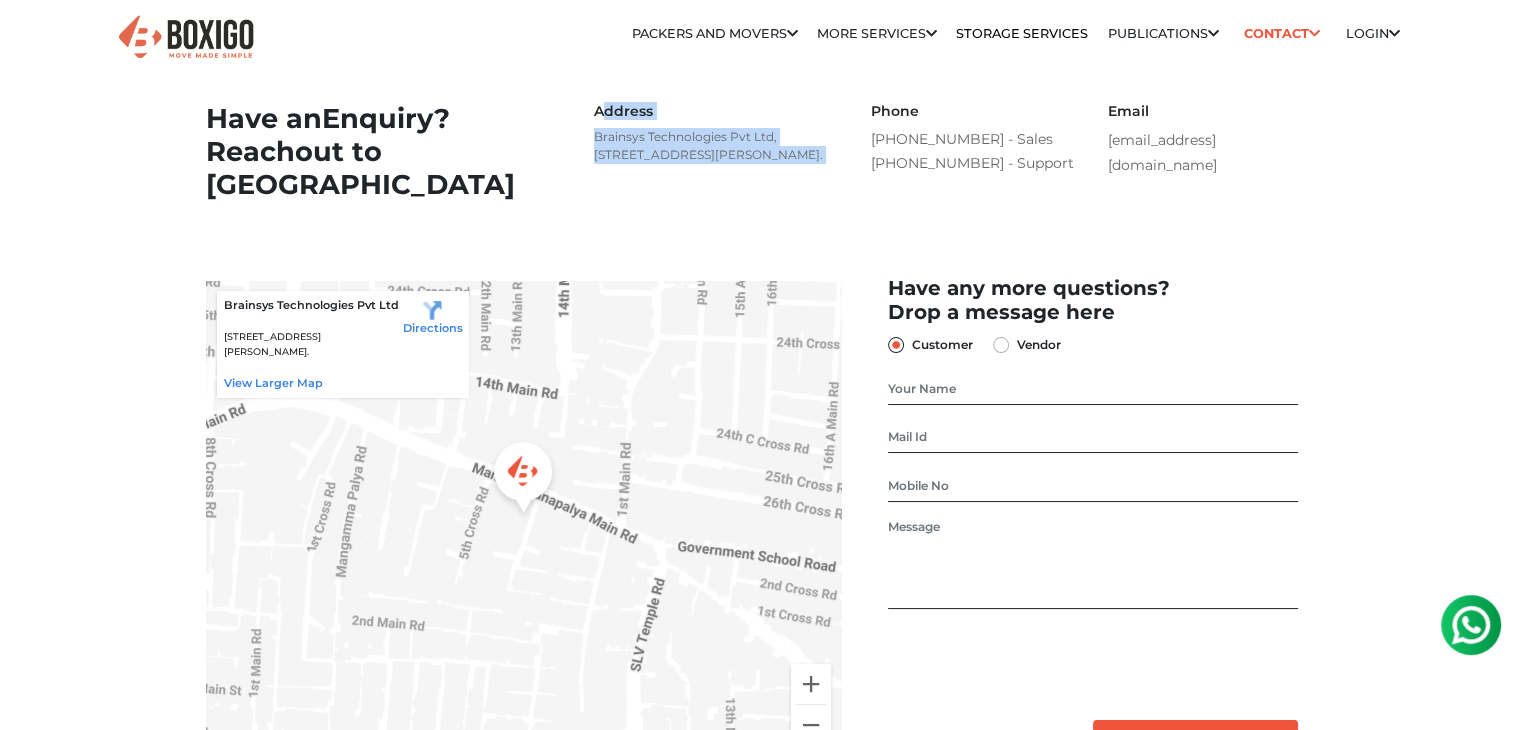 drag, startPoint x: 735, startPoint y: 224, endPoint x: 600, endPoint y: 96, distance: 186.03494 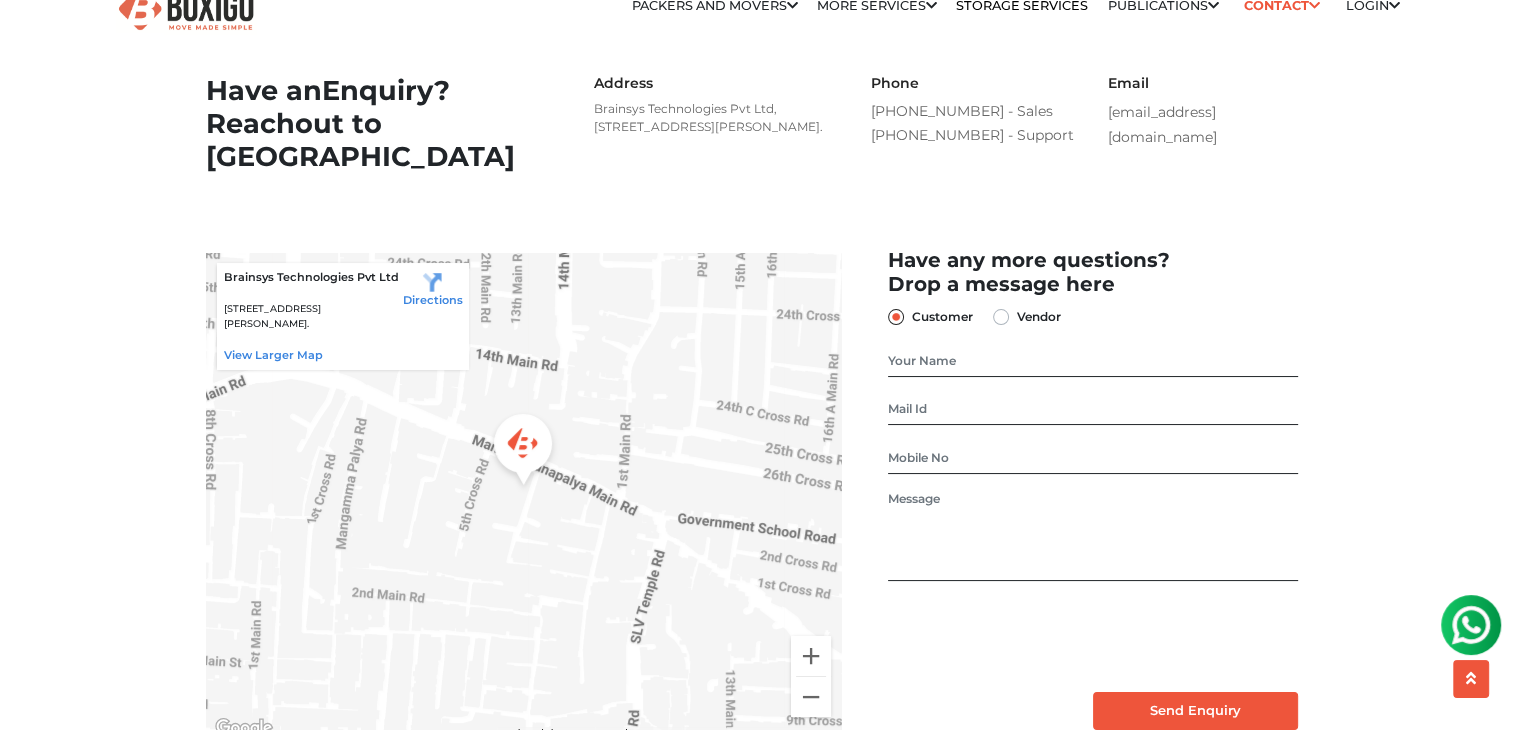 scroll, scrollTop: 0, scrollLeft: 0, axis: both 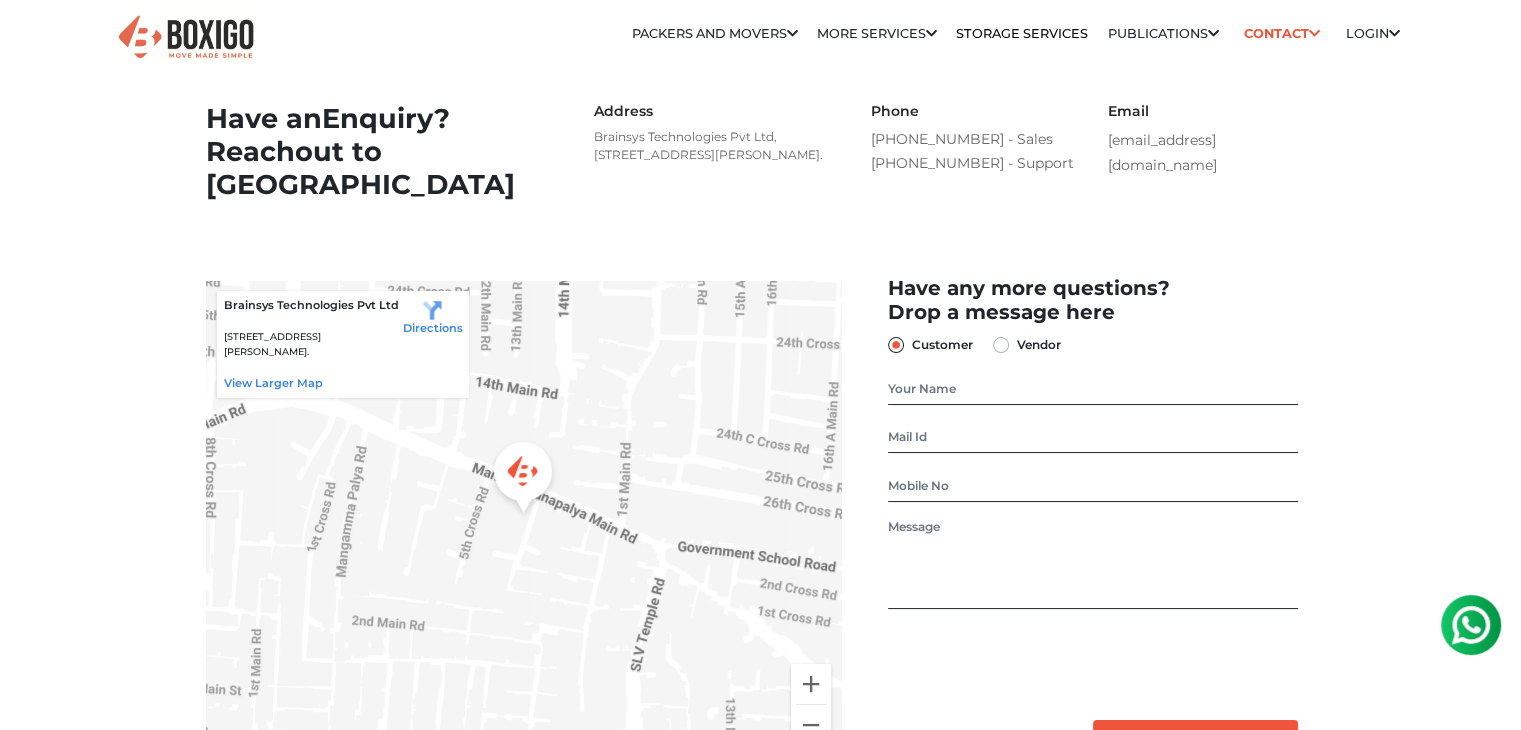 click on "Address
Brainsys Technologies Pvt Ltd,
No. 26/10, 6th Cross, Ramanna Compound, Mangammanapalya, Bommanahalli, HSR Layout, Bengaluru, Karnataka - 560068." at bounding box center [713, 133] 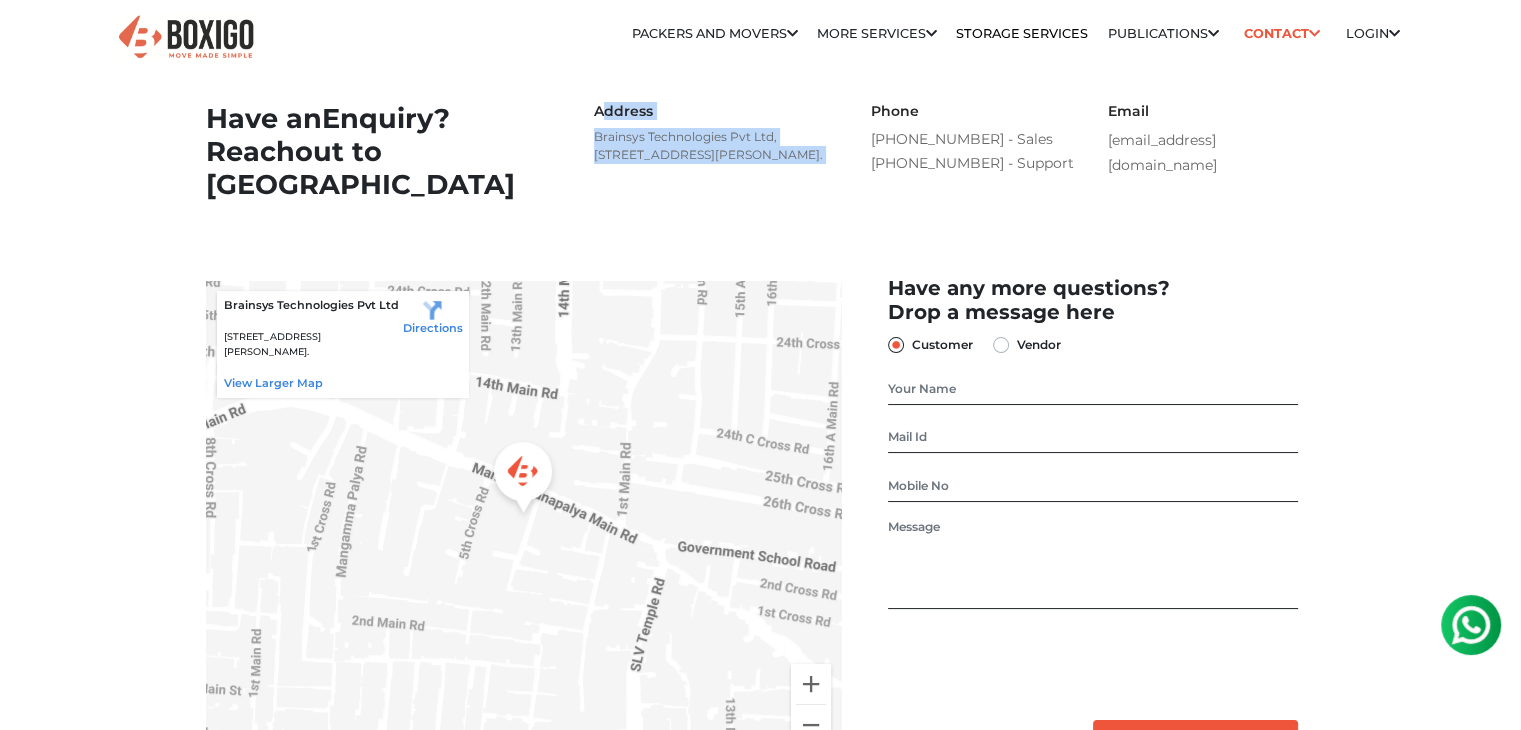 drag, startPoint x: 598, startPoint y: 98, endPoint x: 736, endPoint y: 225, distance: 187.54466 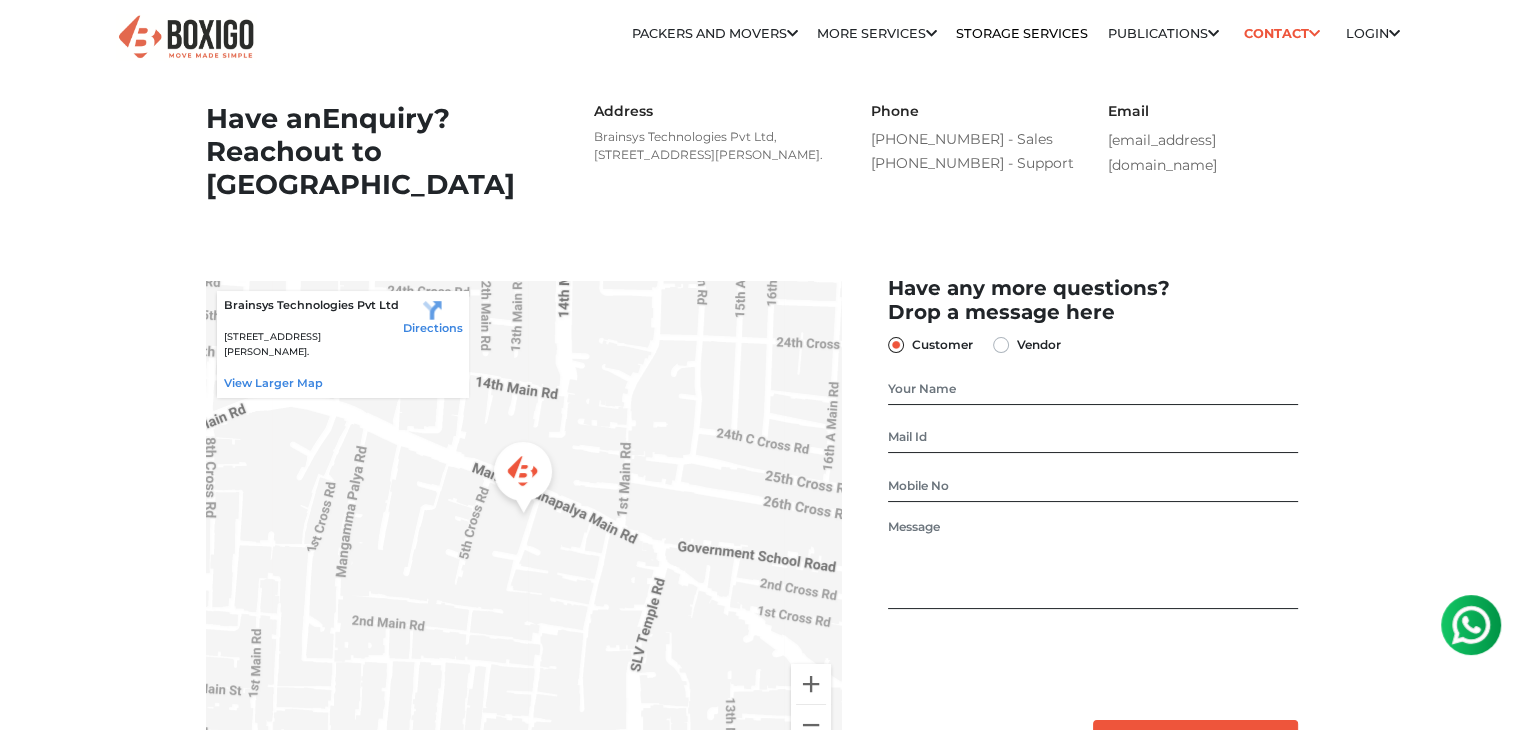 click on "Address
Brainsys Technologies Pvt Ltd,
No. 26/10, 6th Cross, Ramanna Compound, Mangammanapalya, Bommanahalli, HSR Layout, Bengaluru, Karnataka - 560068." at bounding box center (713, 156) 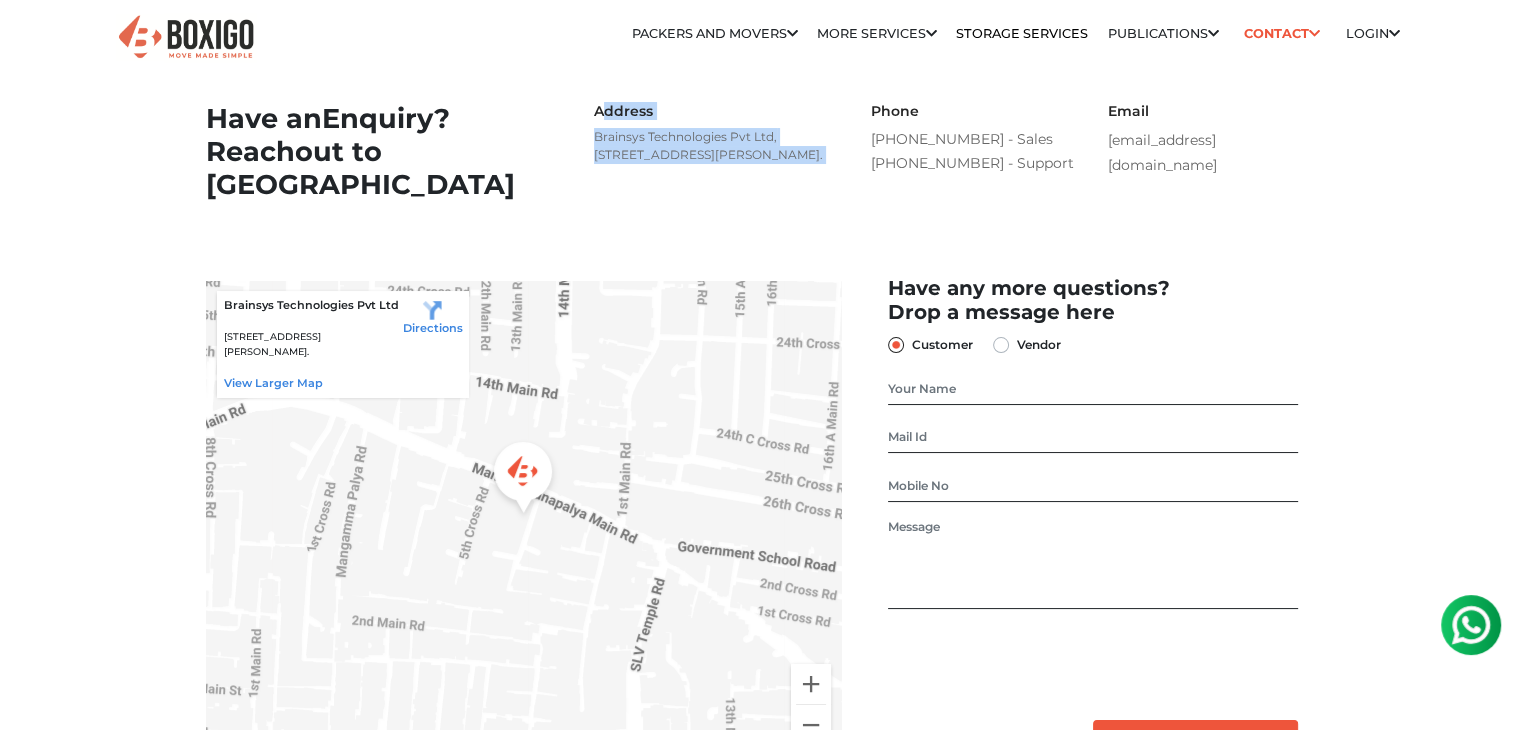 drag, startPoint x: 736, startPoint y: 225, endPoint x: 592, endPoint y: 102, distance: 189.38057 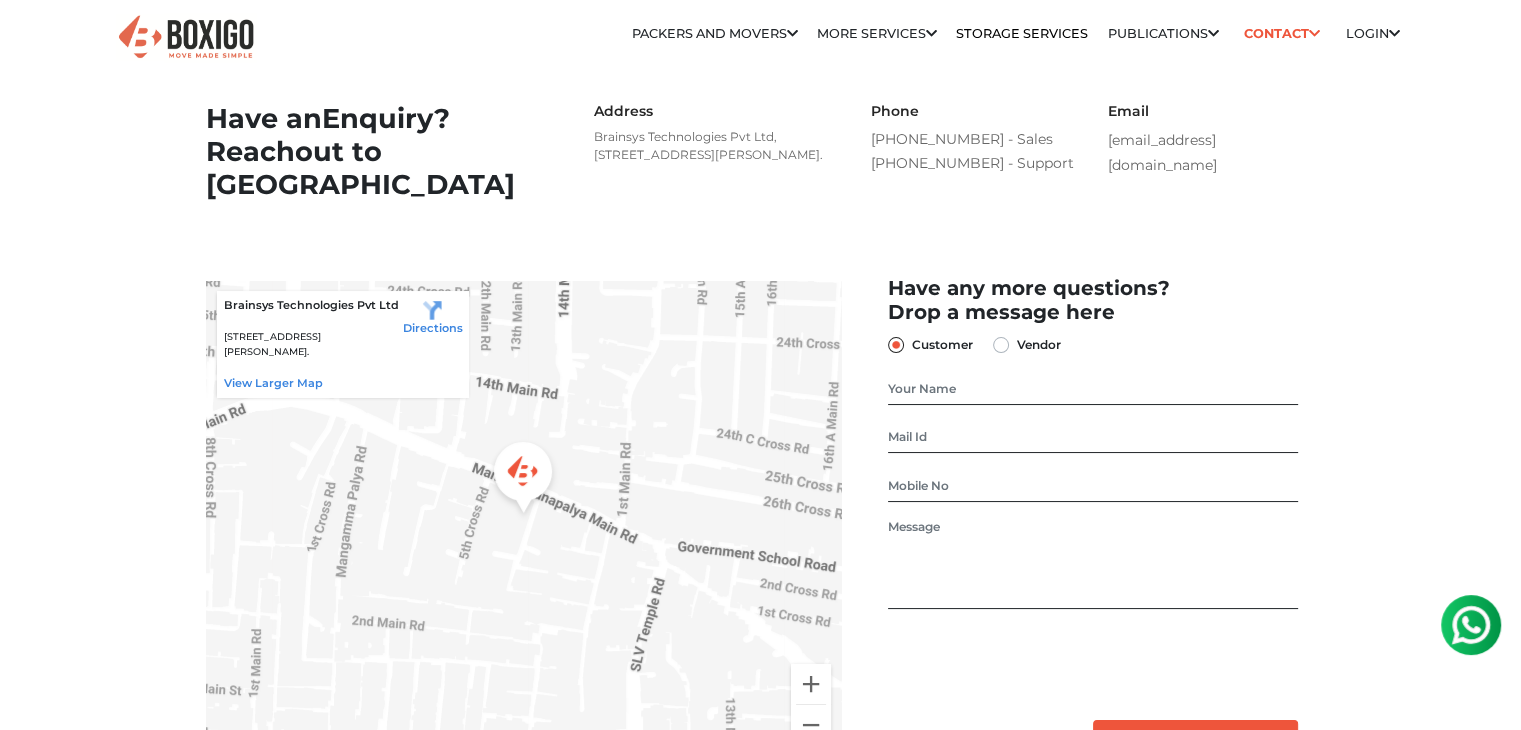 click on "Address" at bounding box center [713, 111] 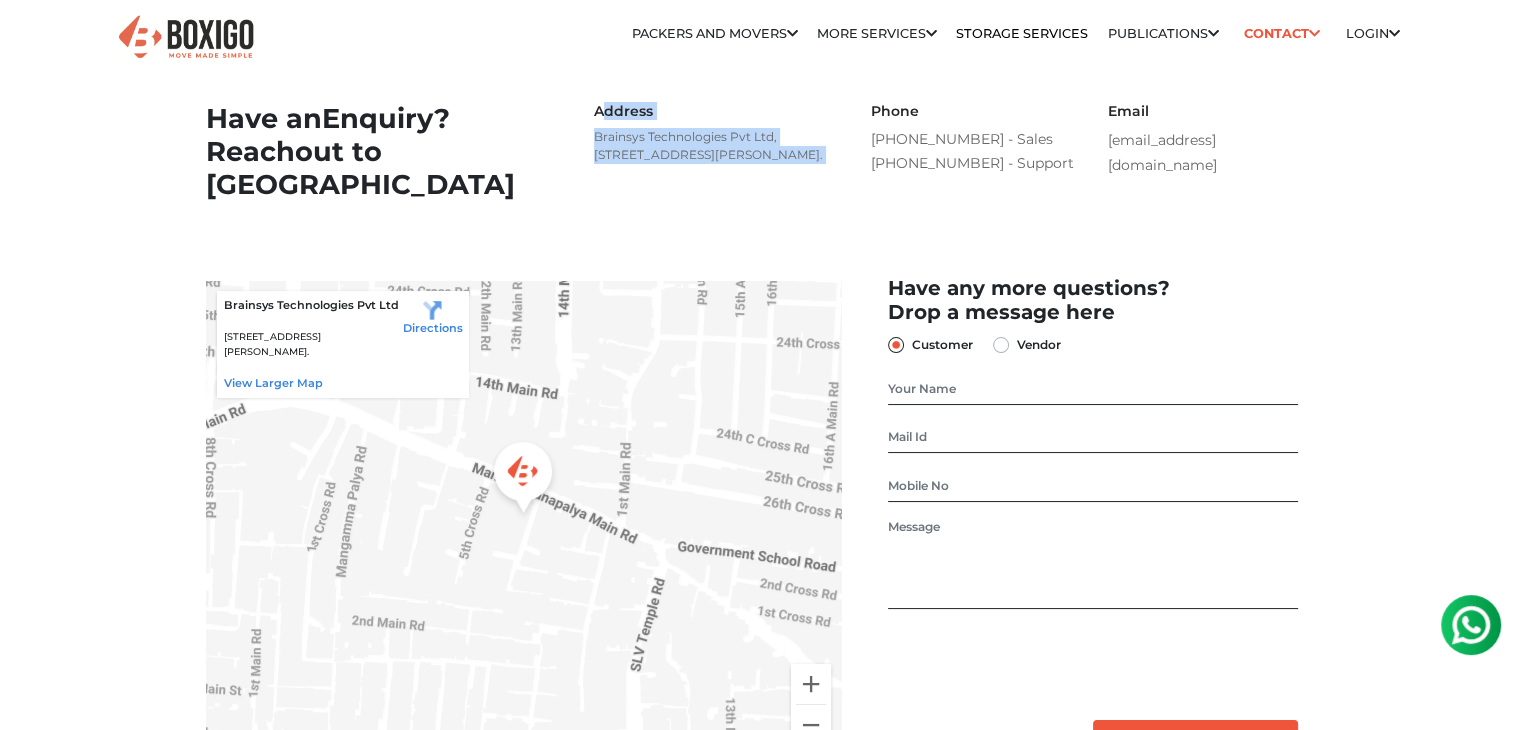 drag, startPoint x: 593, startPoint y: 115, endPoint x: 717, endPoint y: 212, distance: 157.43253 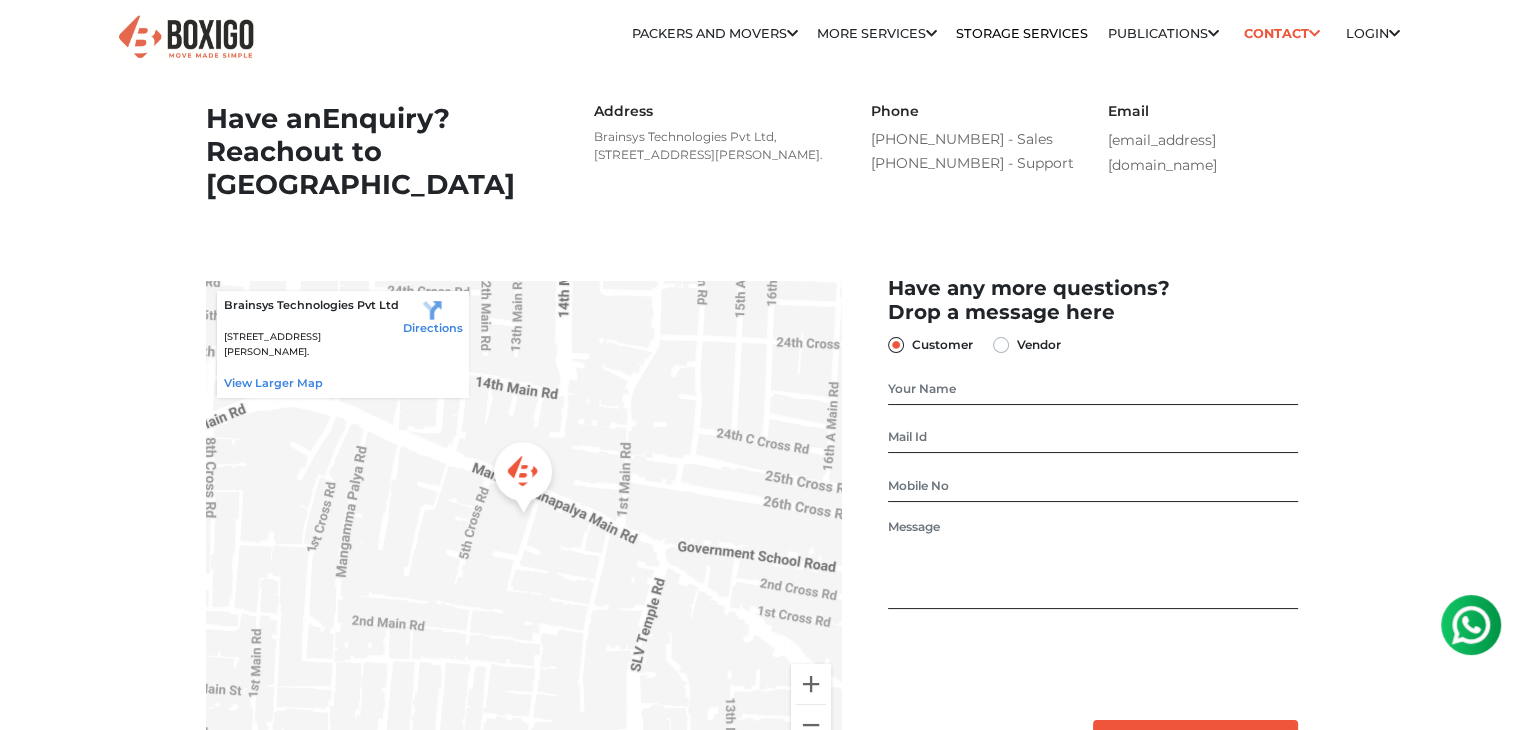 click on "Brainsys Technologies Pvt Ltd,
No. 26/10, 6th Cross, Ramanna Compound, Mangammanapalya, Bommanahalli, HSR Layout, Bengaluru, Karnataka - 560068." at bounding box center (713, 146) 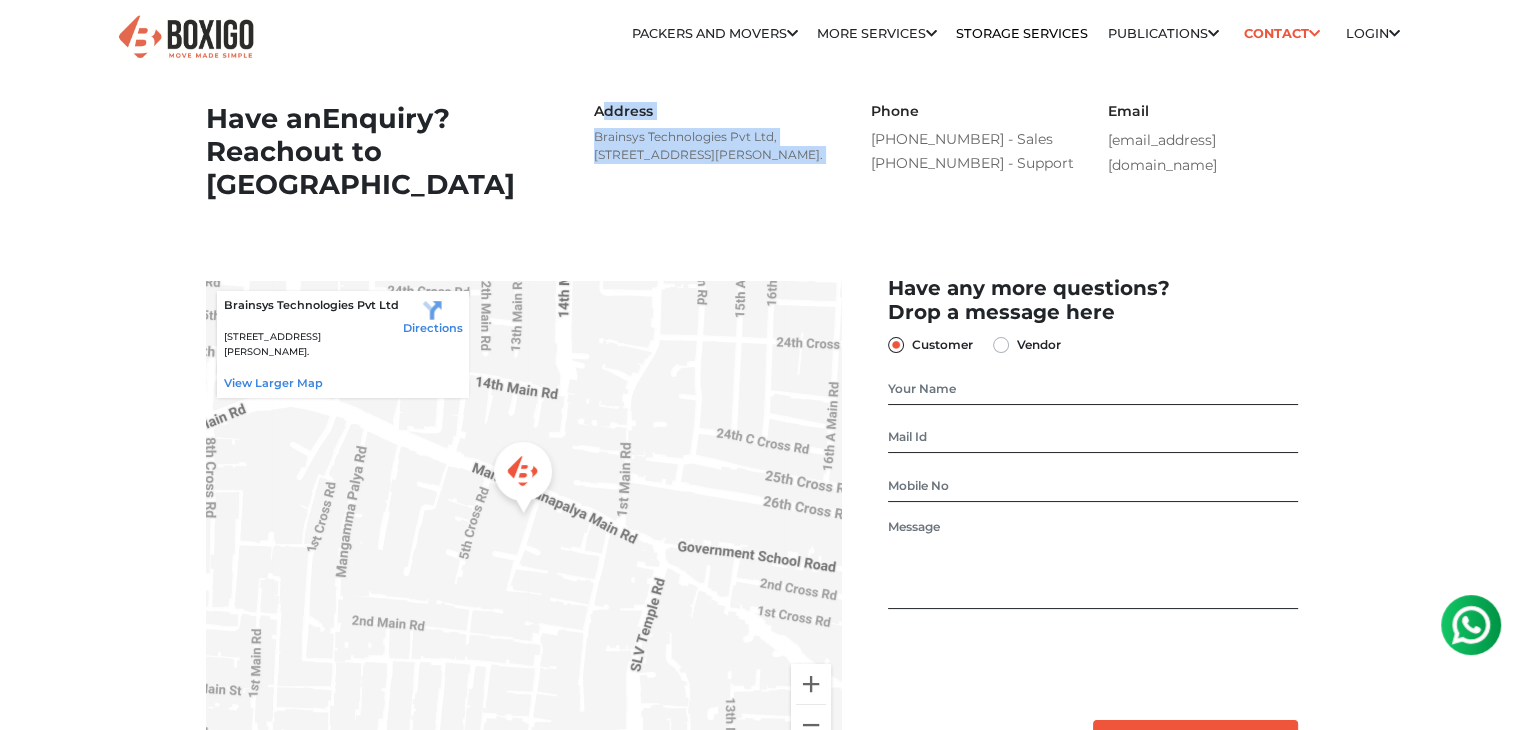 drag, startPoint x: 717, startPoint y: 212, endPoint x: 597, endPoint y: 111, distance: 156.84706 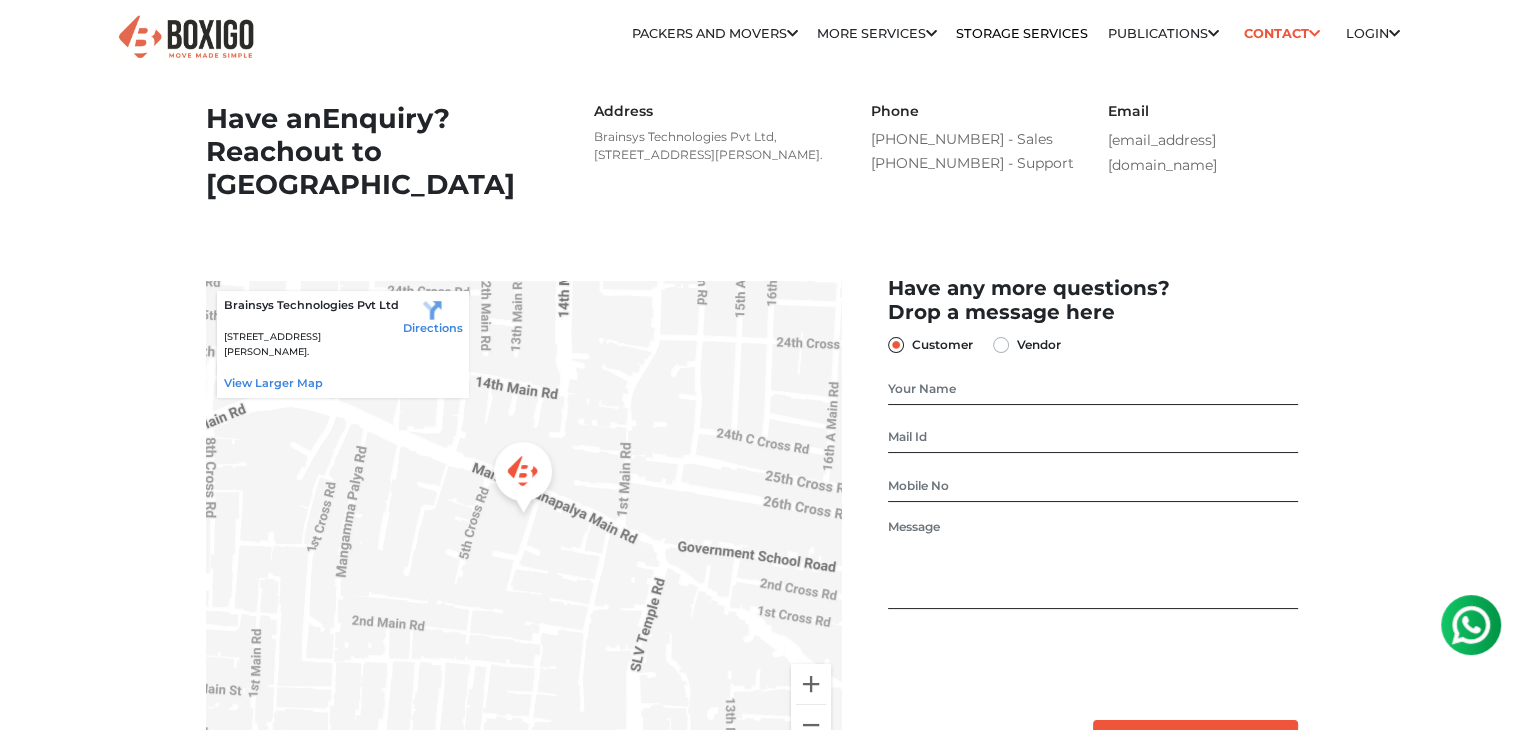 click on "Address" at bounding box center (713, 111) 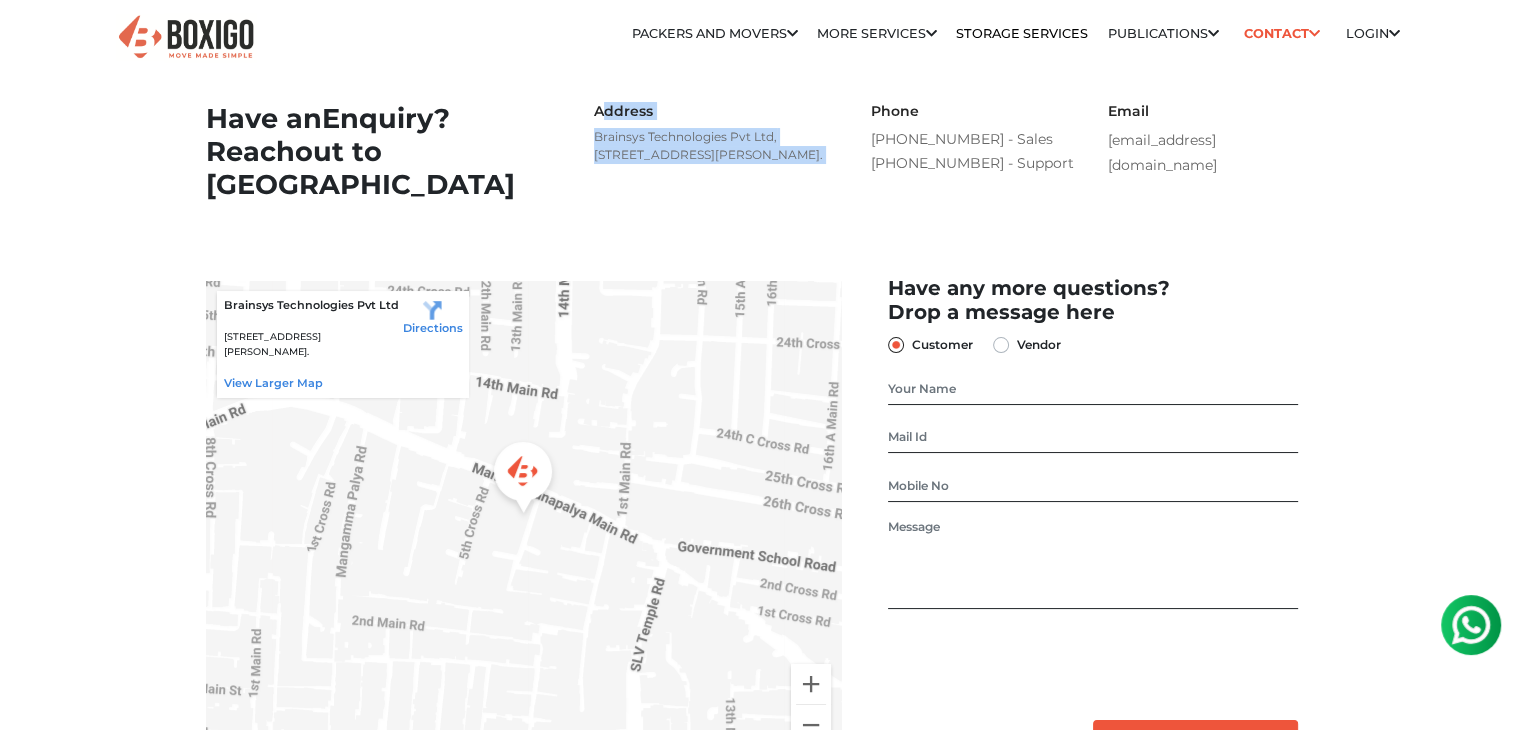 drag, startPoint x: 597, startPoint y: 111, endPoint x: 718, endPoint y: 205, distance: 153.22206 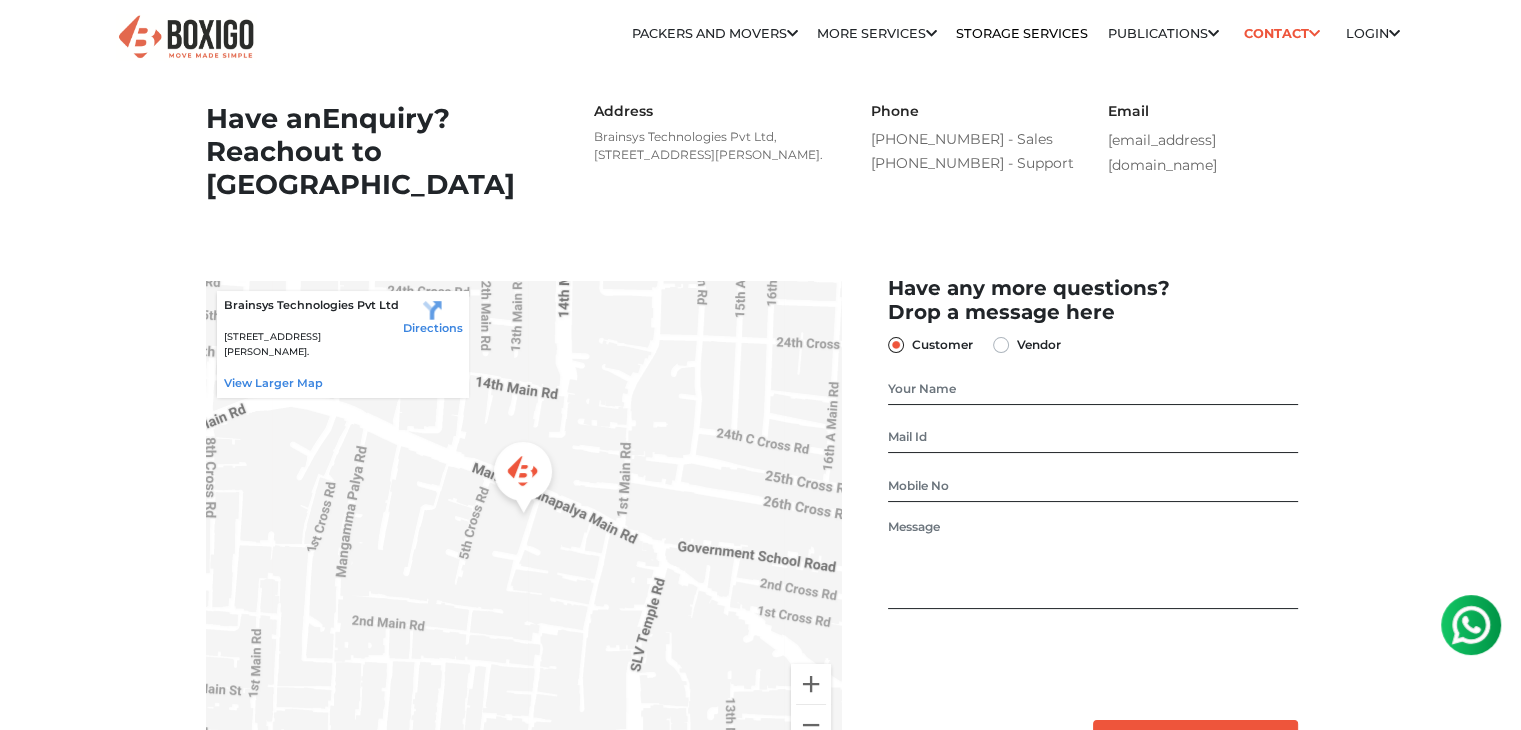 click on "Brainsys Technologies Pvt Ltd,
No. 26/10, 6th Cross, Ramanna Compound, Mangammanapalya, Bommanahalli, HSR Layout, Bengaluru, Karnataka - 560068." at bounding box center [713, 146] 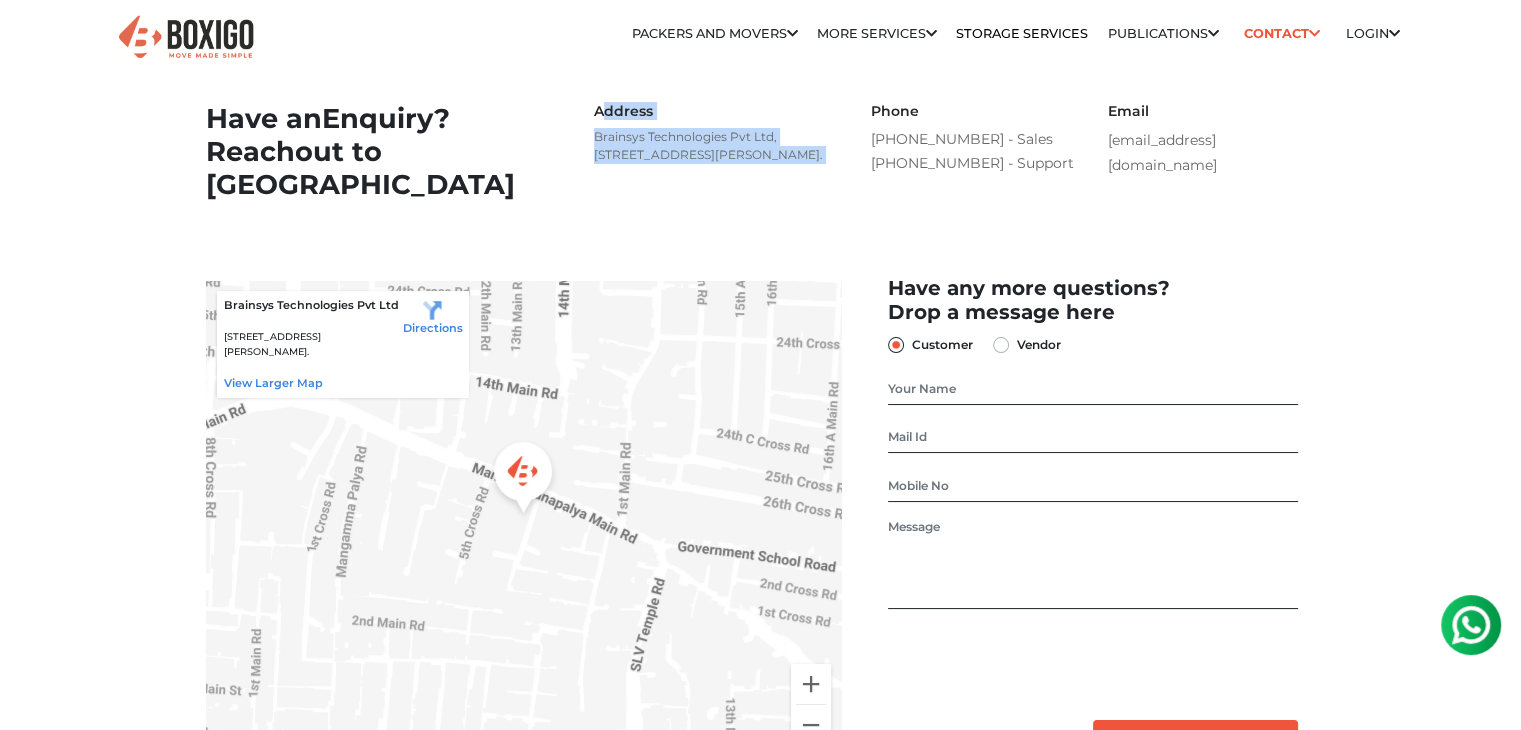 drag, startPoint x: 724, startPoint y: 219, endPoint x: 608, endPoint y: 93, distance: 171.26587 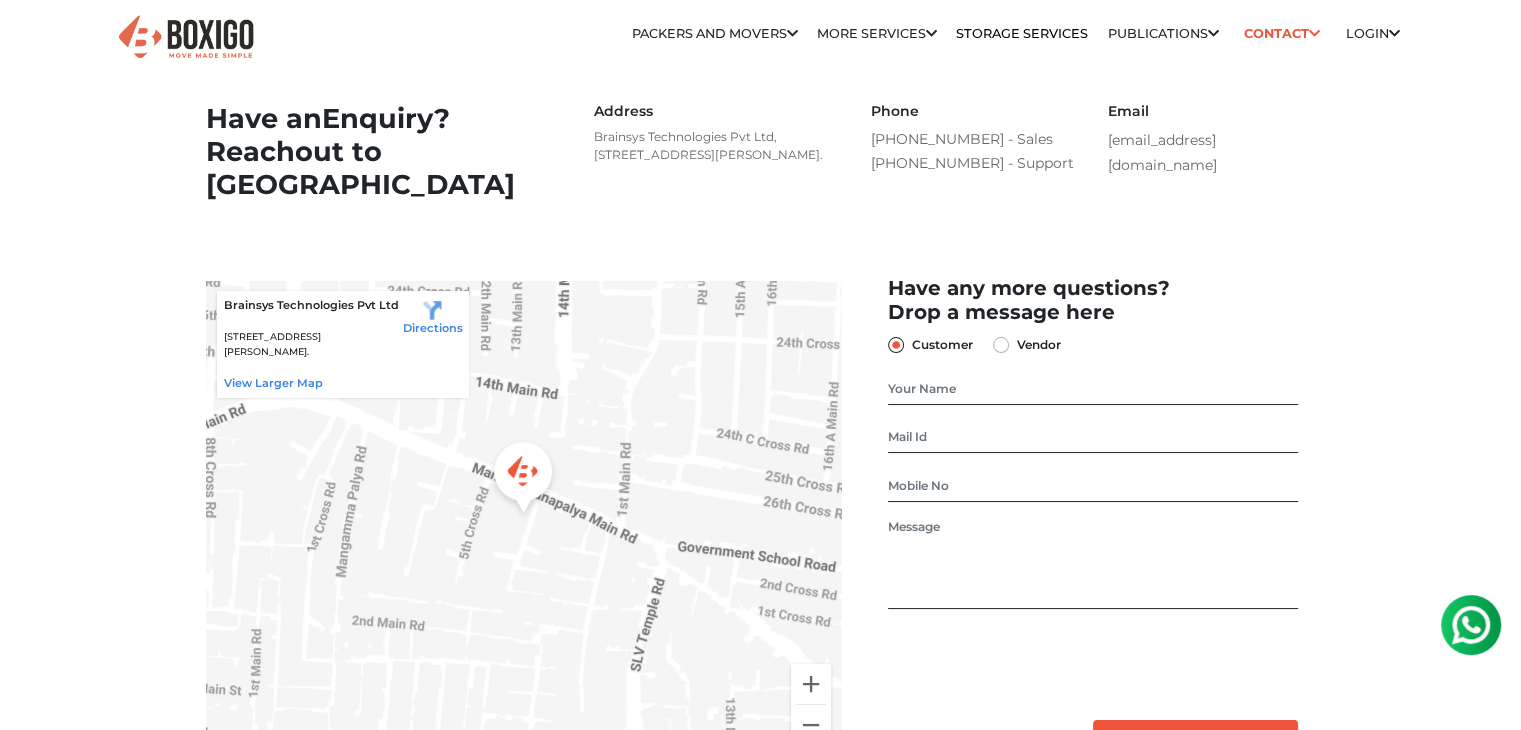 click on "Address" at bounding box center [713, 111] 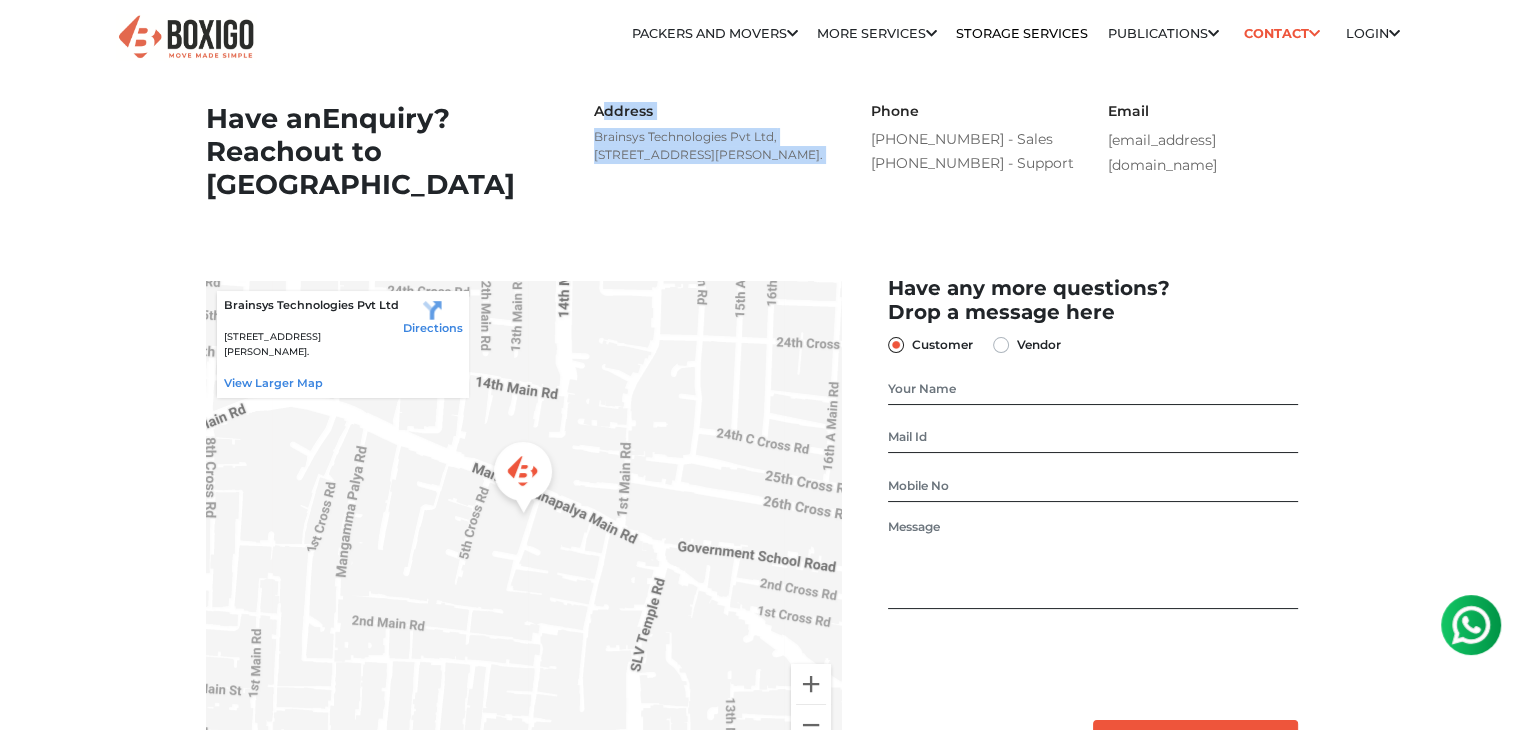 drag, startPoint x: 597, startPoint y: 109, endPoint x: 723, endPoint y: 216, distance: 165.30275 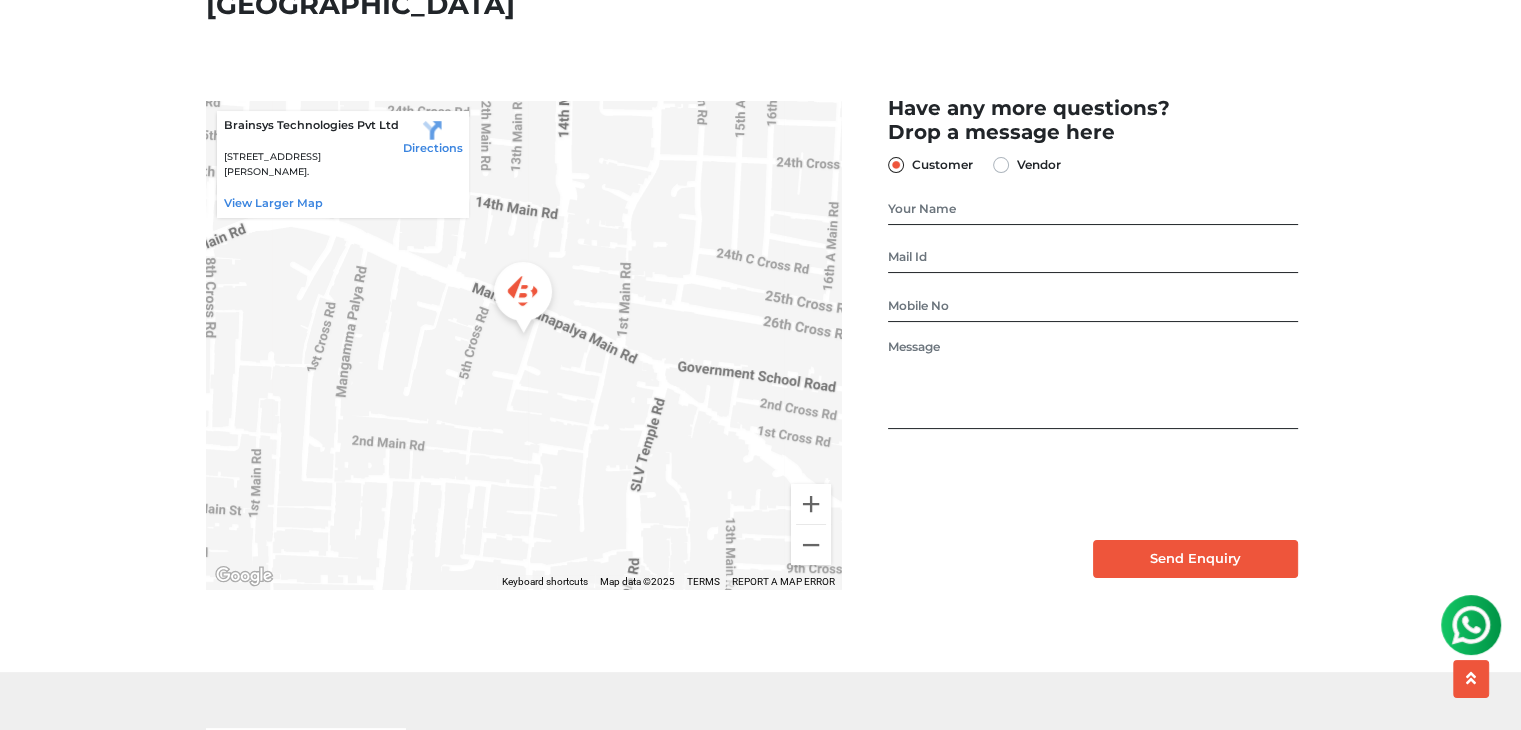 scroll, scrollTop: 0, scrollLeft: 0, axis: both 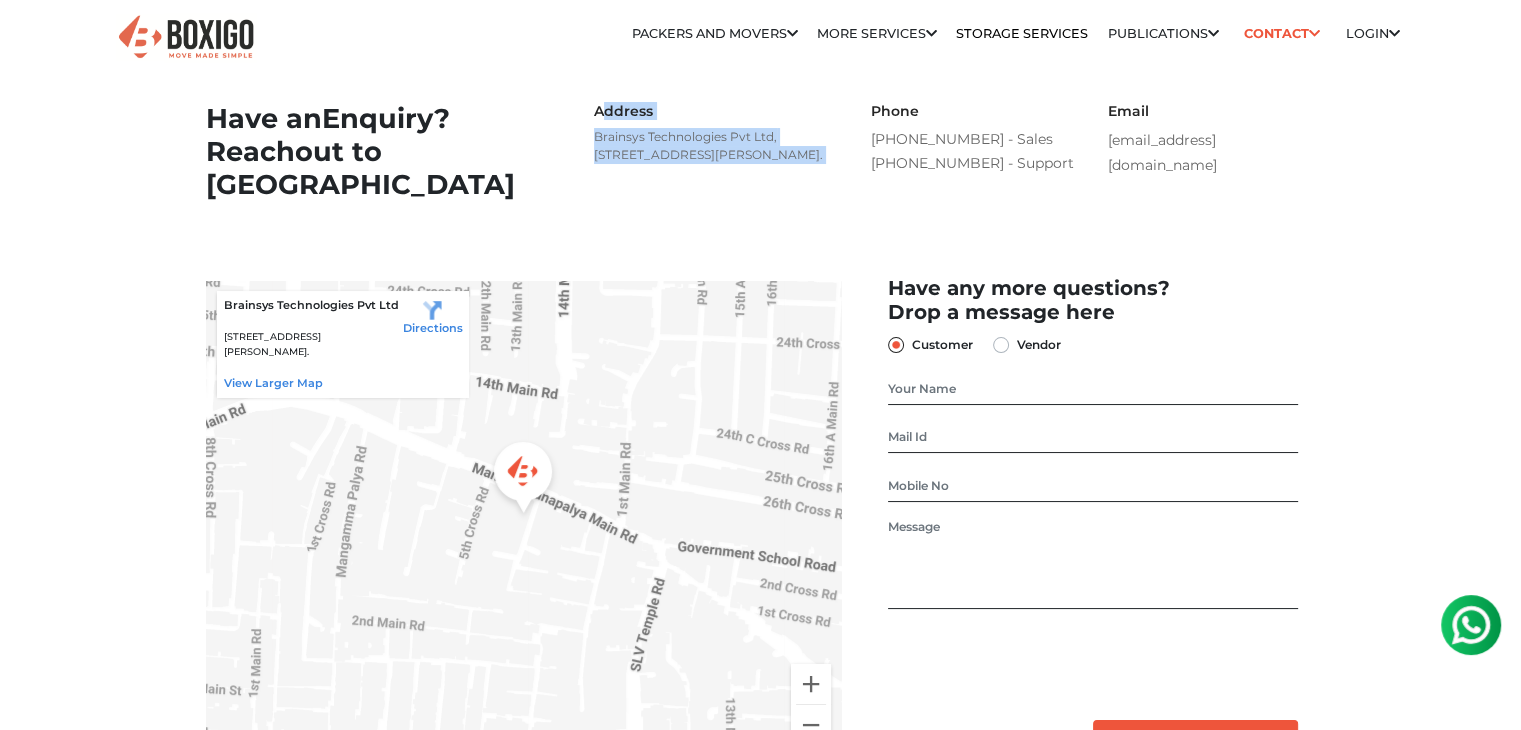 click on "Address" at bounding box center (713, 111) 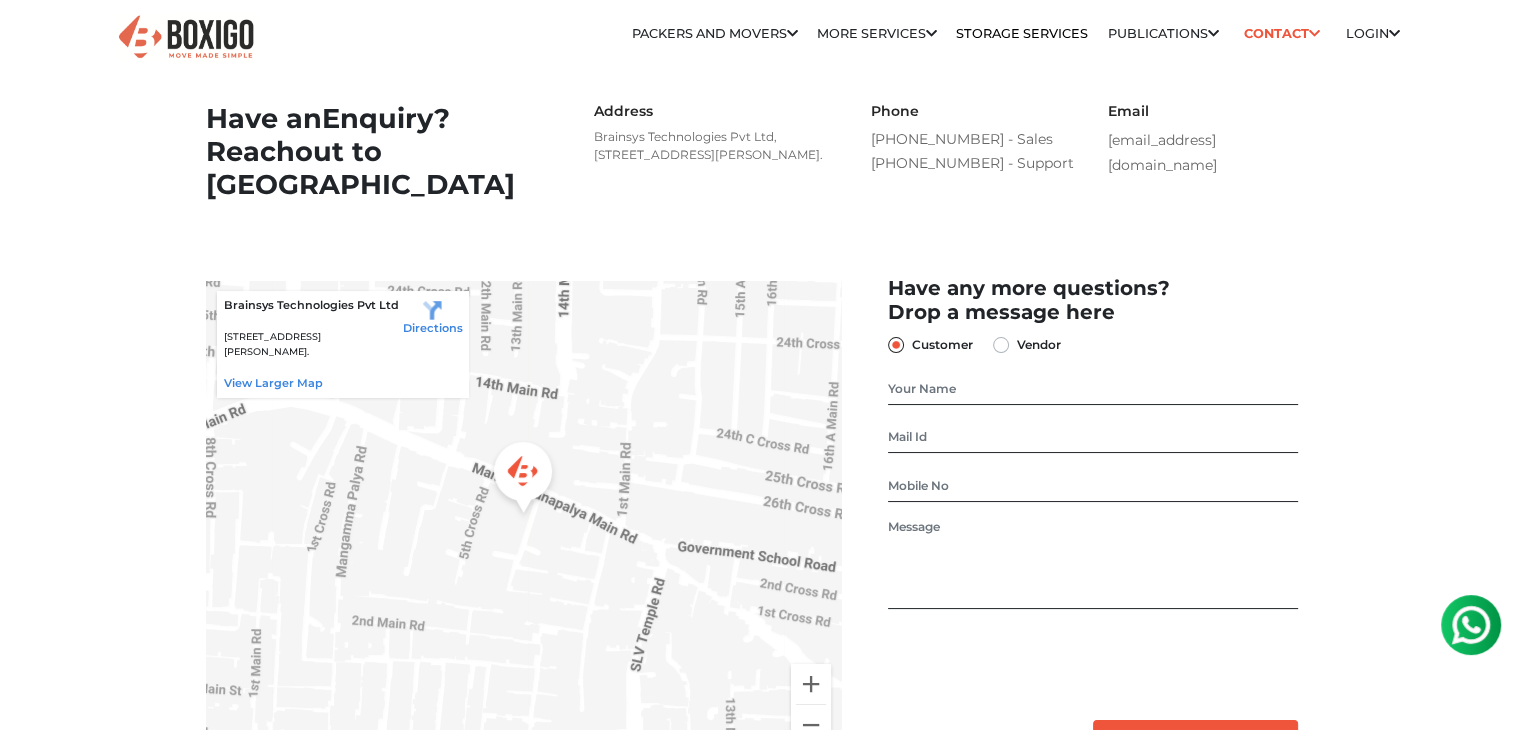 click on "Brainsys Technologies Pvt Ltd,
No. 26/10, 6th Cross, Ramanna Compound, Mangammanapalya, Bommanahalli, HSR Layout, Bengaluru, Karnataka - 560068." at bounding box center [713, 146] 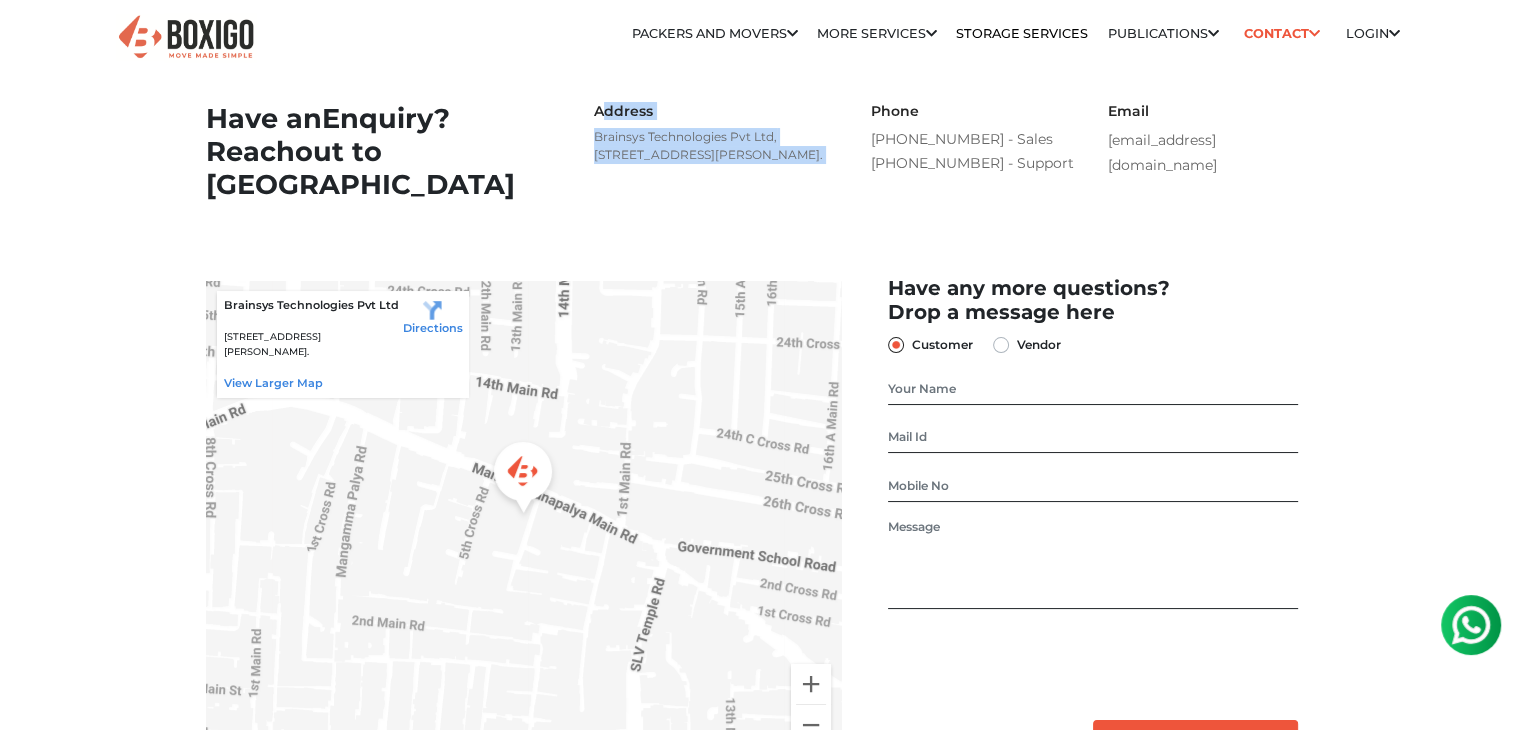 drag, startPoint x: 732, startPoint y: 212, endPoint x: 601, endPoint y: 98, distance: 173.65771 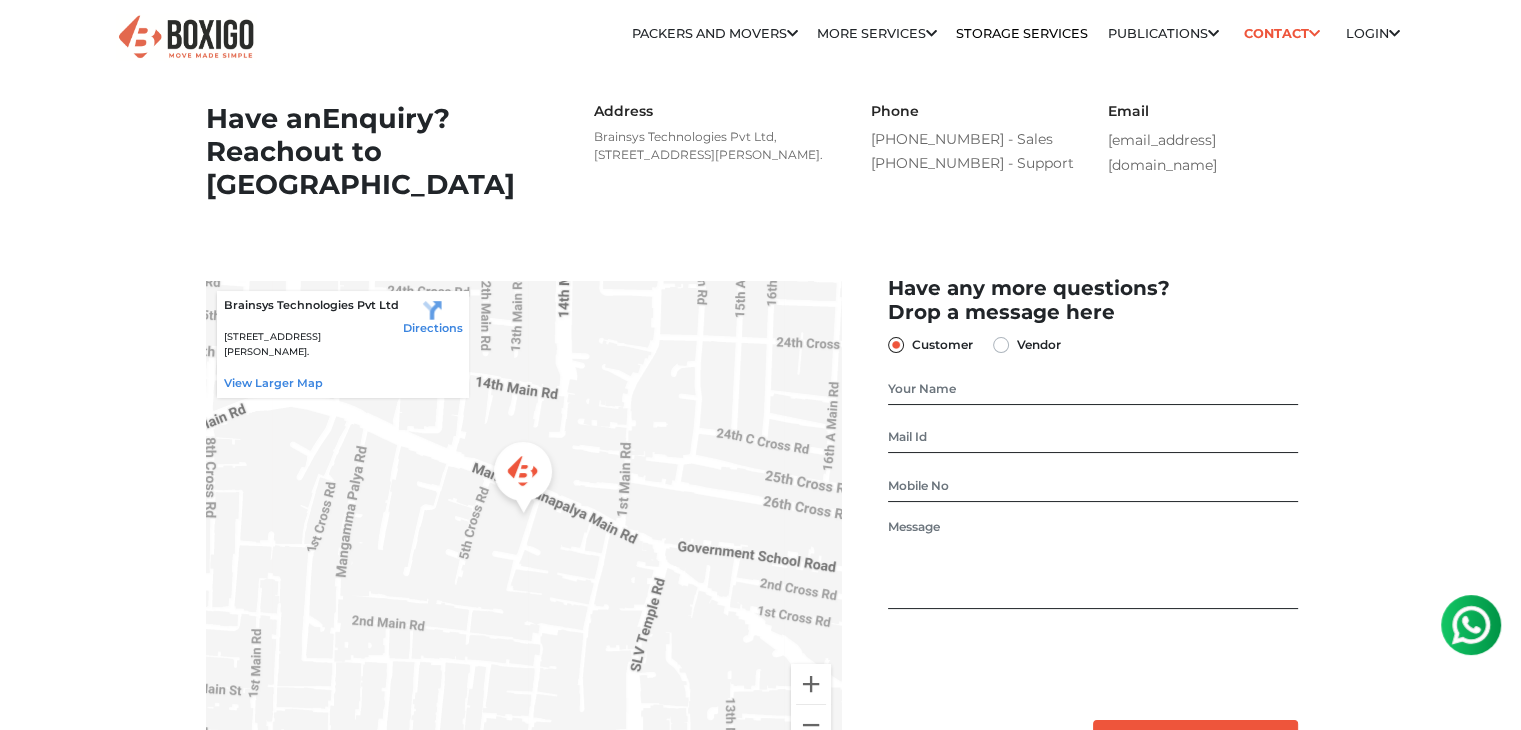 click on "Address
Brainsys Technologies Pvt Ltd,
No. 26/10, 6th Cross, Ramanna Compound, Mangammanapalya, Bommanahalli, HSR Layout, Bengaluru, Karnataka - 560068." at bounding box center (713, 133) 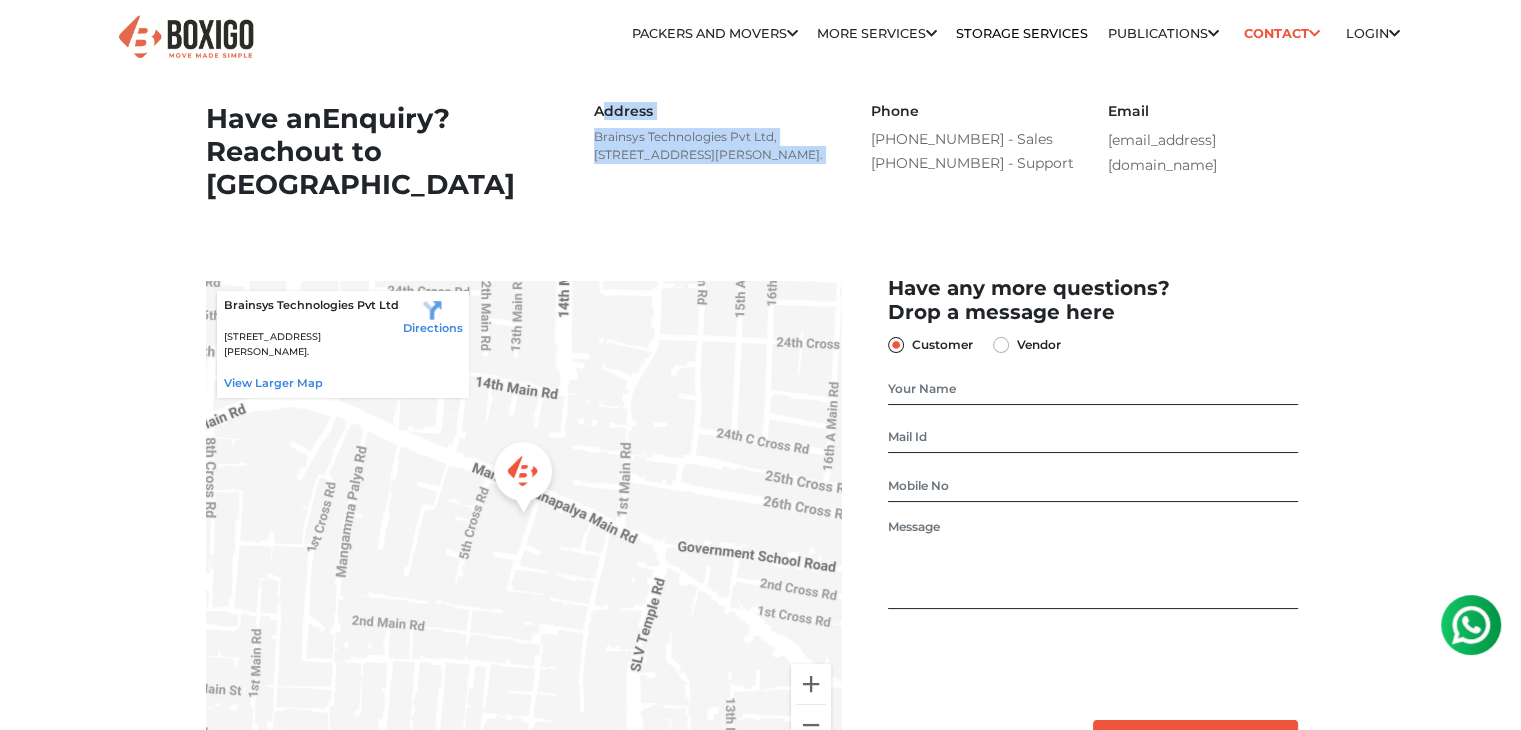 drag, startPoint x: 588, startPoint y: 109, endPoint x: 717, endPoint y: 215, distance: 166.96407 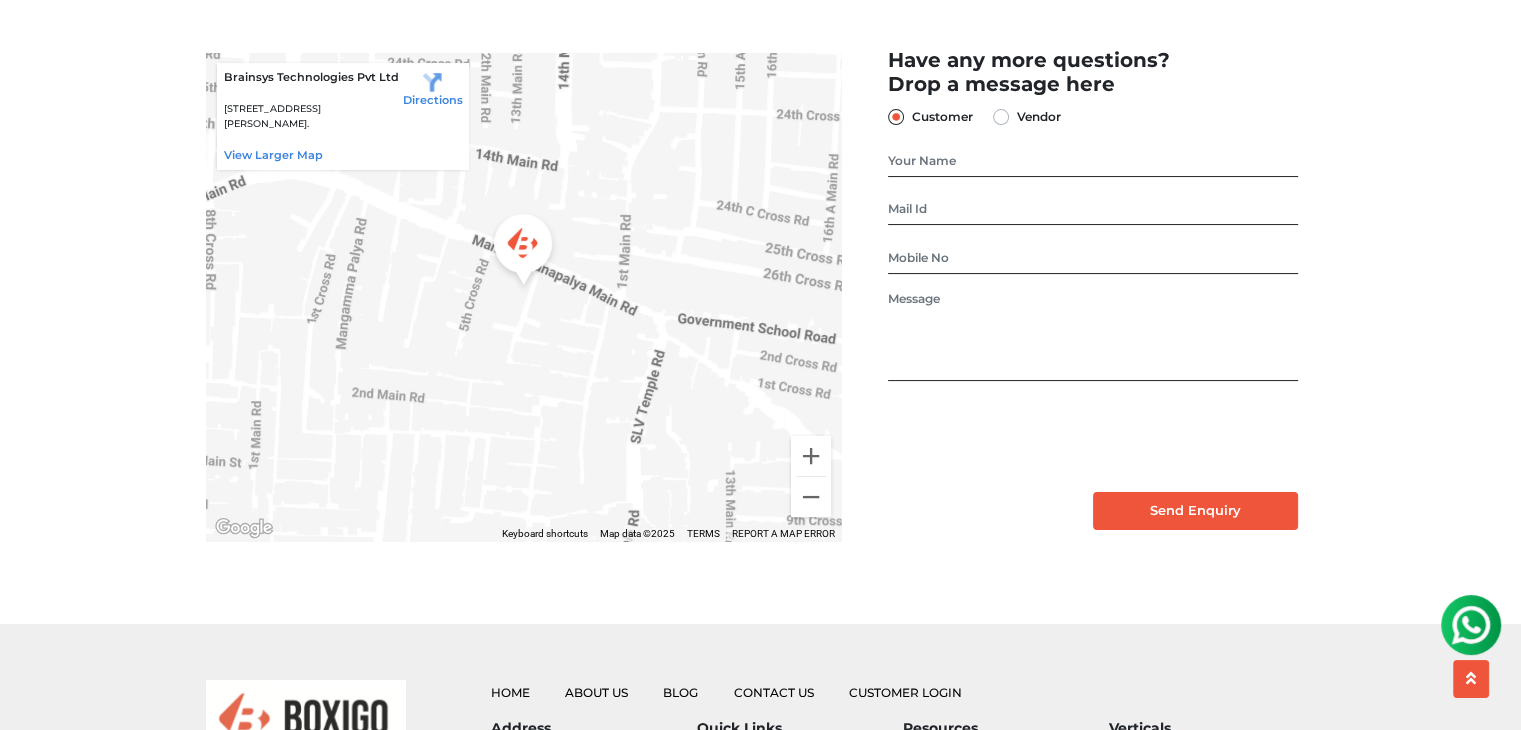 scroll, scrollTop: 0, scrollLeft: 0, axis: both 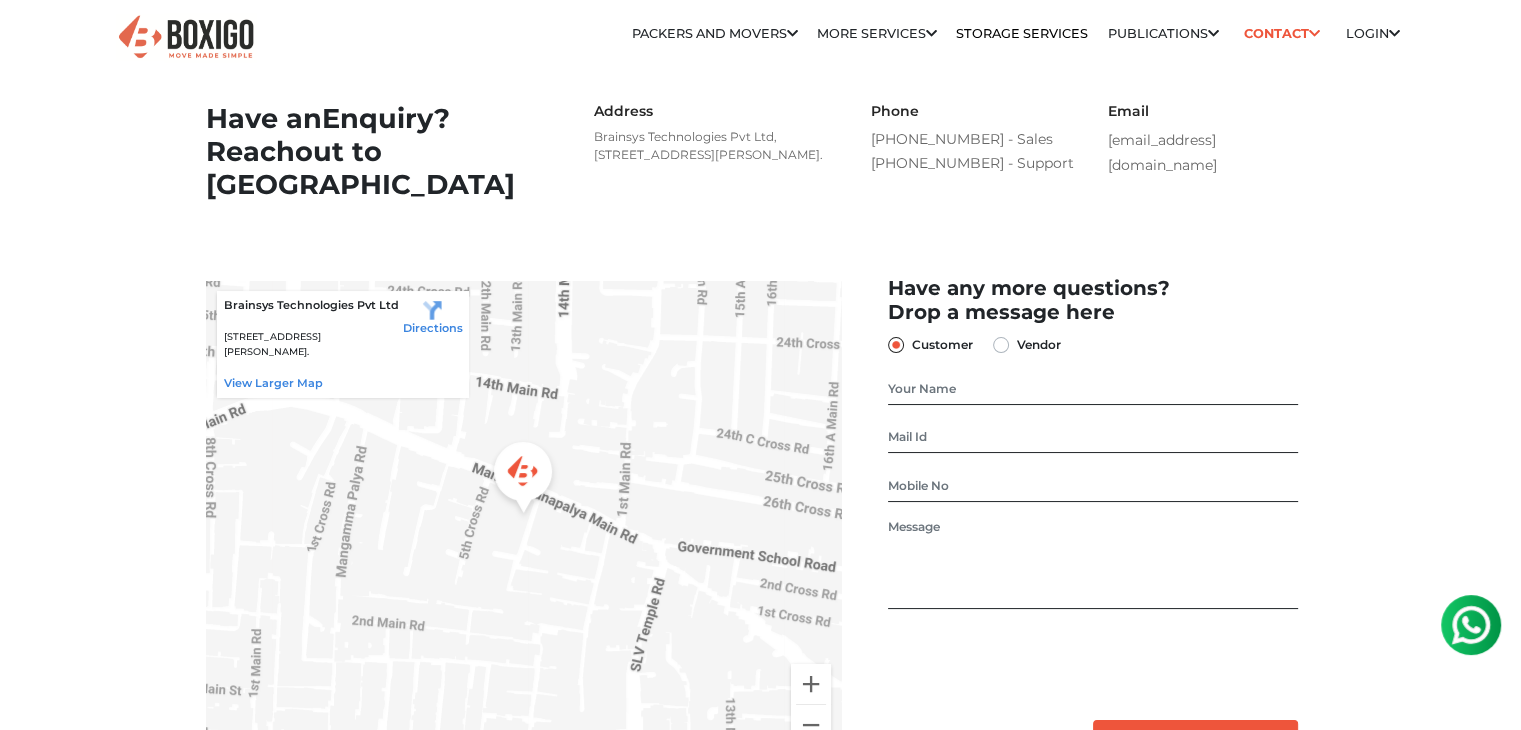 click on "Relocation
Storage Space
Packers and Movers
Packers and Movers in bangalore
Packers and Movers in Hyderabad
Packers and Movers in Chennai
Packers and Movers in Mumbai
Packers and movers
Packers and Movers in bangalore" at bounding box center (870, 34) 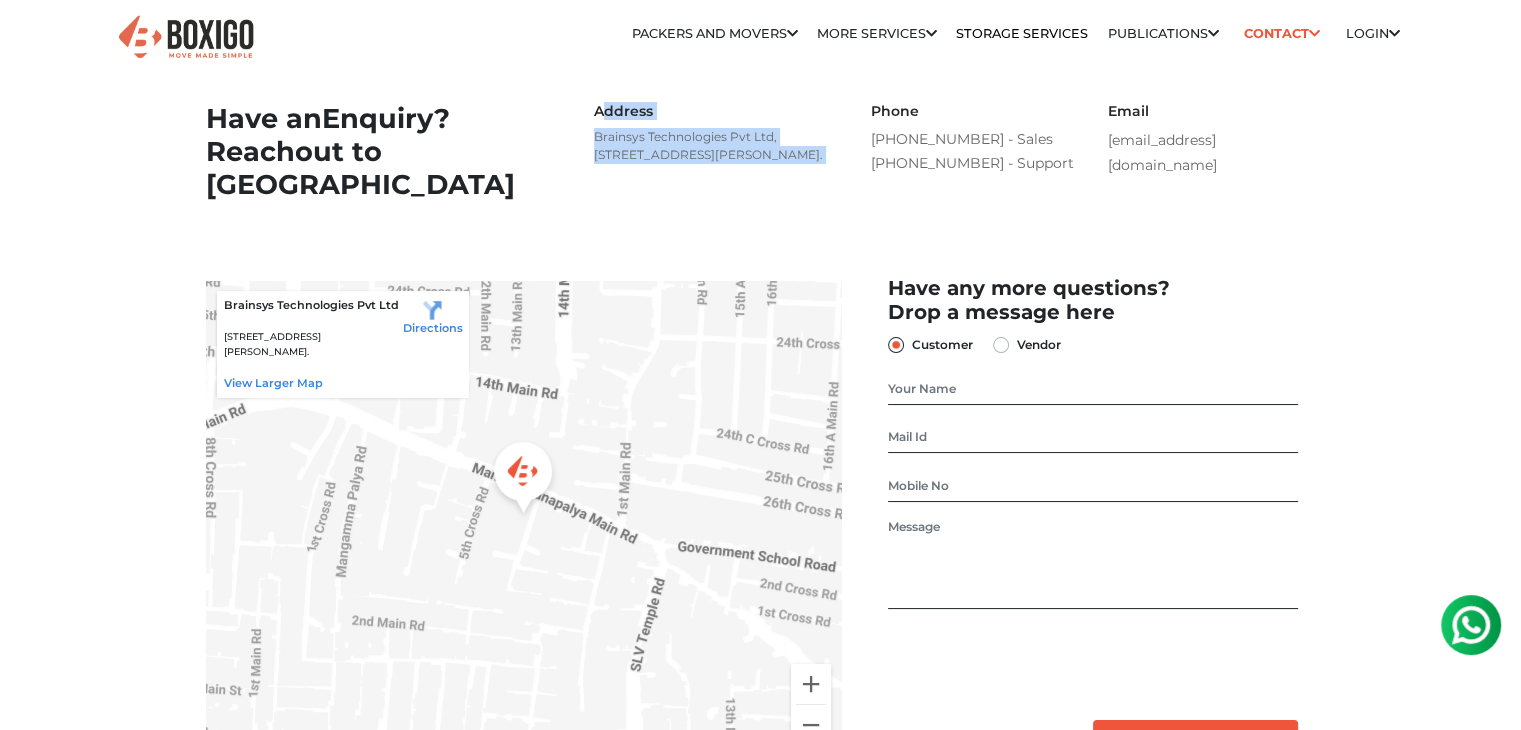 drag, startPoint x: 592, startPoint y: 102, endPoint x: 724, endPoint y: 223, distance: 179.06703 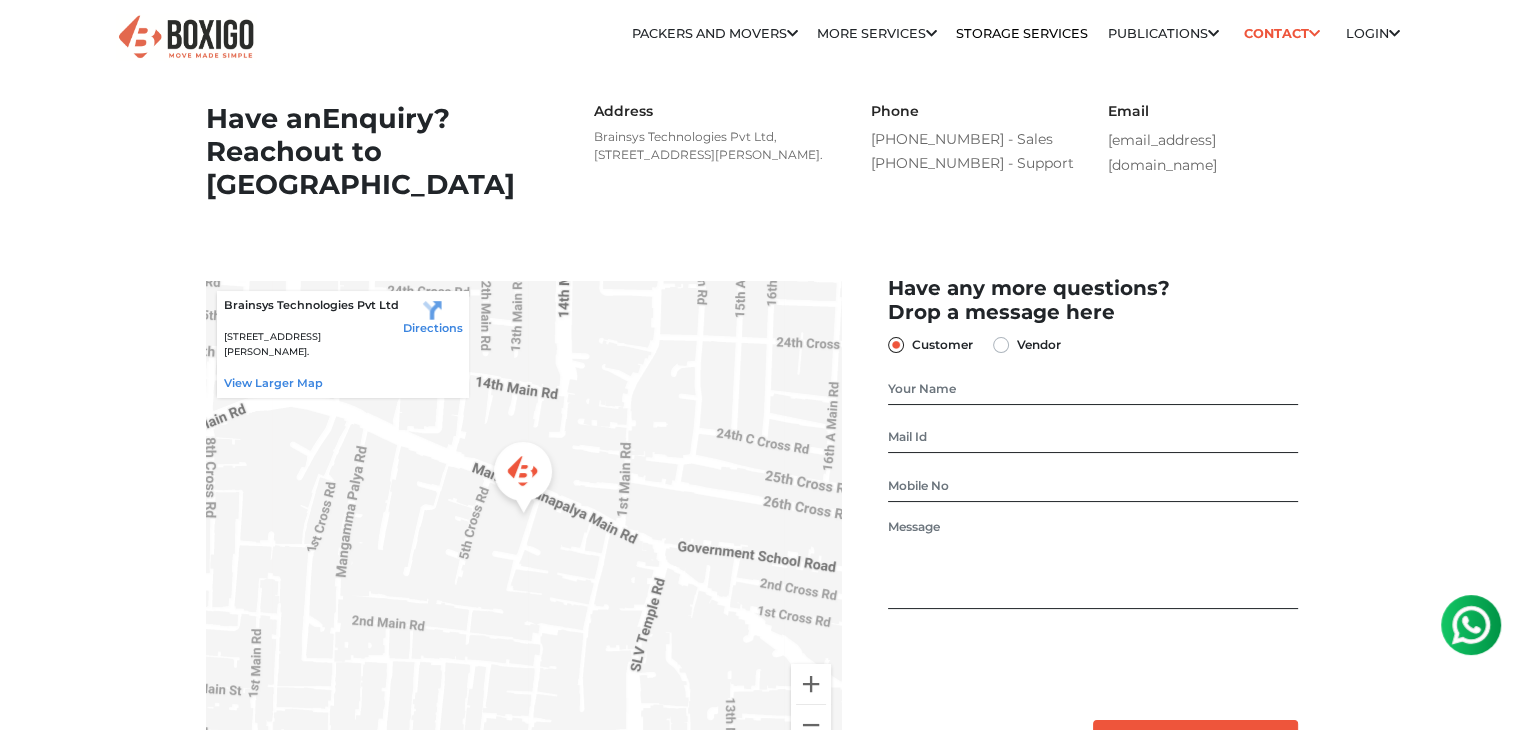 click on "Brainsys Technologies Pvt Ltd
No. 26/10, 6th Cross, Ramanna Compound, Mangammanapalya, Bommanahalli, HSR Layout, Bengaluru, Karnataka - 560068.
View larger map
Directions
← Move left → Move right ↑ Move up ↓ Move down + Zoom in - Zoom out Home Jump left by 75% End Jump right by 75% Page Up Jump up by 75% Page Down Jump down by 75% Keyboard shortcuts Map Data Map data ©2025 Map data ©2025 50 m  Click to toggle between metric and imperial units Terms  Customer" at bounding box center [761, 525] 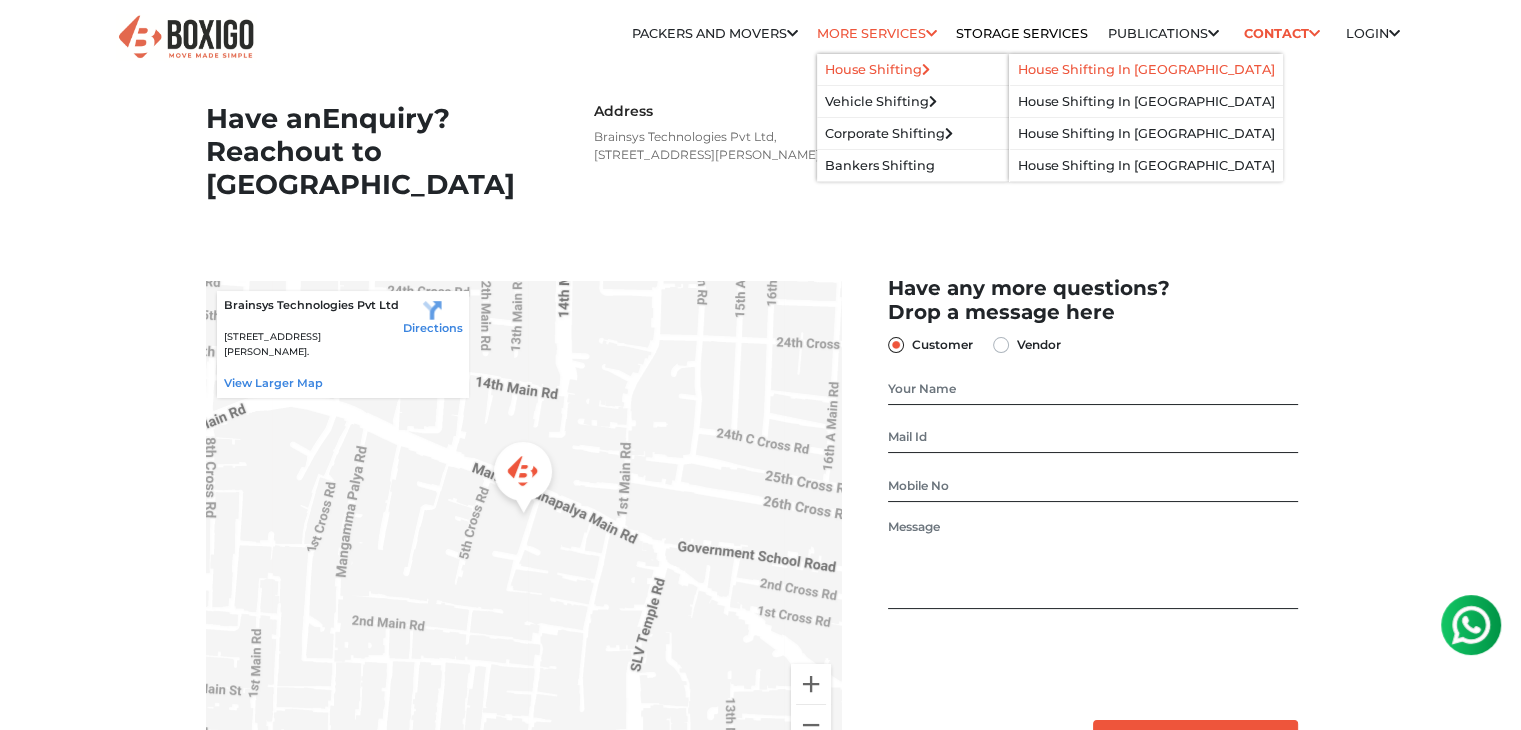 click on "House Shifting in [GEOGRAPHIC_DATA]" at bounding box center (1146, 69) 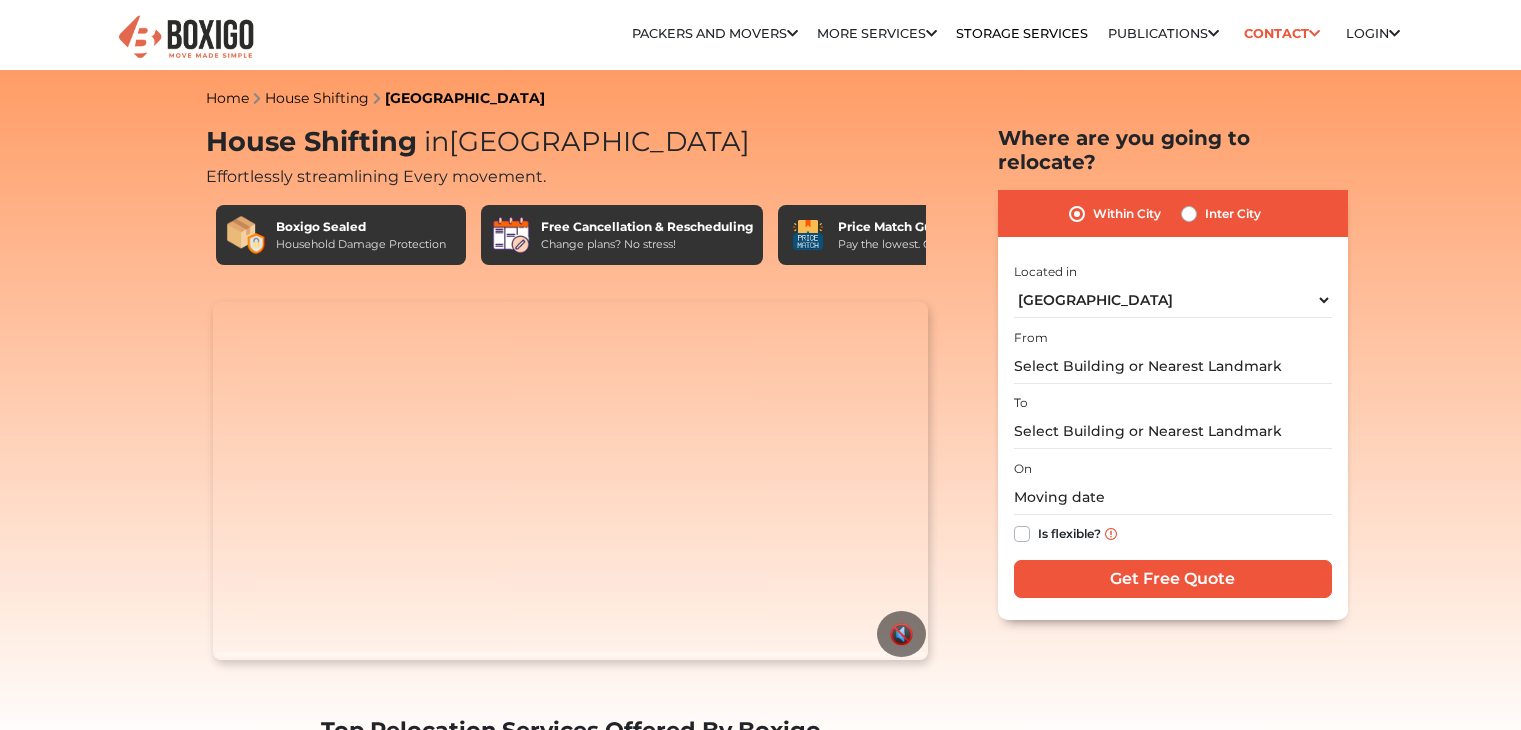 select on "[GEOGRAPHIC_DATA]" 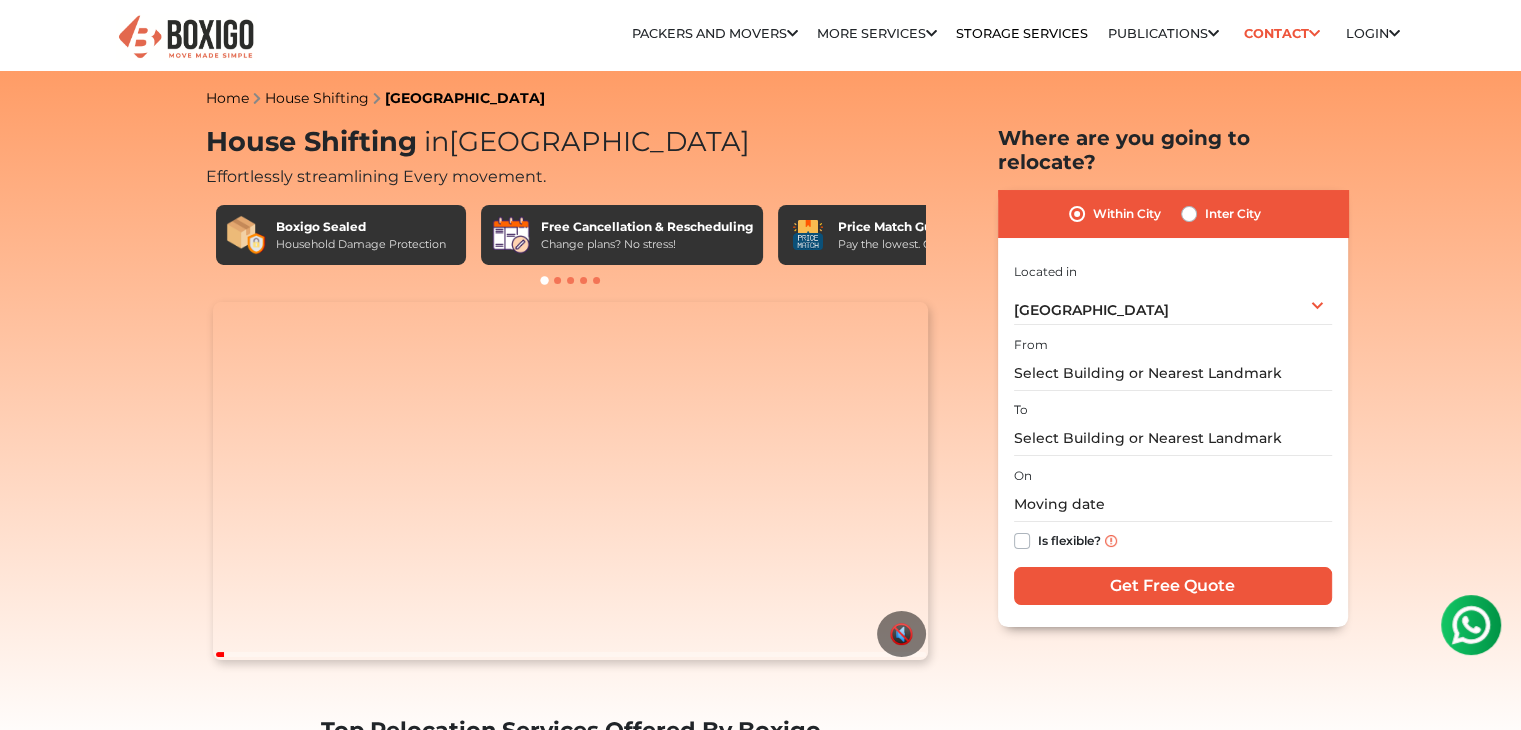 scroll, scrollTop: 0, scrollLeft: 0, axis: both 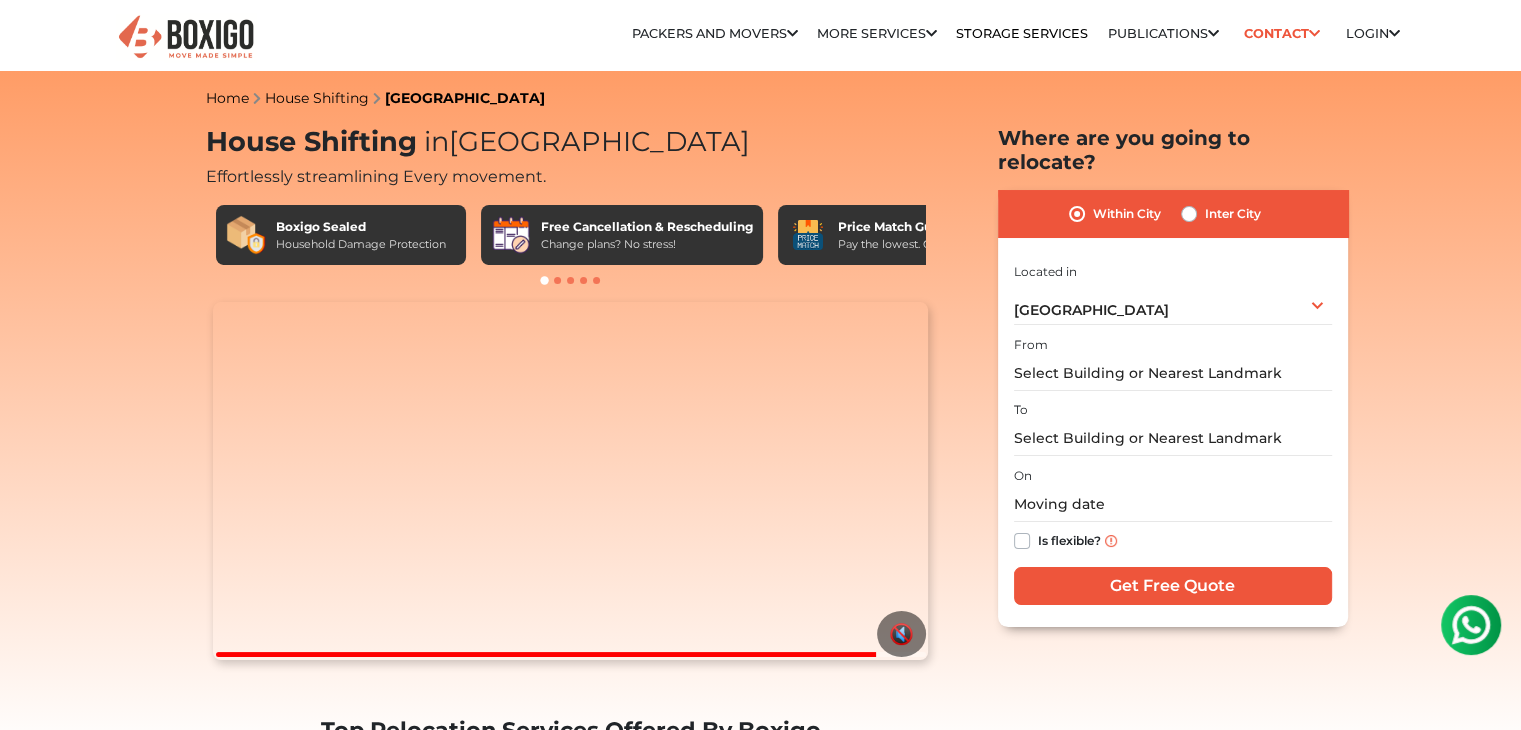 click on "Home
House Shifting
Bangalore
House Shifting       in  Bangalore
Effortlessly streamlining Every movement.
Boxigo Sealed
Household Damage Protection
Free Cancellation & Rescheduling
Change plans? No stress!
Price Match Guarantee" at bounding box center (760, 4615) 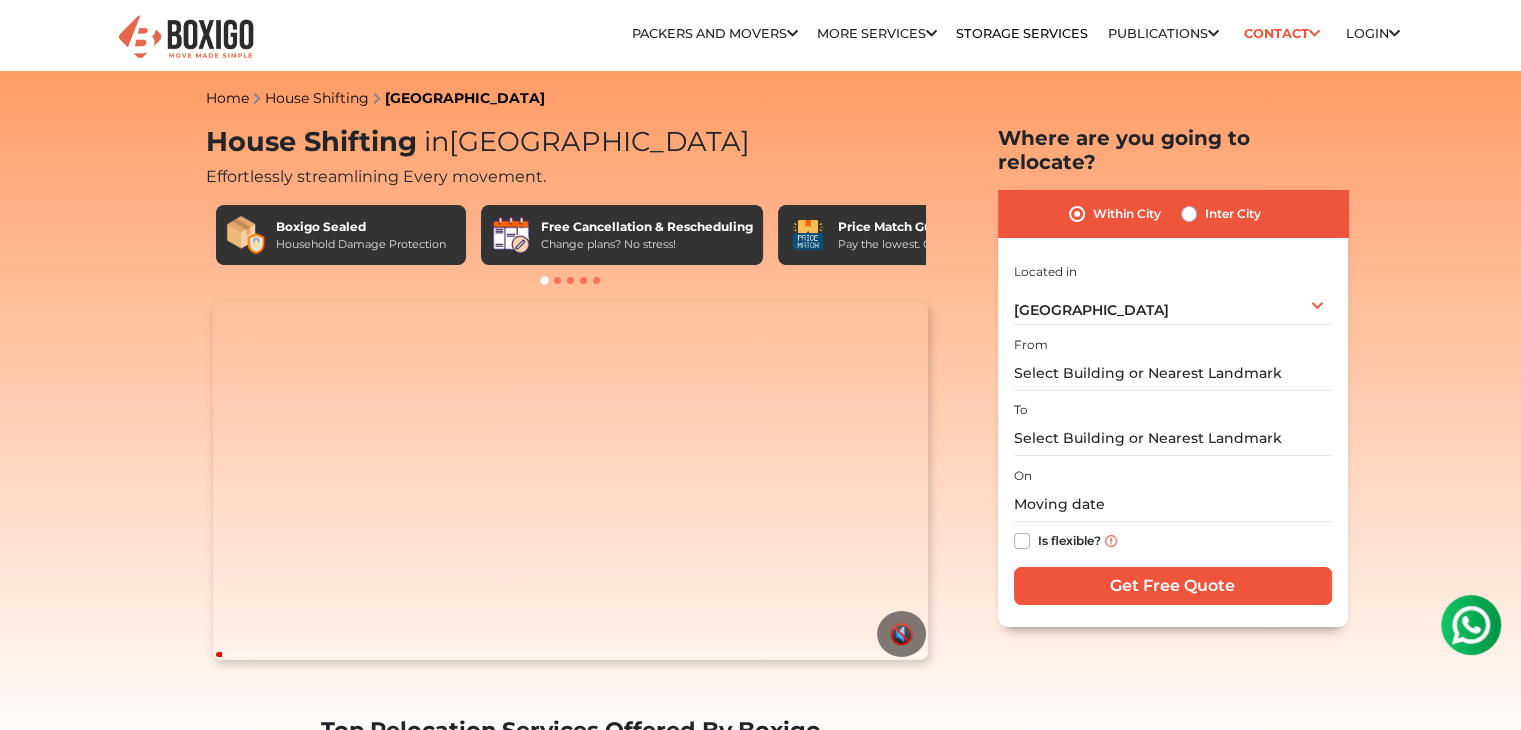 click on "Home
House Shifting
Bangalore" at bounding box center [761, 98] 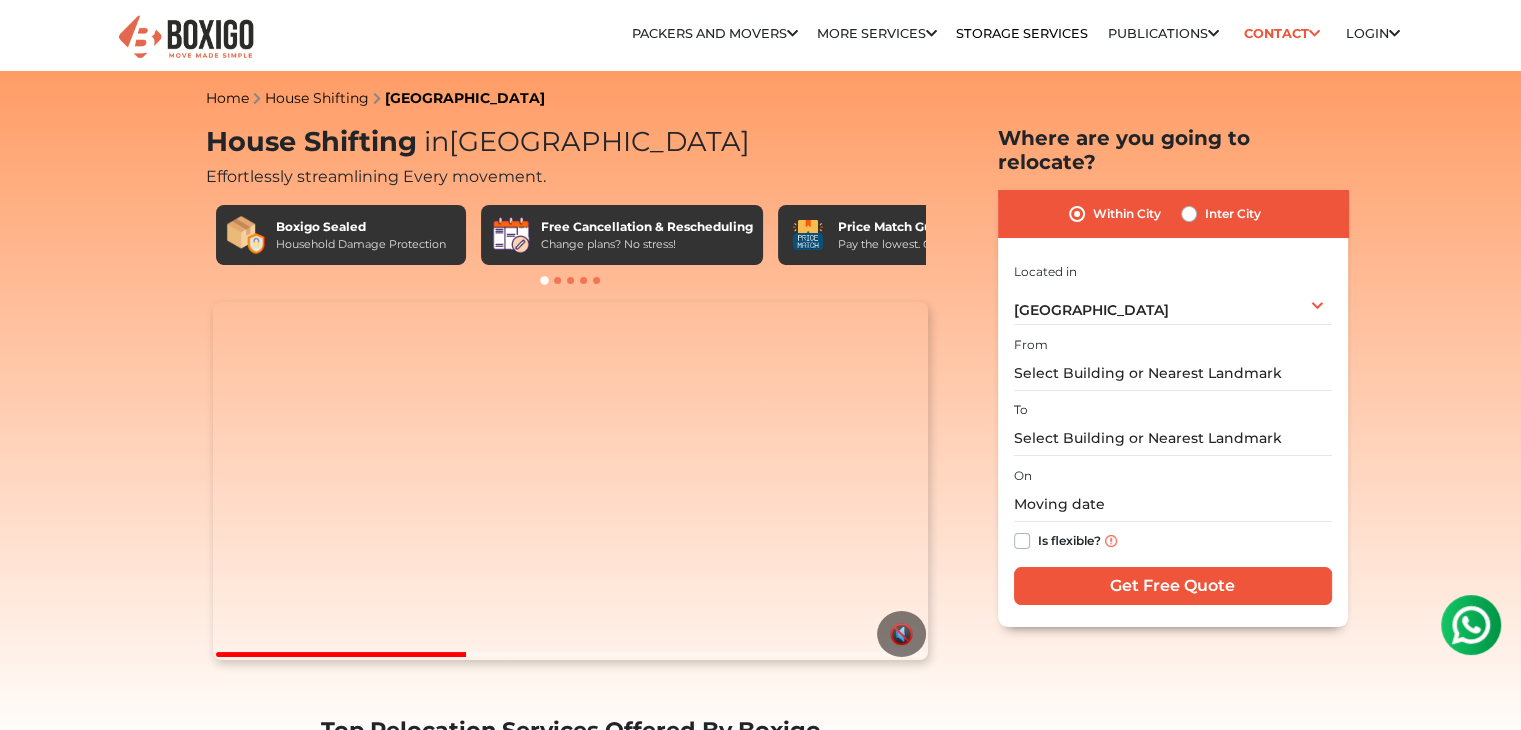 click on "Home
House Shifting
Bangalore" at bounding box center (761, 98) 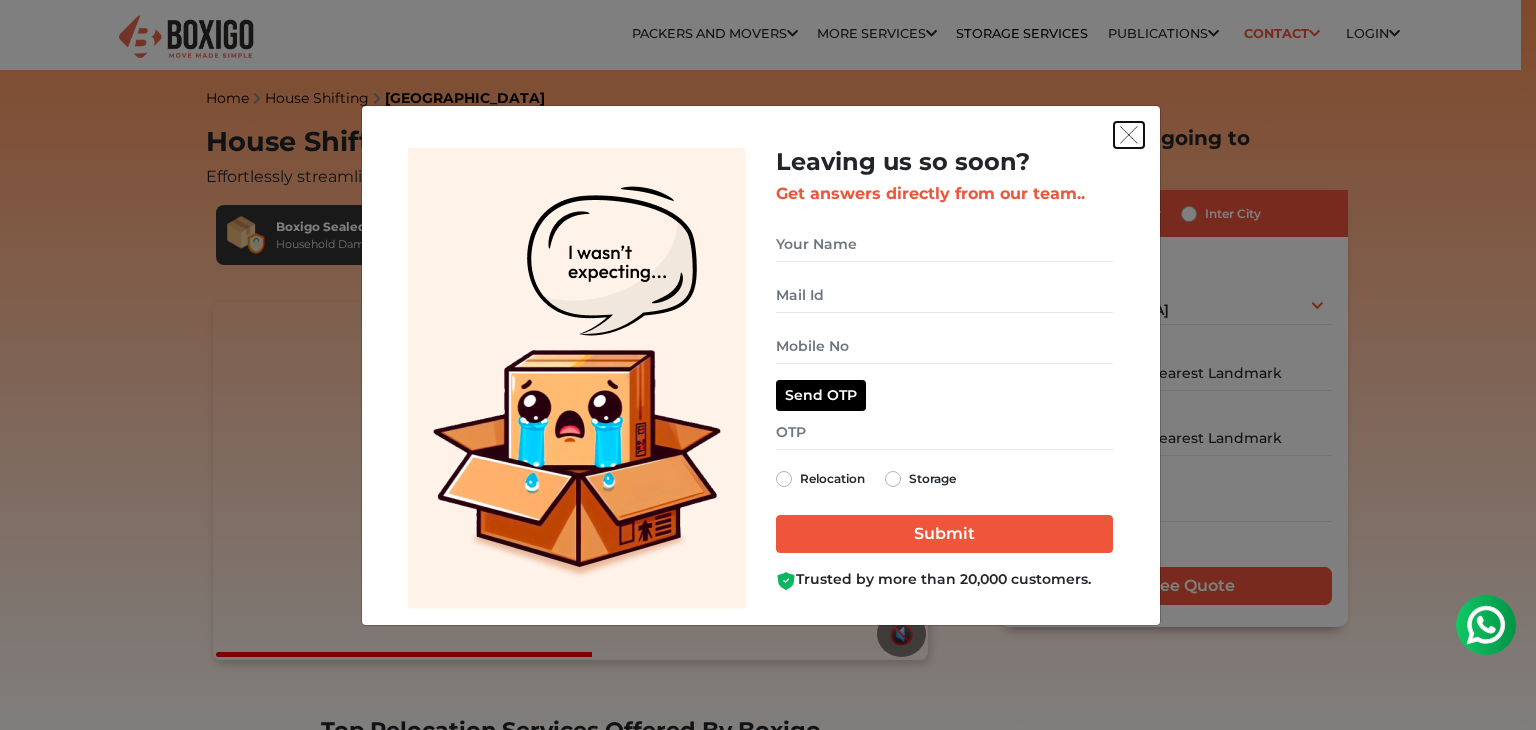 click at bounding box center [1129, 135] 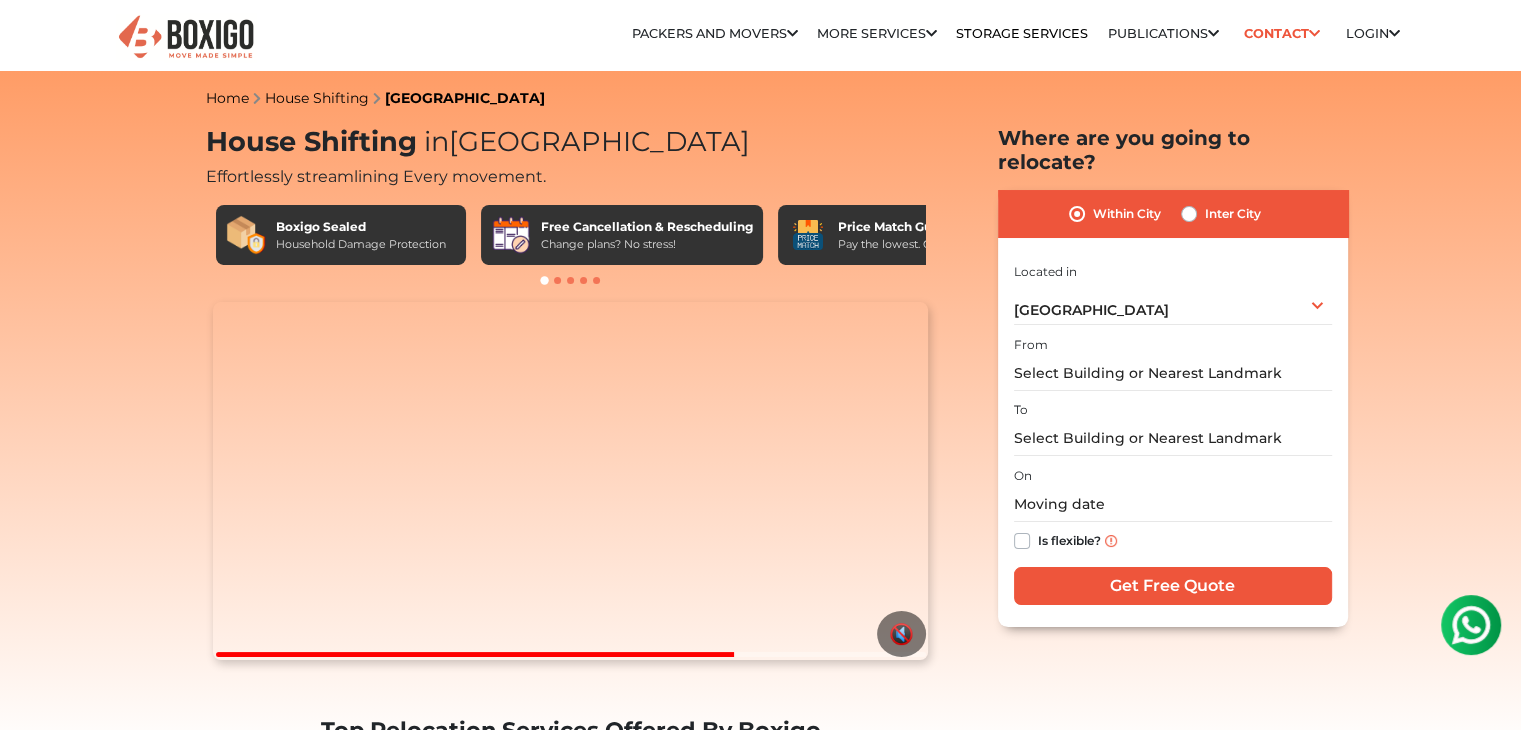 click on "Home
House Shifting
Bangalore
House Shifting       in  Bangalore
Effortlessly streamlining Every movement.
Boxigo Sealed
Household Damage Protection
Free Cancellation & Rescheduling
Change plans? No stress!
Price Match Guarantee" at bounding box center (760, 4615) 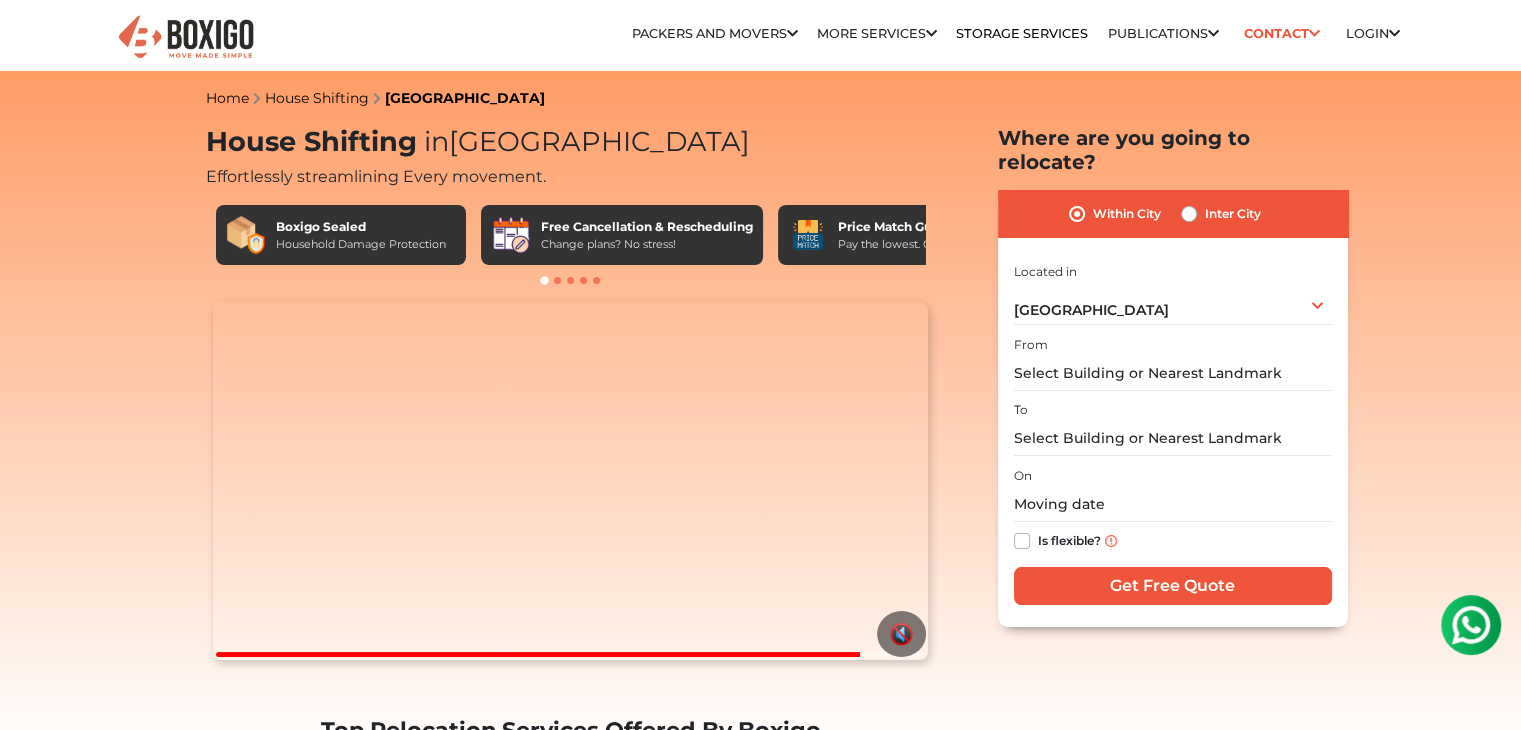 click on "Home
House Shifting
Bangalore
House Shifting       in  Bangalore
Effortlessly streamlining Every movement.
Boxigo Sealed
Household Damage Protection
Free Cancellation & Rescheduling
Change plans? No stress!
Price Match Guarantee" at bounding box center (760, 4615) 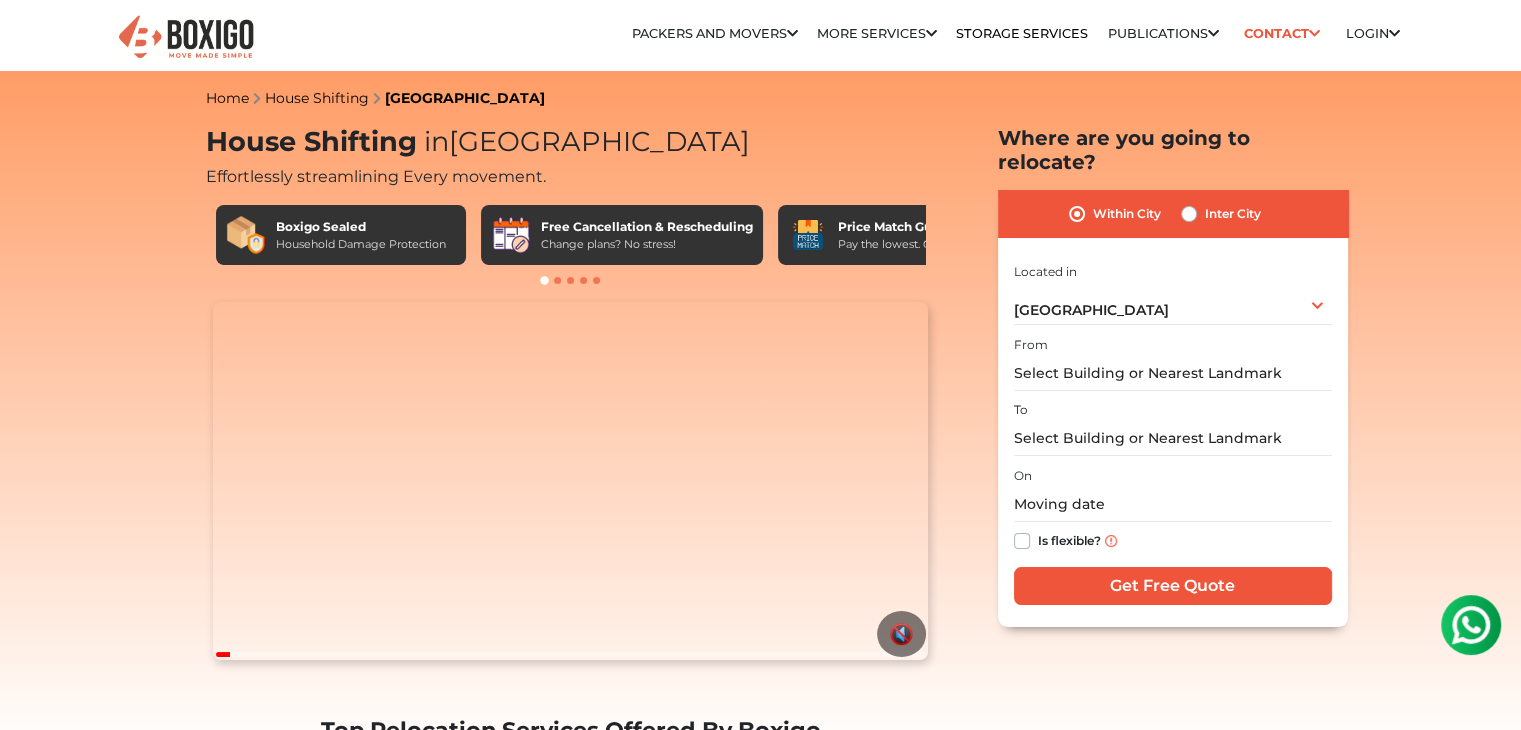 drag, startPoint x: 213, startPoint y: 125, endPoint x: 532, endPoint y: 128, distance: 319.0141 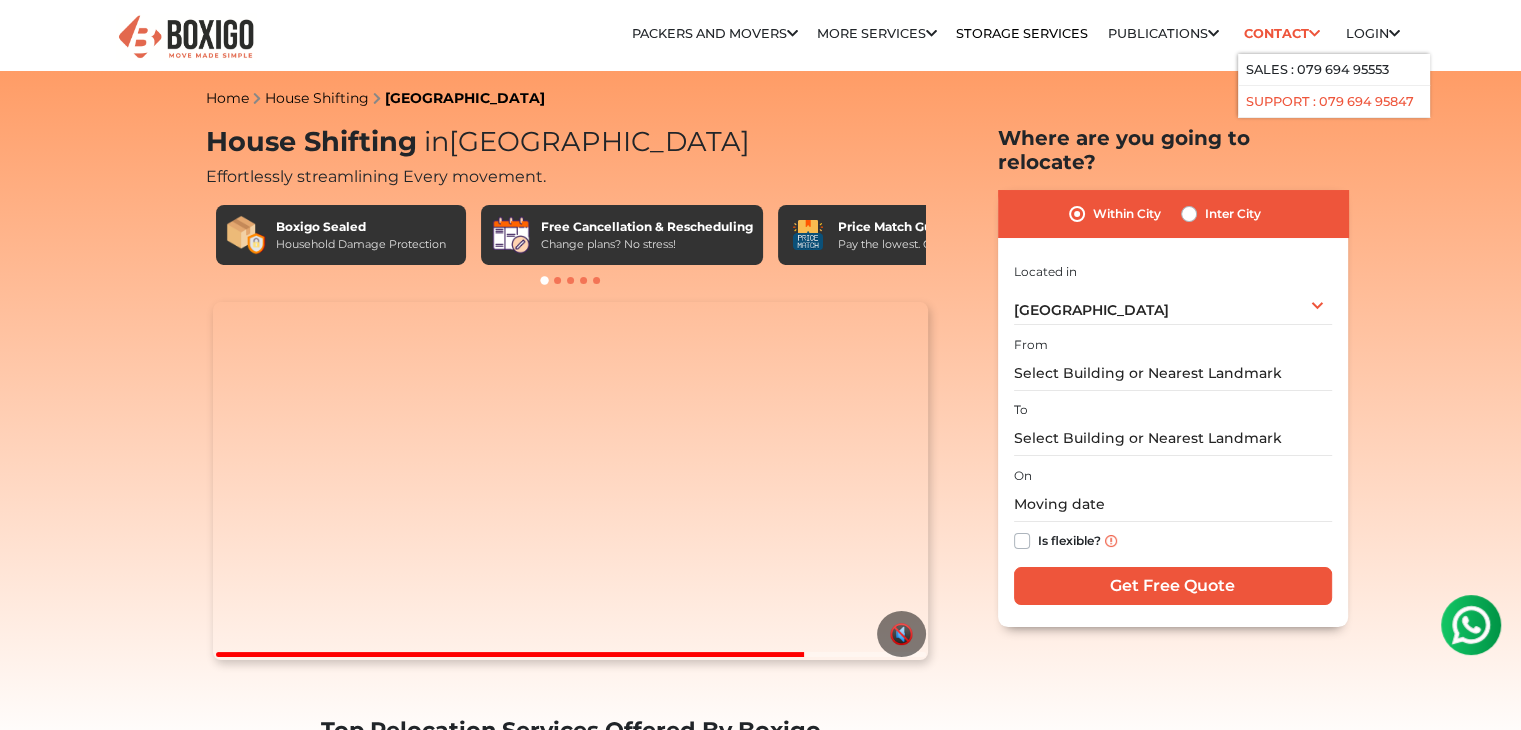 click on "Support : 079 694 95847" at bounding box center [1330, 101] 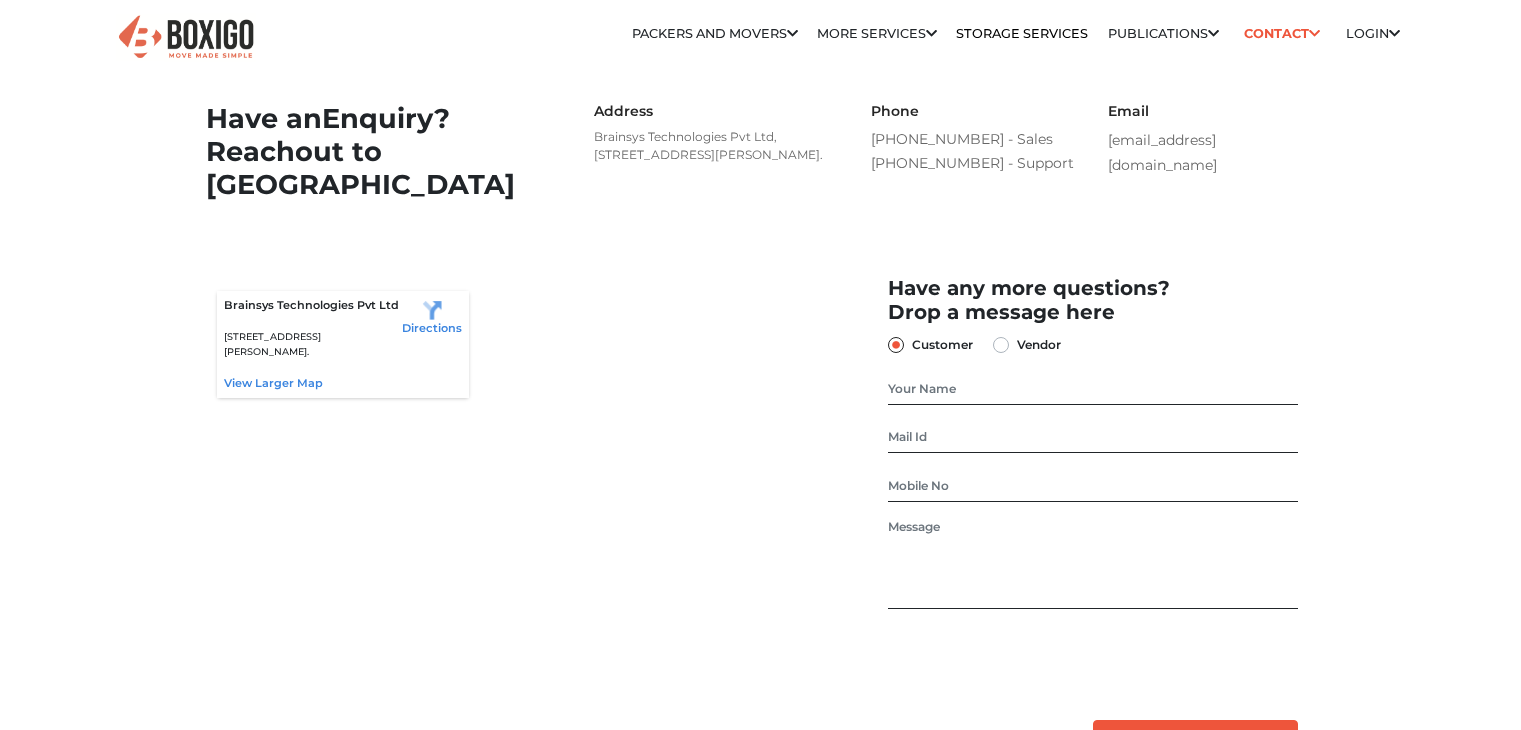 scroll, scrollTop: 0, scrollLeft: 0, axis: both 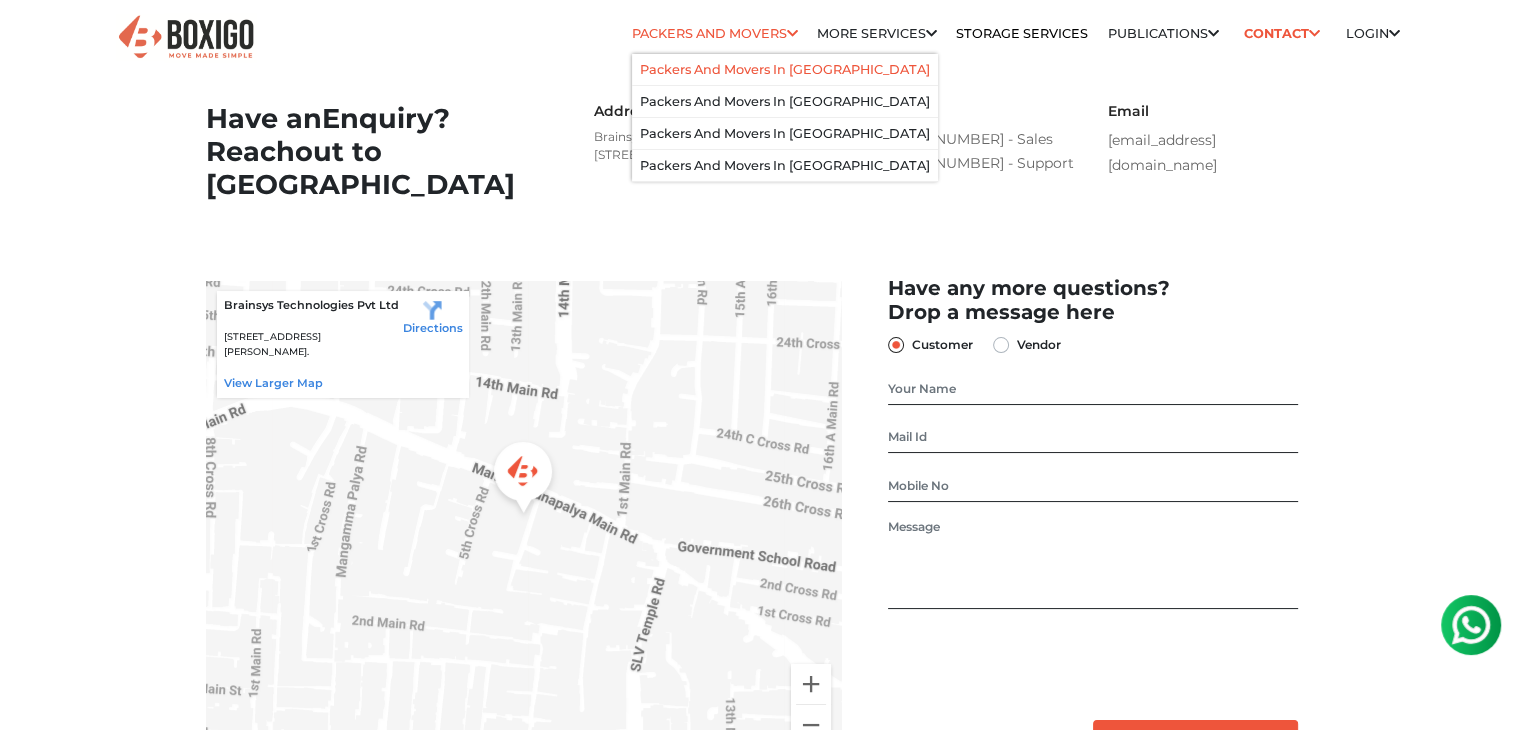 click on "Packers and Movers in [GEOGRAPHIC_DATA]" at bounding box center [785, 69] 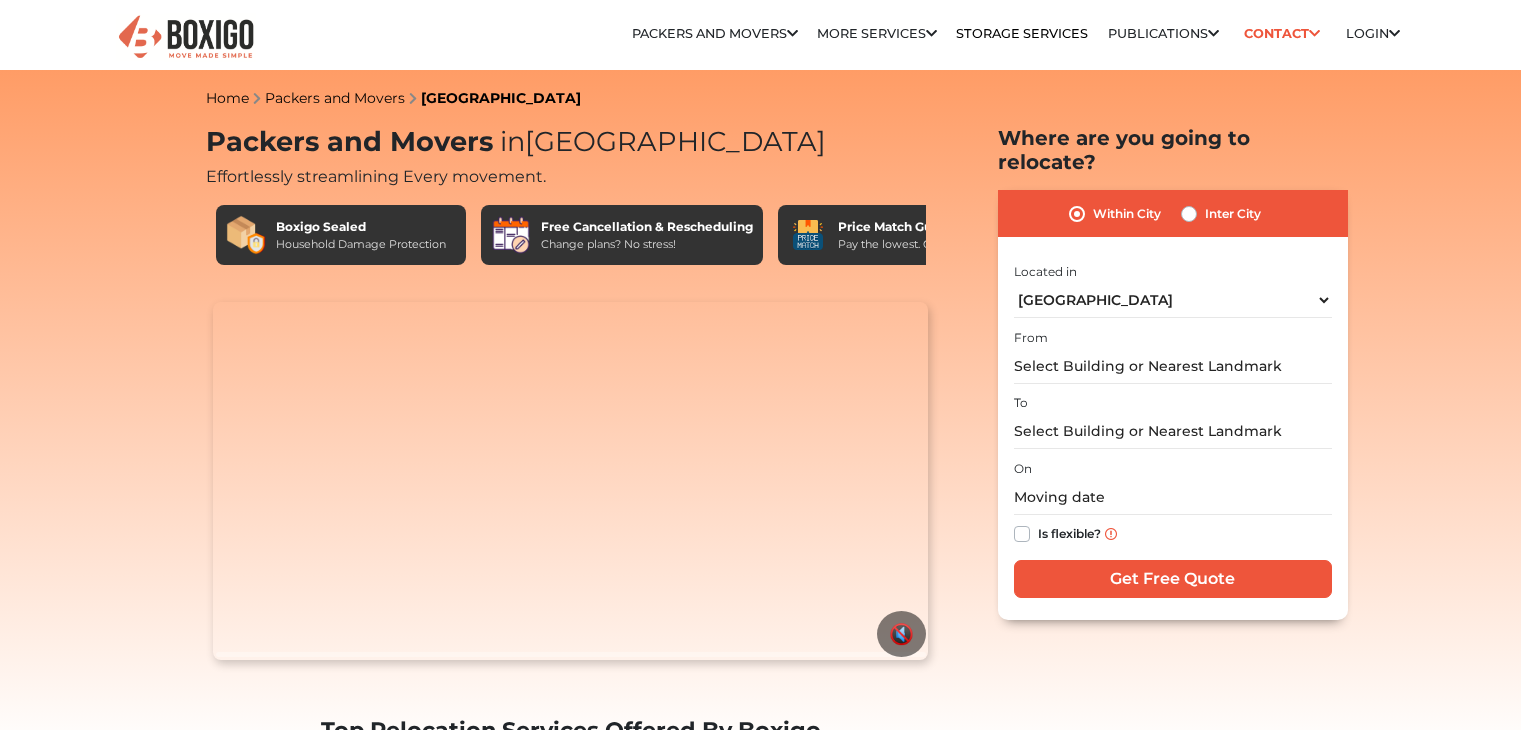 scroll, scrollTop: 0, scrollLeft: 0, axis: both 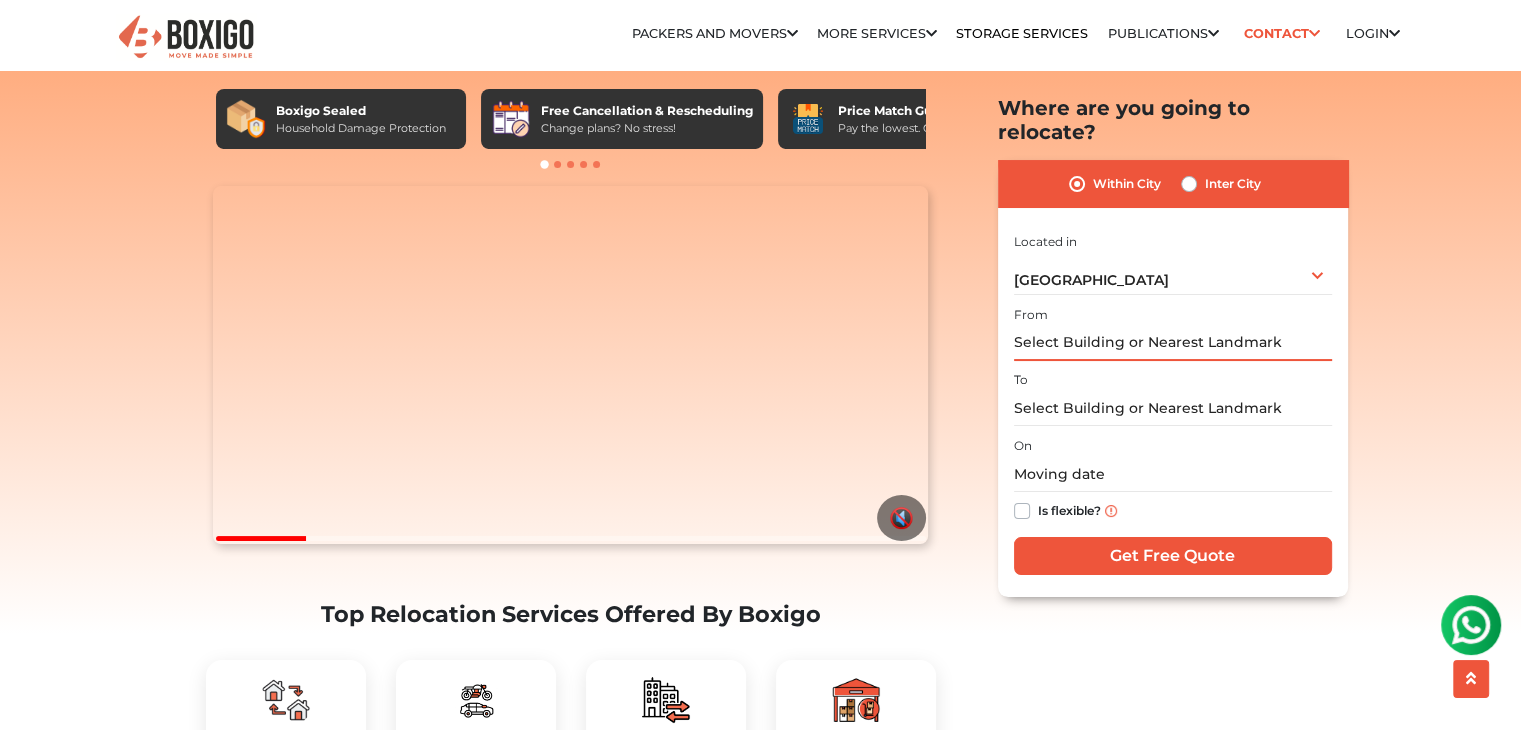 click at bounding box center [1173, 343] 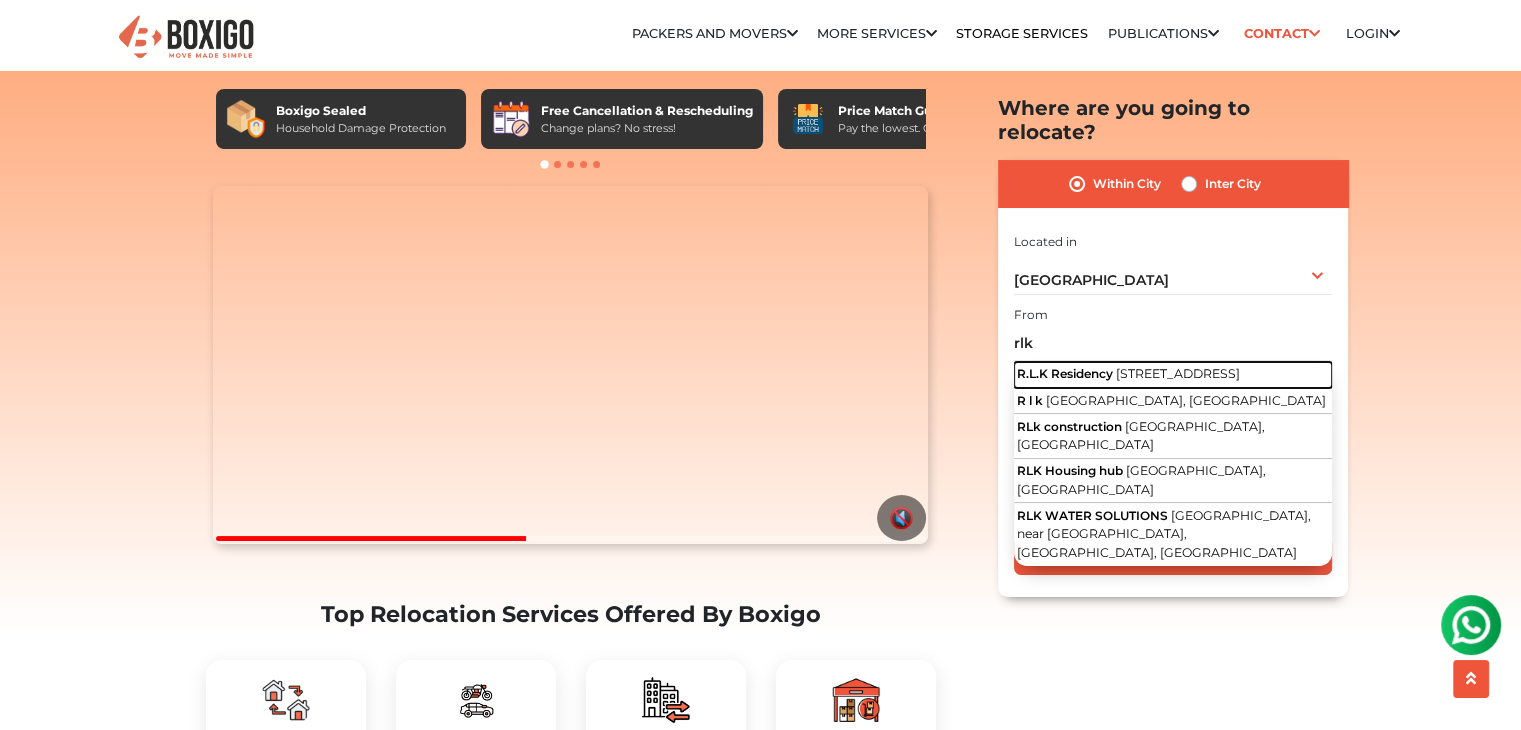 click on "1st Main Road, Royal Placid Phase 1, Lakedew Residency, 1st Sector, HSR Layout, Haralur, Karnataka" at bounding box center [1178, 373] 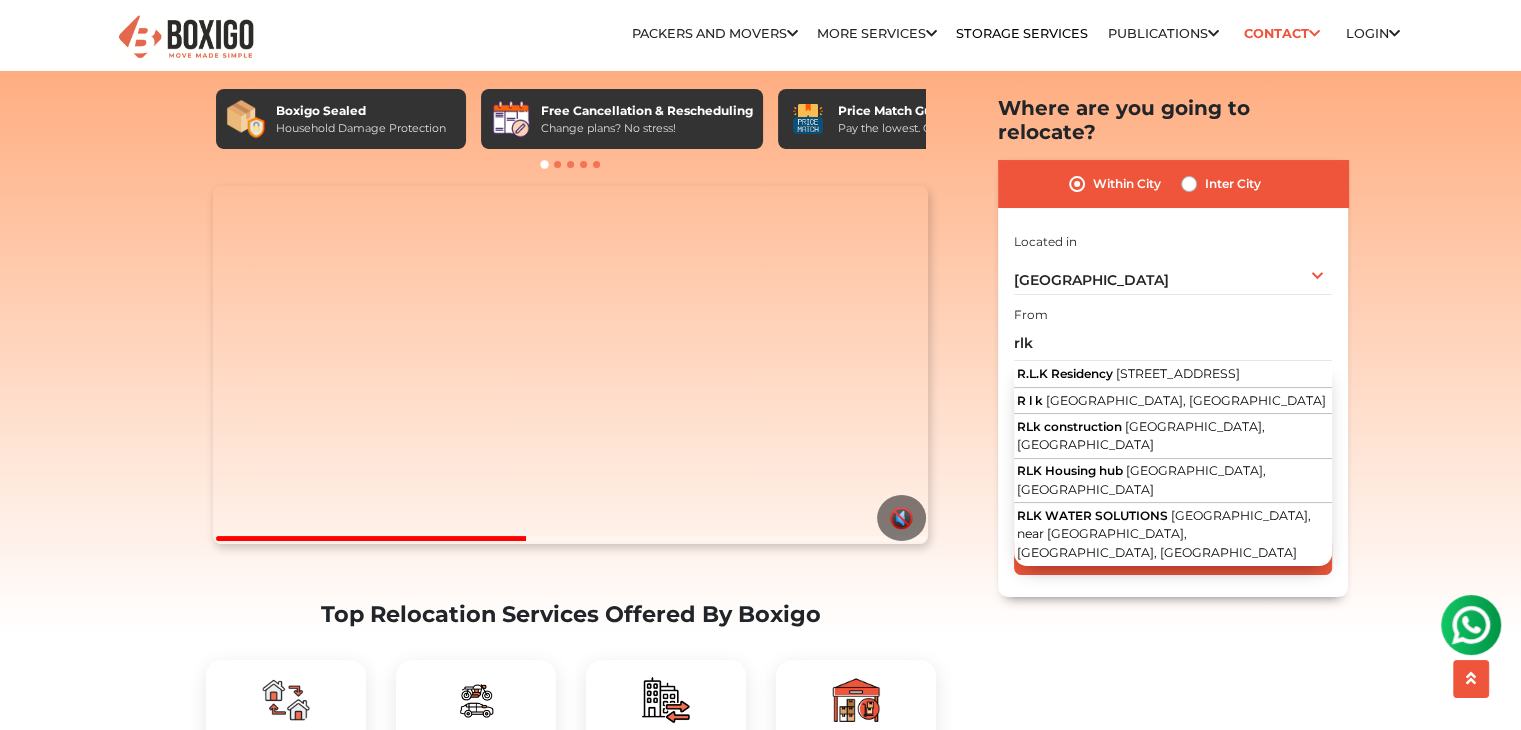 type on "R.L.K Residency, 1st Main Road, Royal Placid Phase 1, Lakedew Residency, 1st Sector, HSR Layout, Haralur, Karnataka" 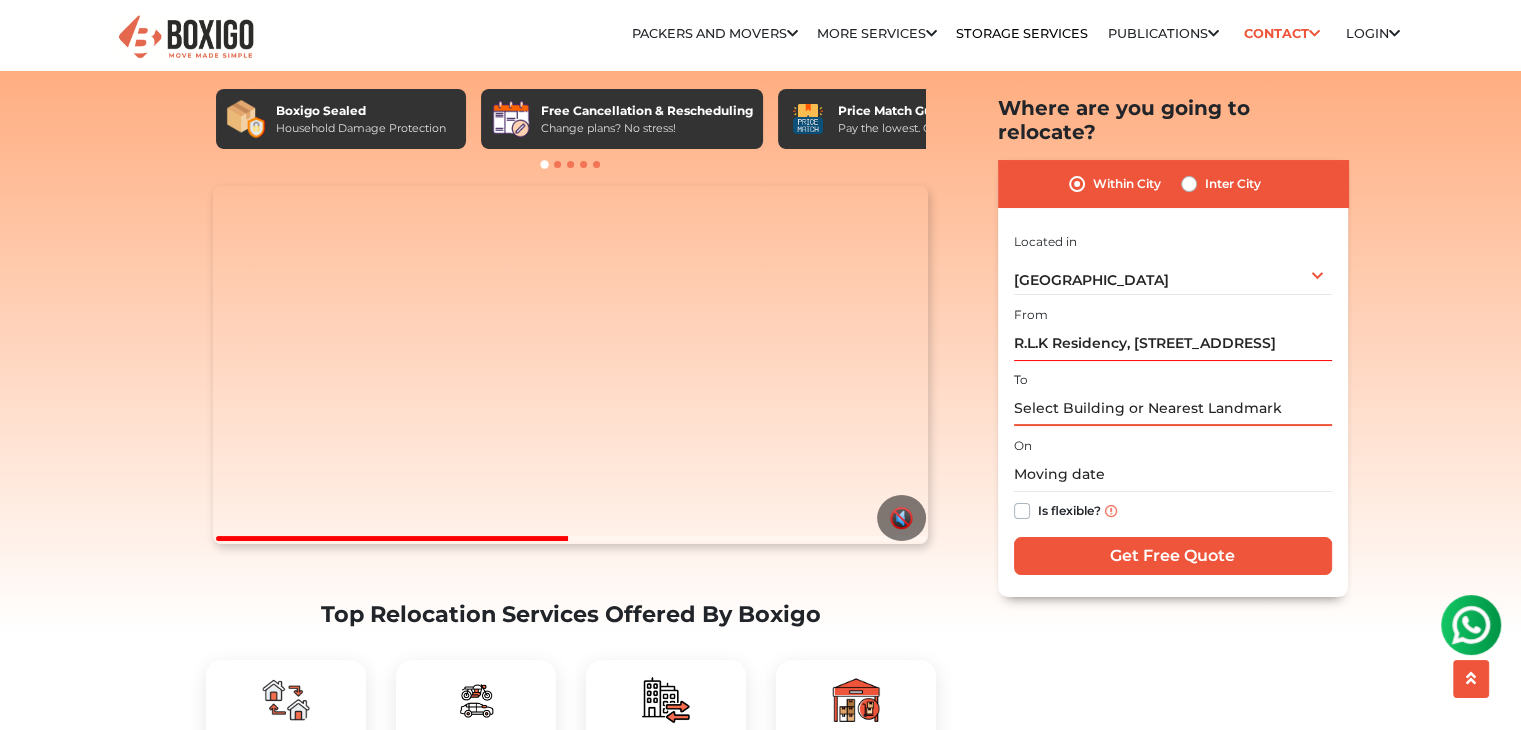 click at bounding box center (1173, 408) 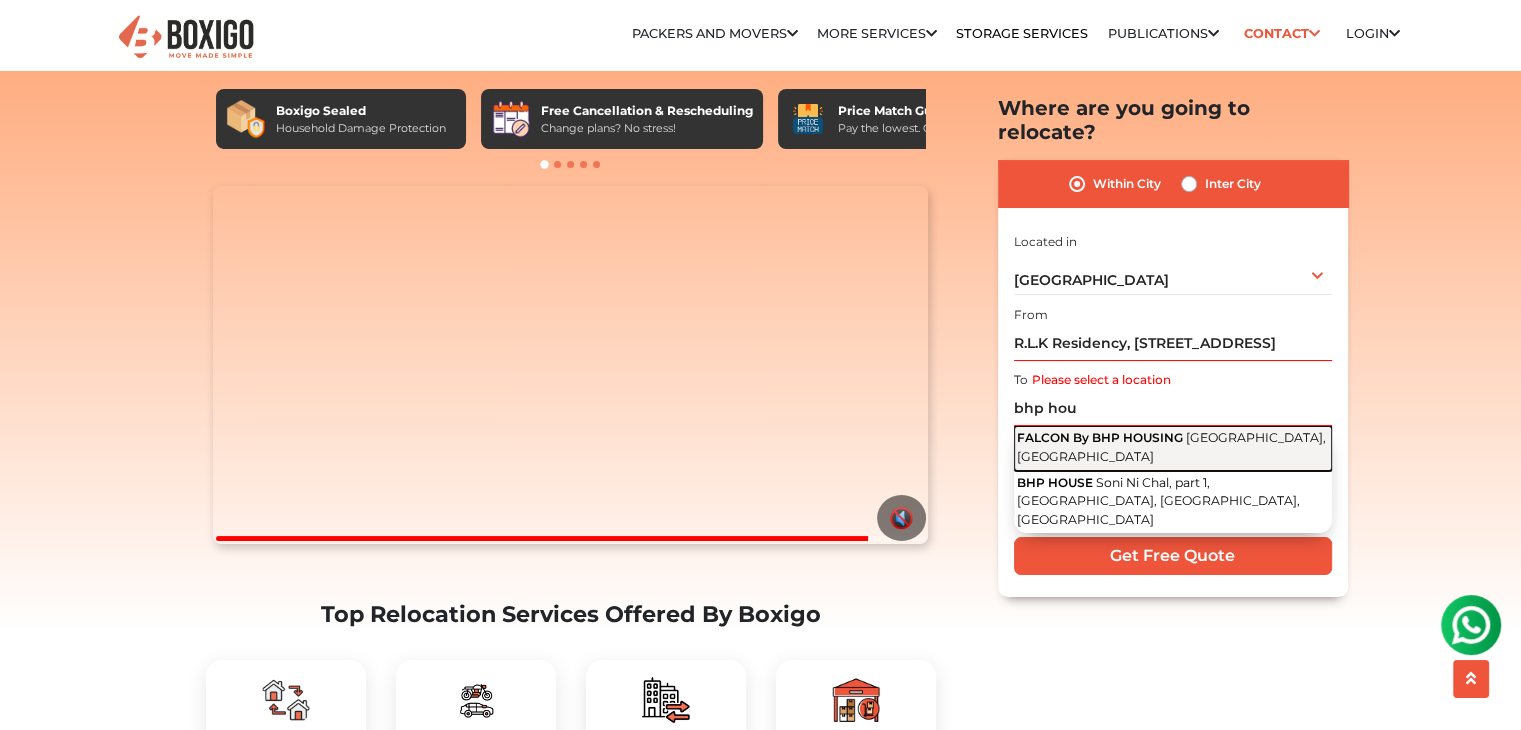 click on "FALCON By BHP HOUSING" at bounding box center [1100, 437] 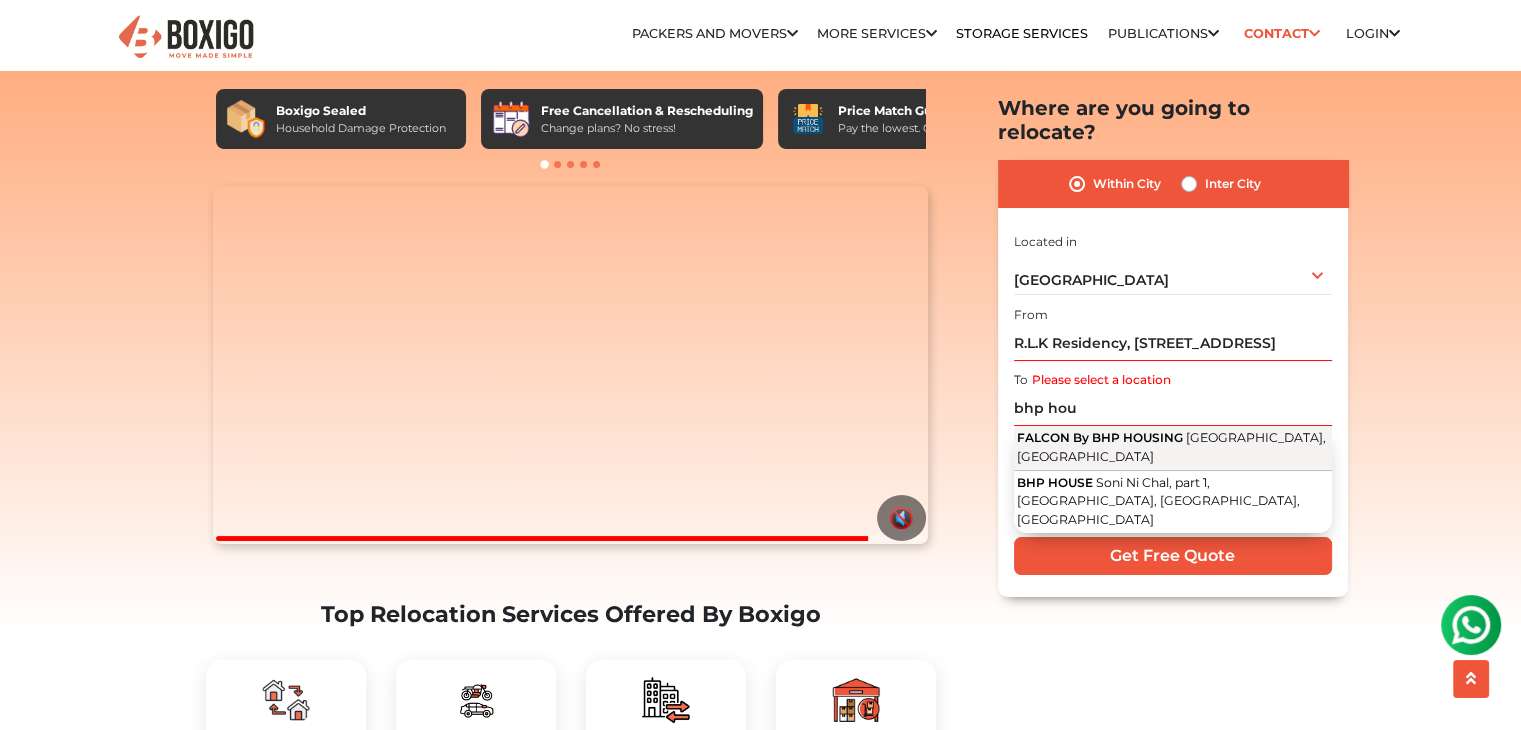 type on "FALCON By BHP HOUSING, Bikkanahalli Main Road, Sarjapura, Buragunte, Karnataka" 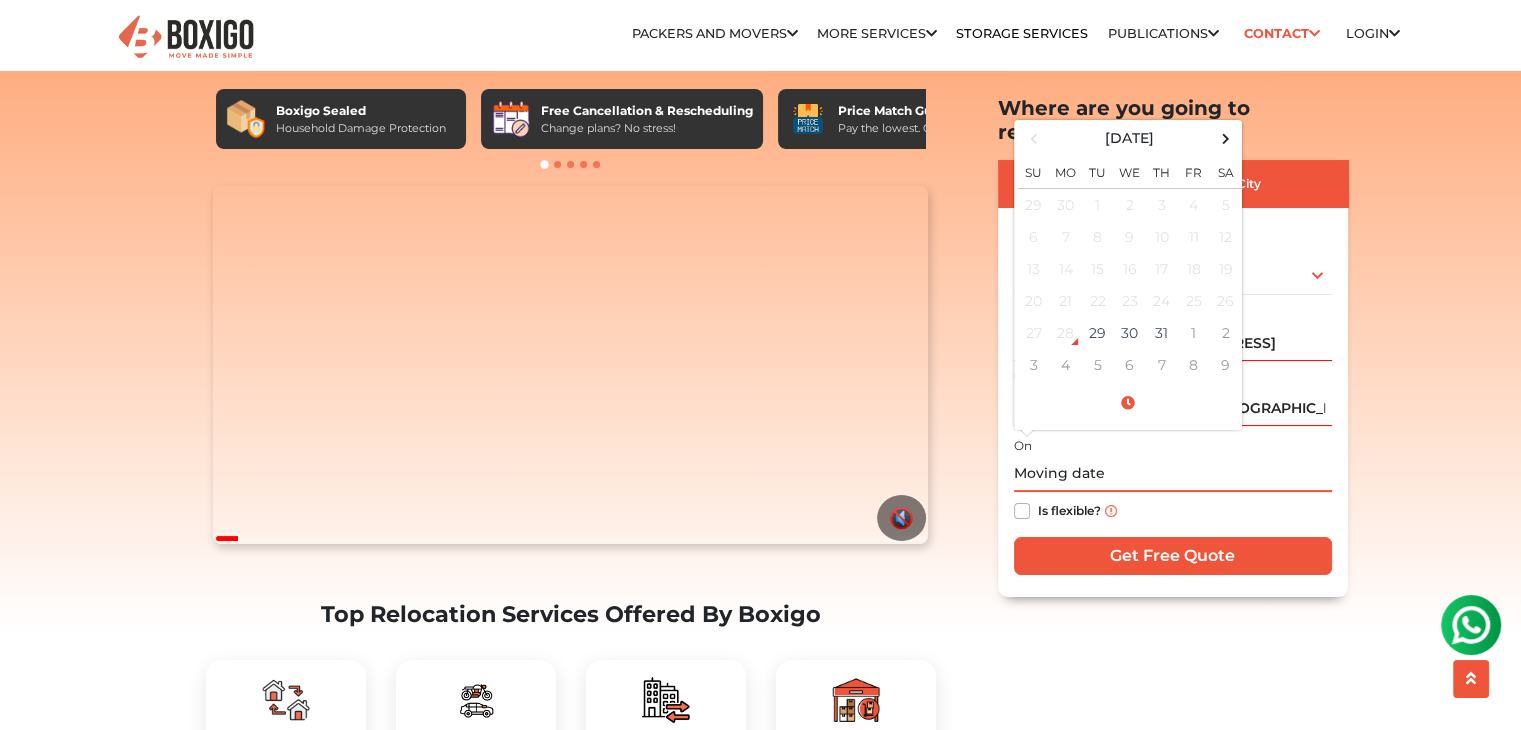 click at bounding box center [1173, 474] 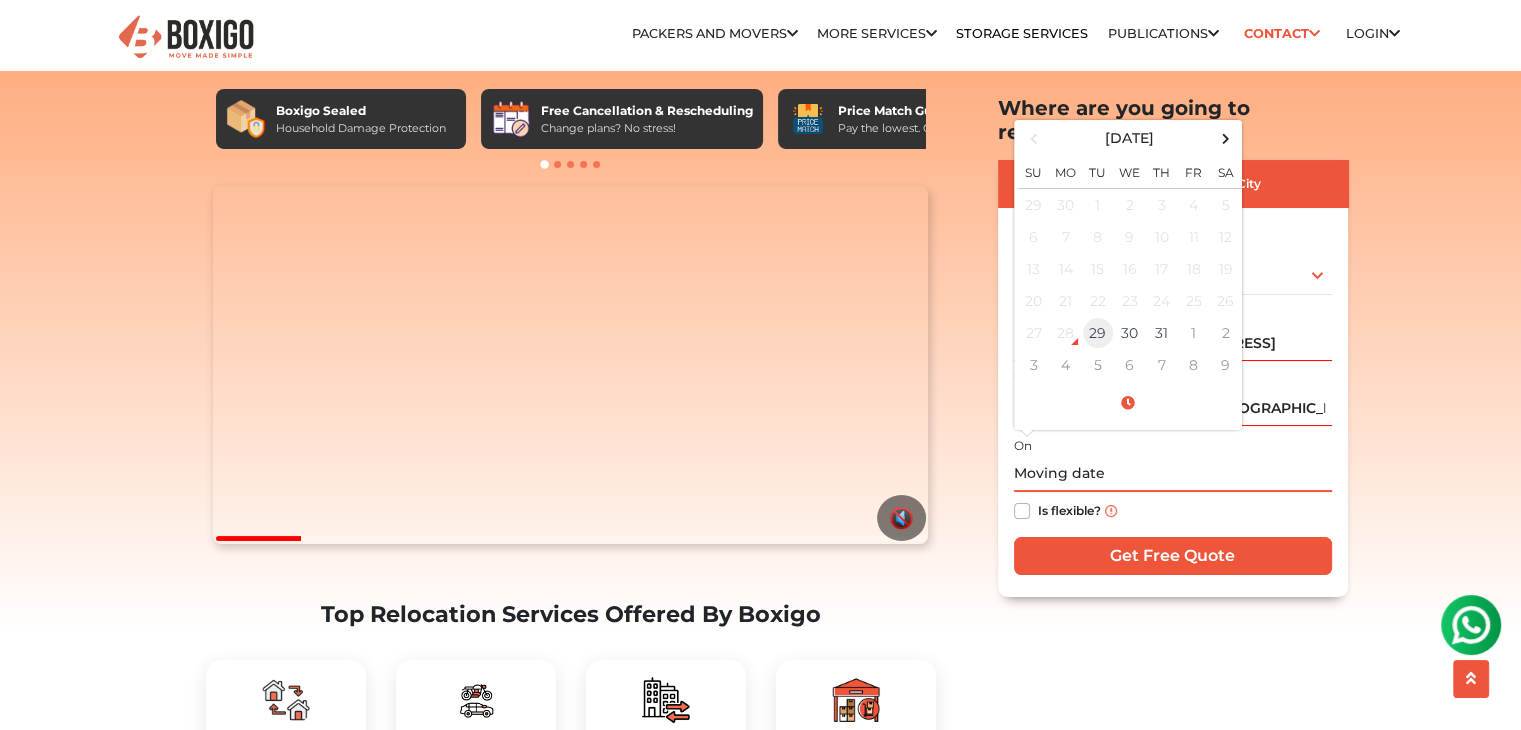 click on "29" at bounding box center (1098, 333) 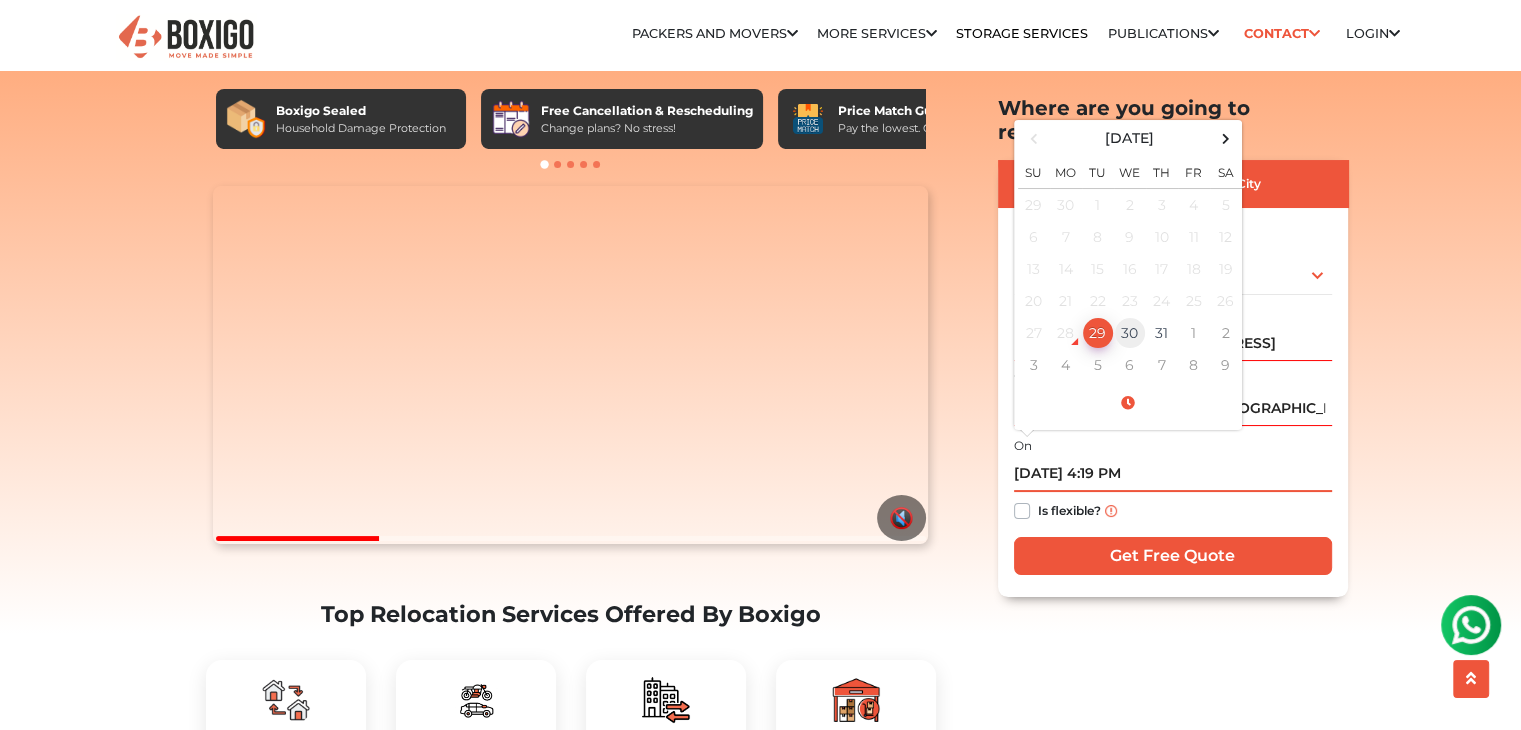 click on "30" at bounding box center [1130, 333] 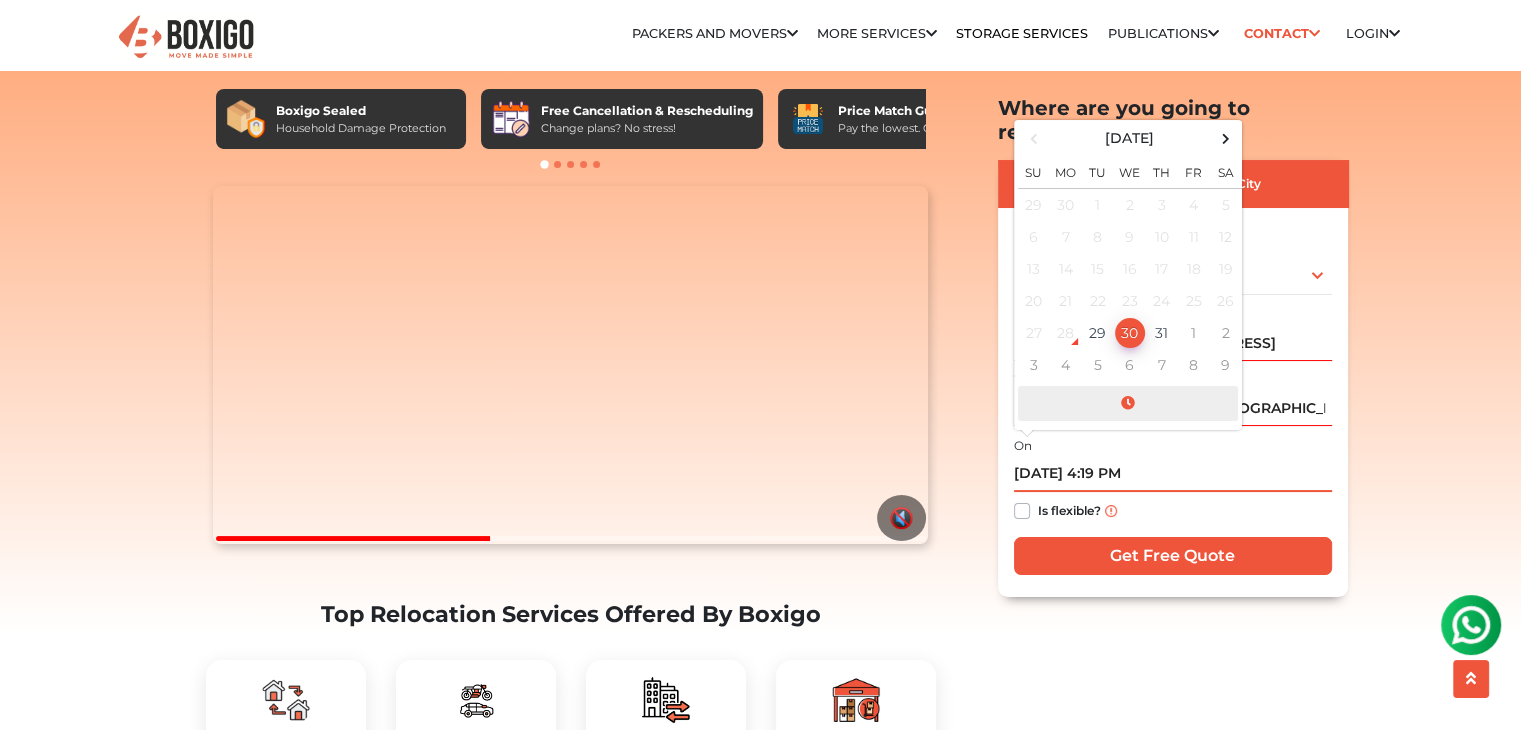 click at bounding box center [1128, 403] 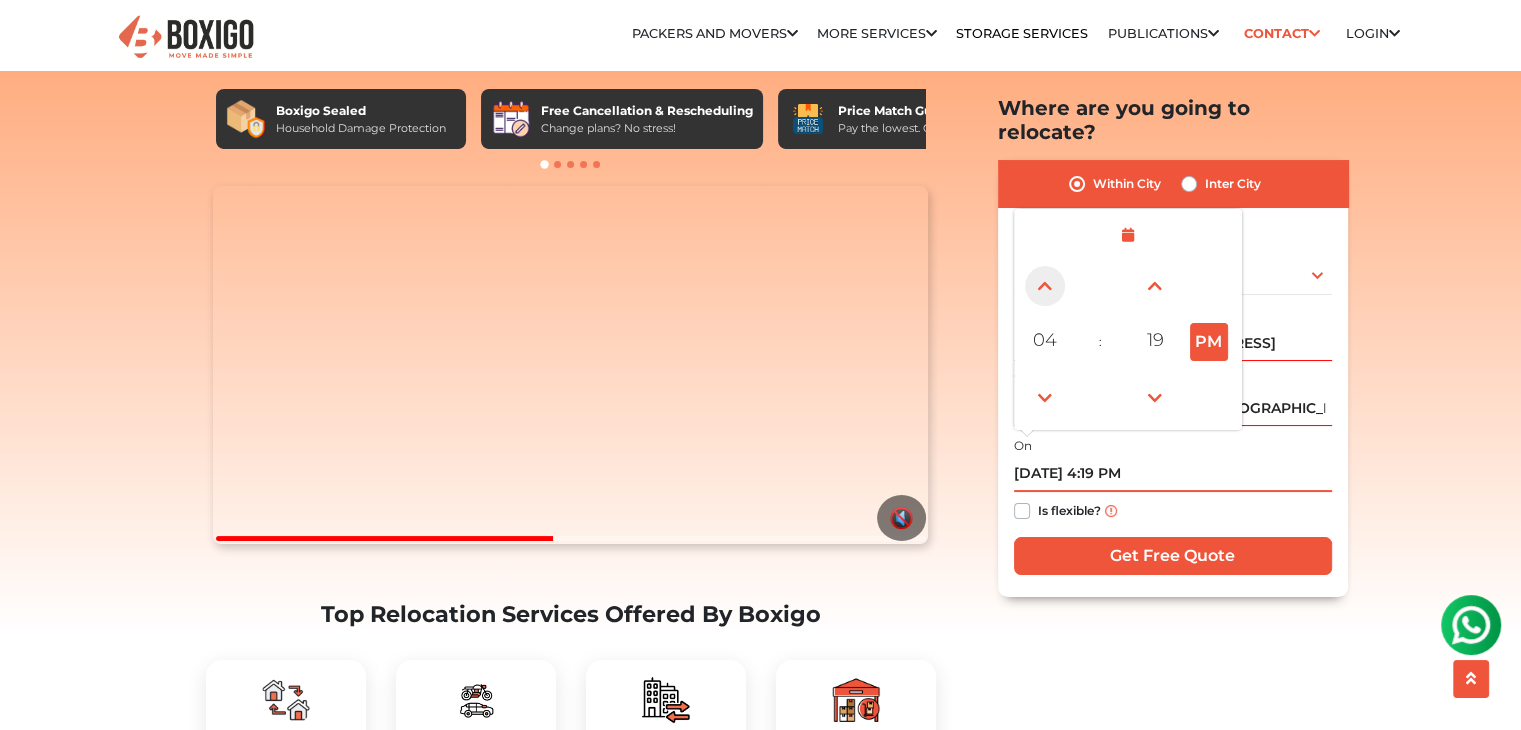 click at bounding box center (1045, 286) 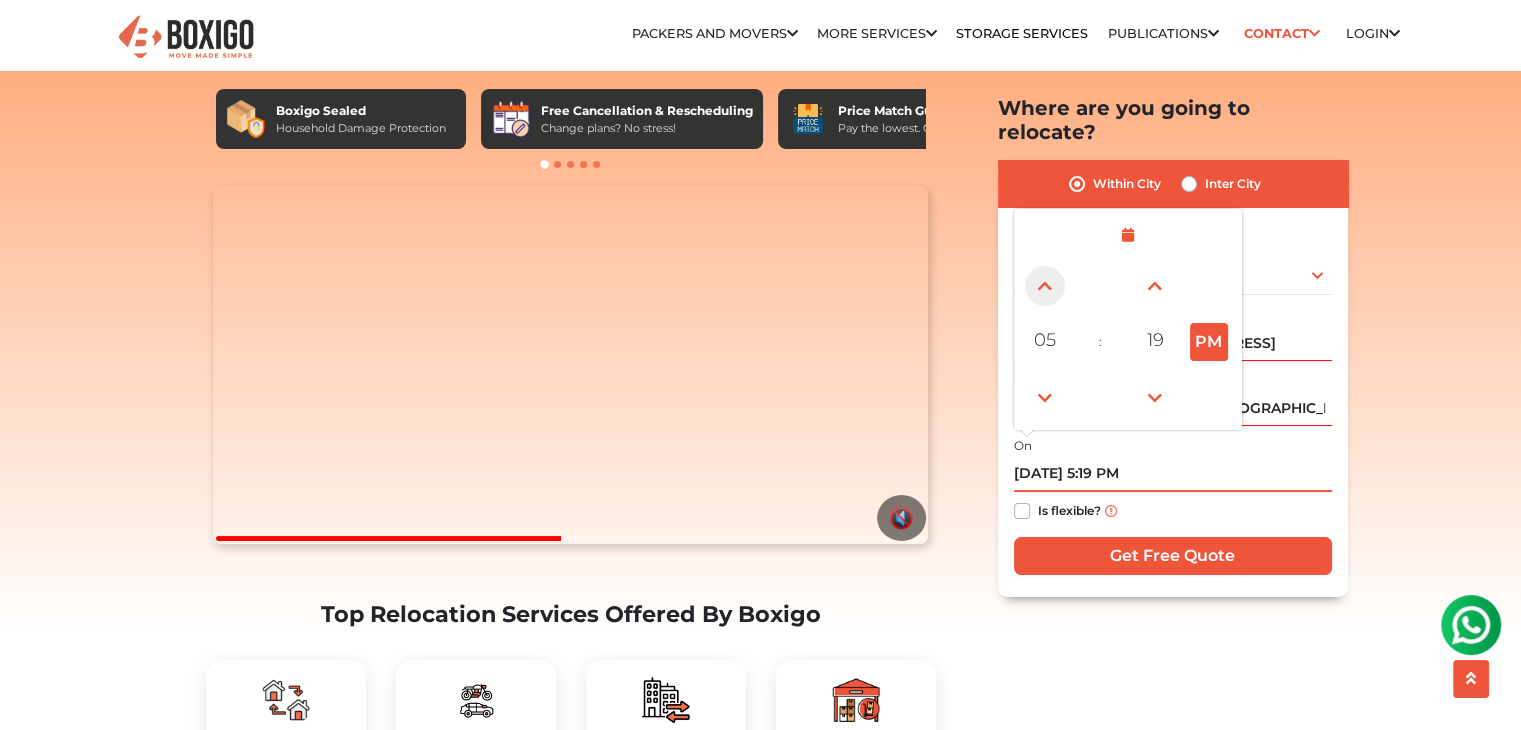 click at bounding box center (1045, 286) 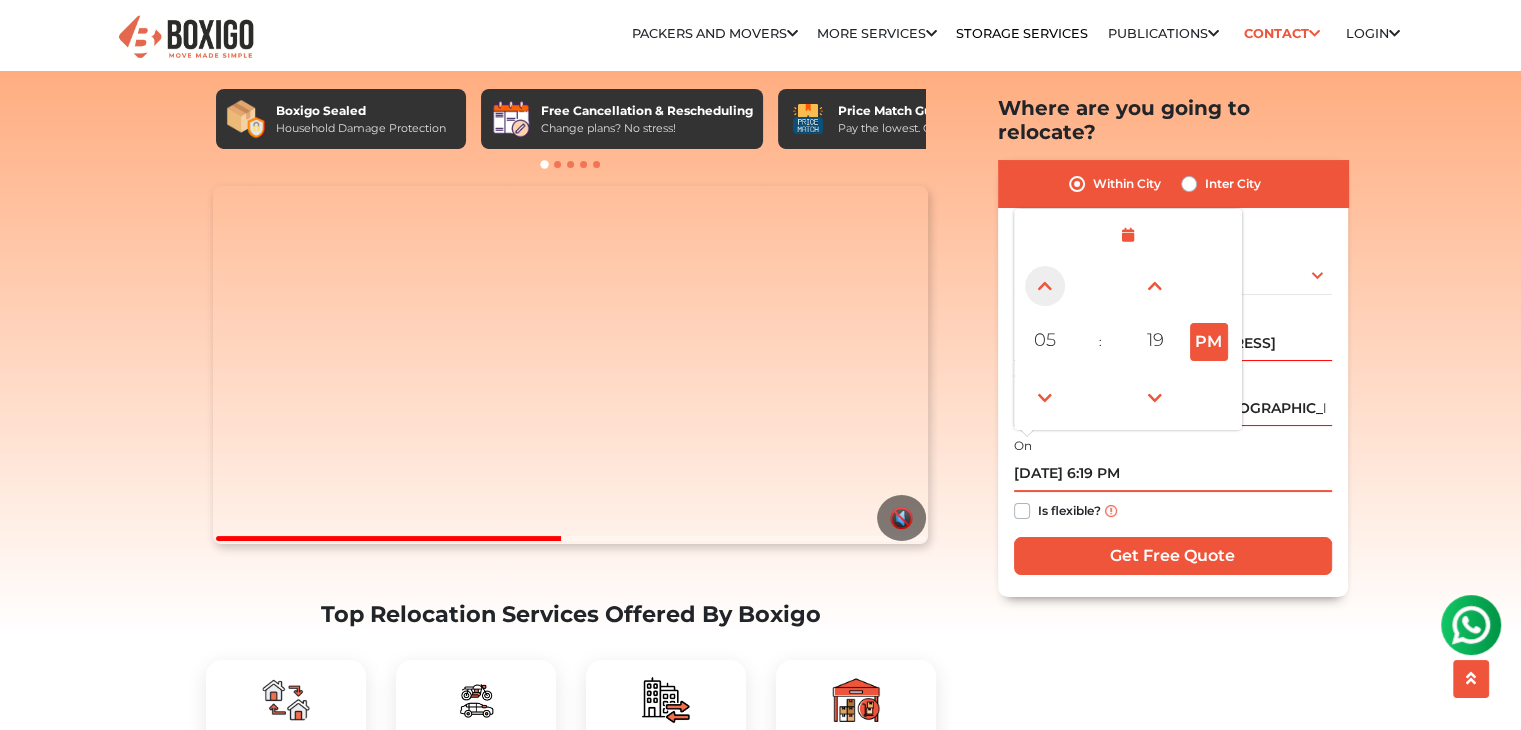 click at bounding box center (1045, 286) 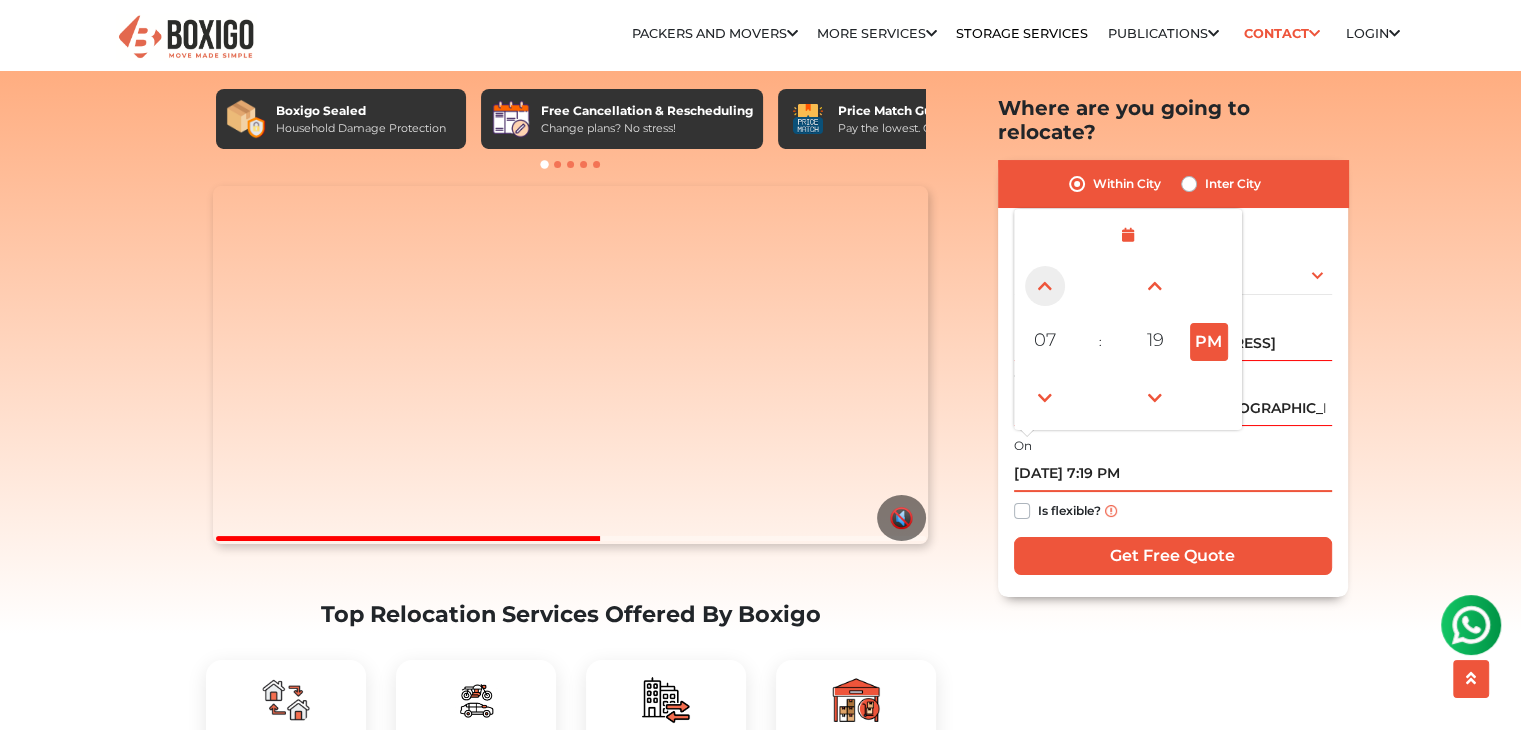 click at bounding box center [1045, 286] 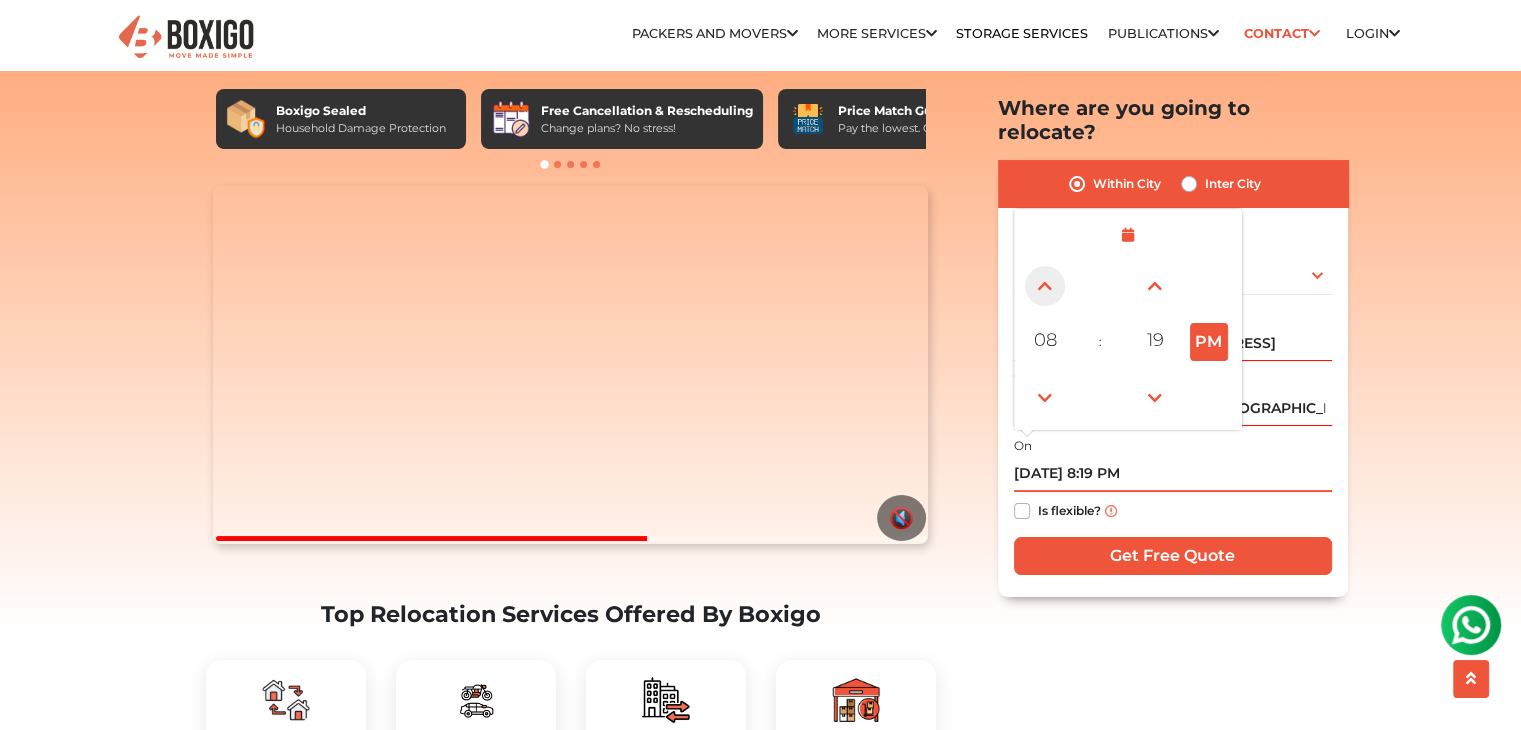 click at bounding box center (1045, 286) 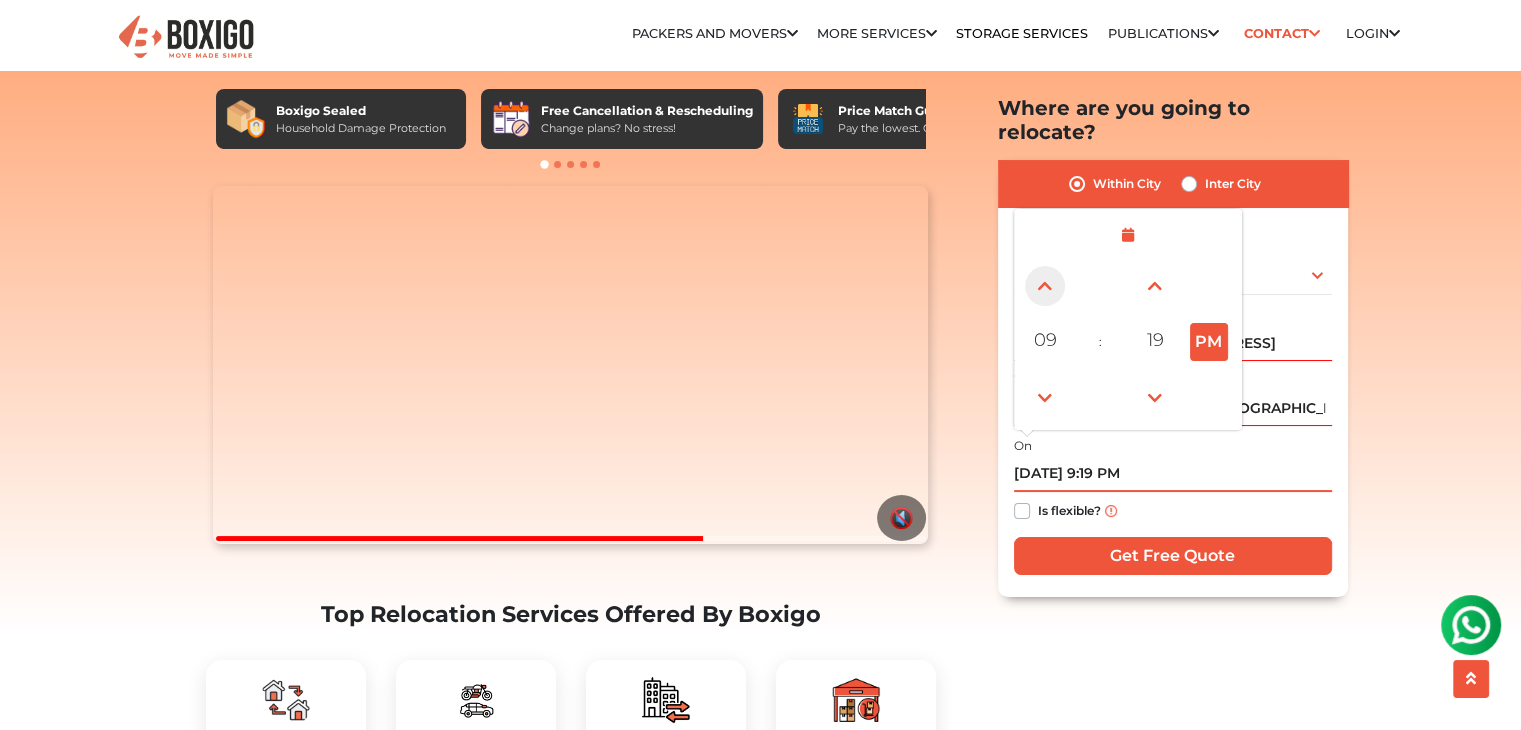click at bounding box center [1045, 286] 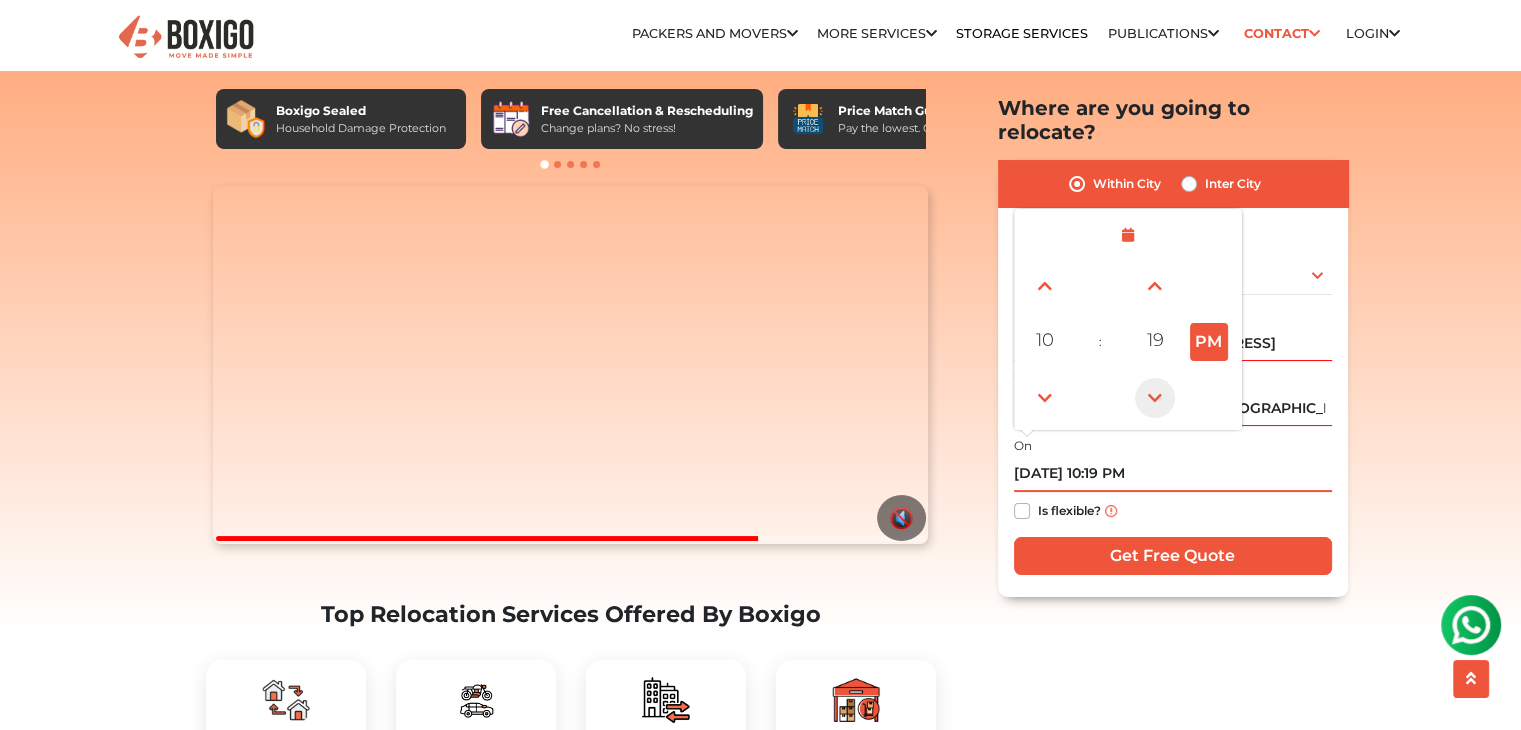 click at bounding box center (1155, 398) 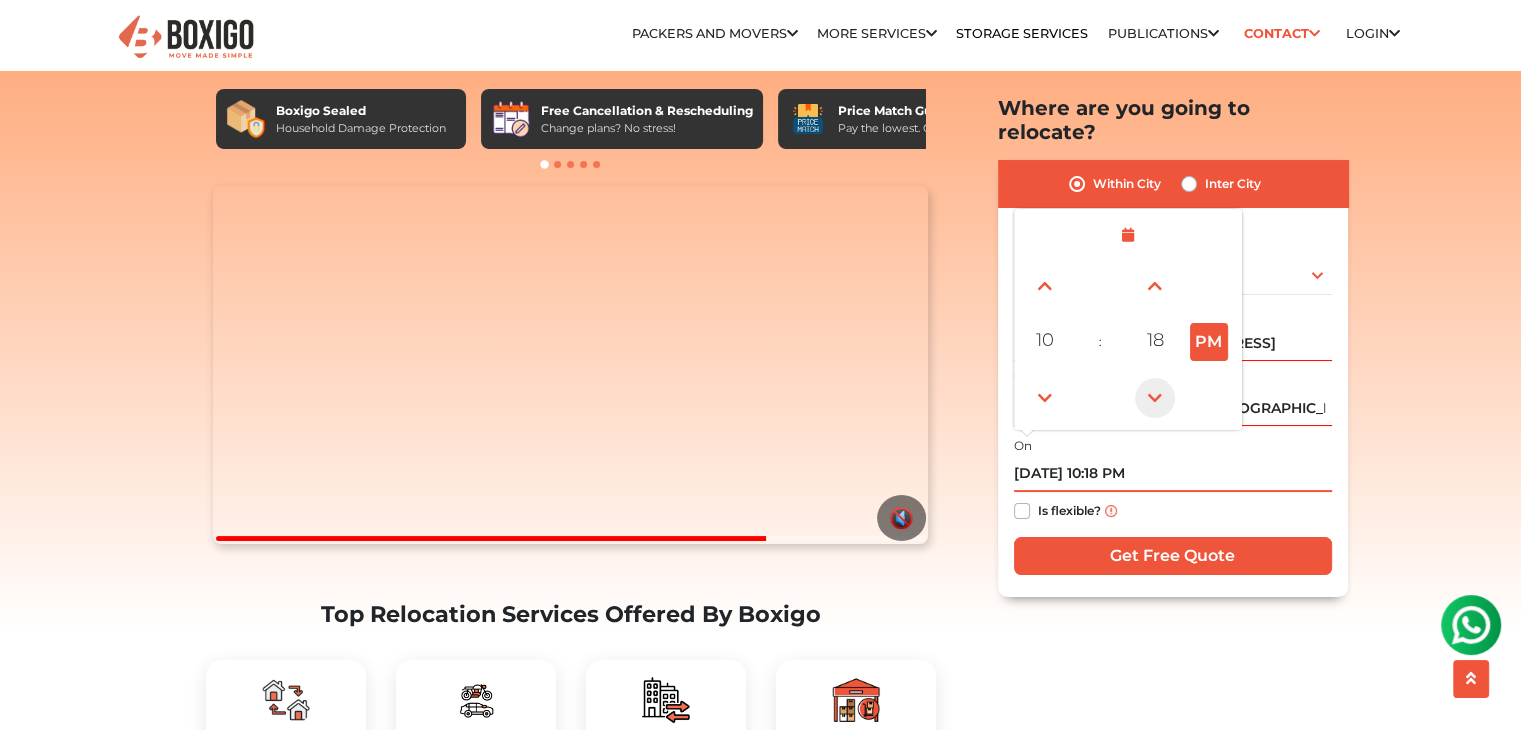 click at bounding box center (1155, 398) 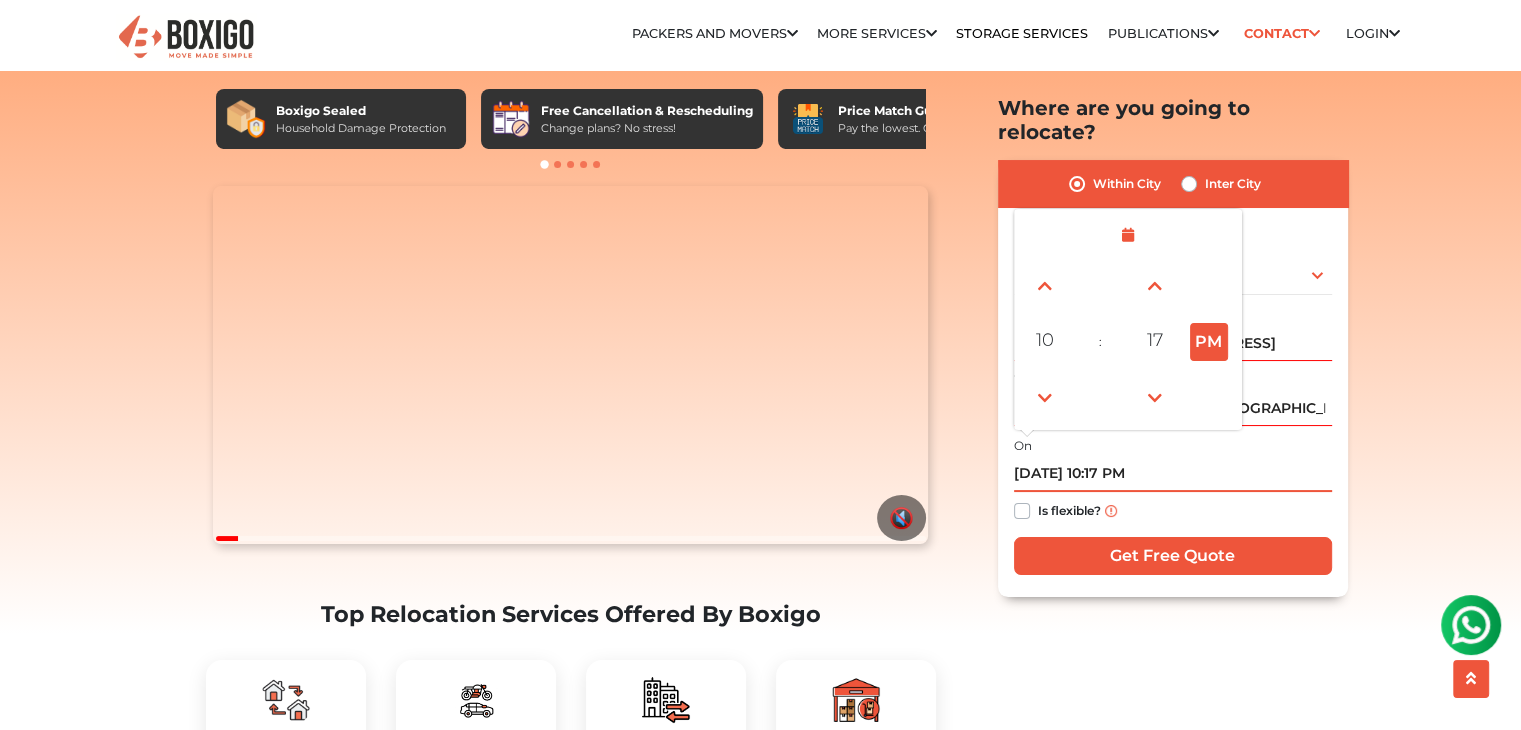 click on "PM" at bounding box center [1209, 342] 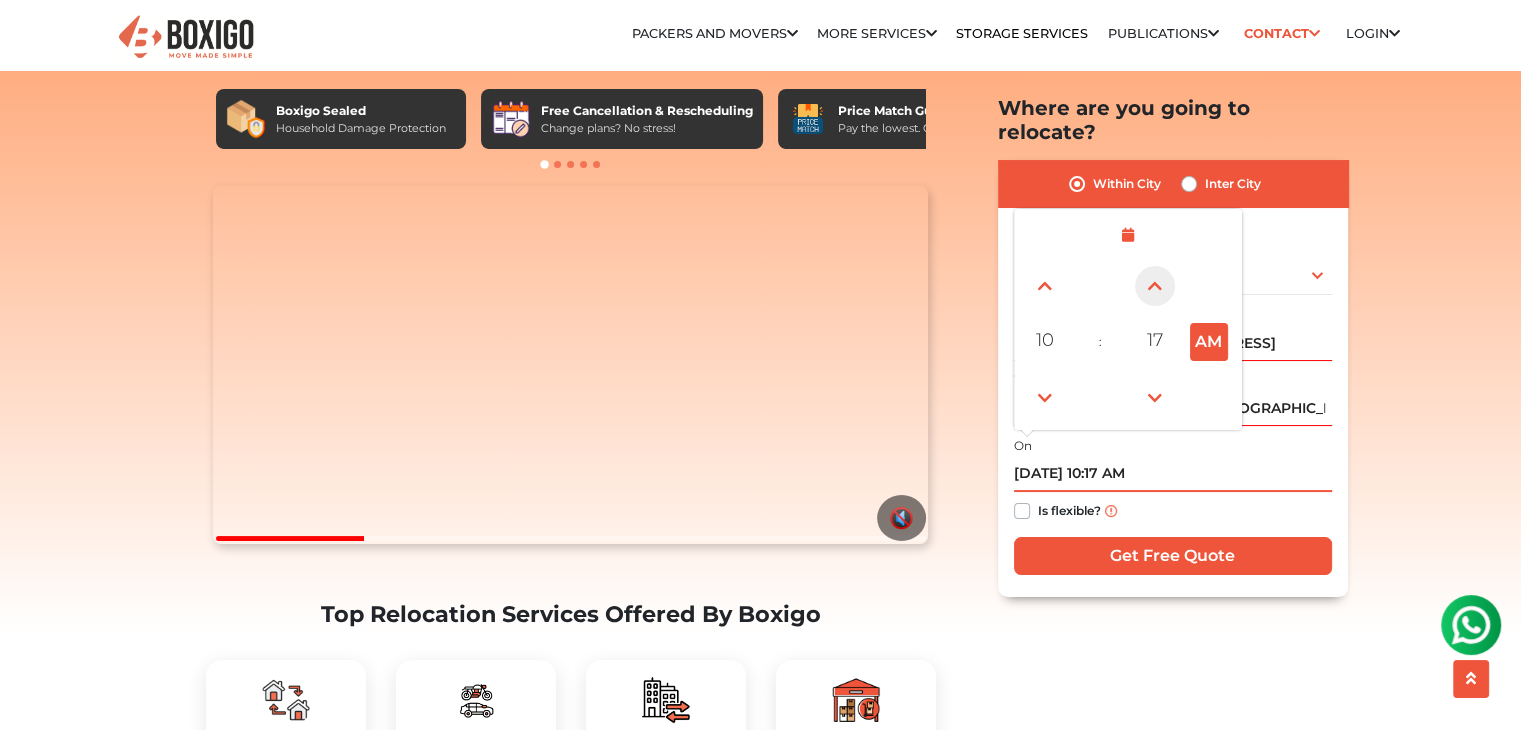click at bounding box center [1155, 286] 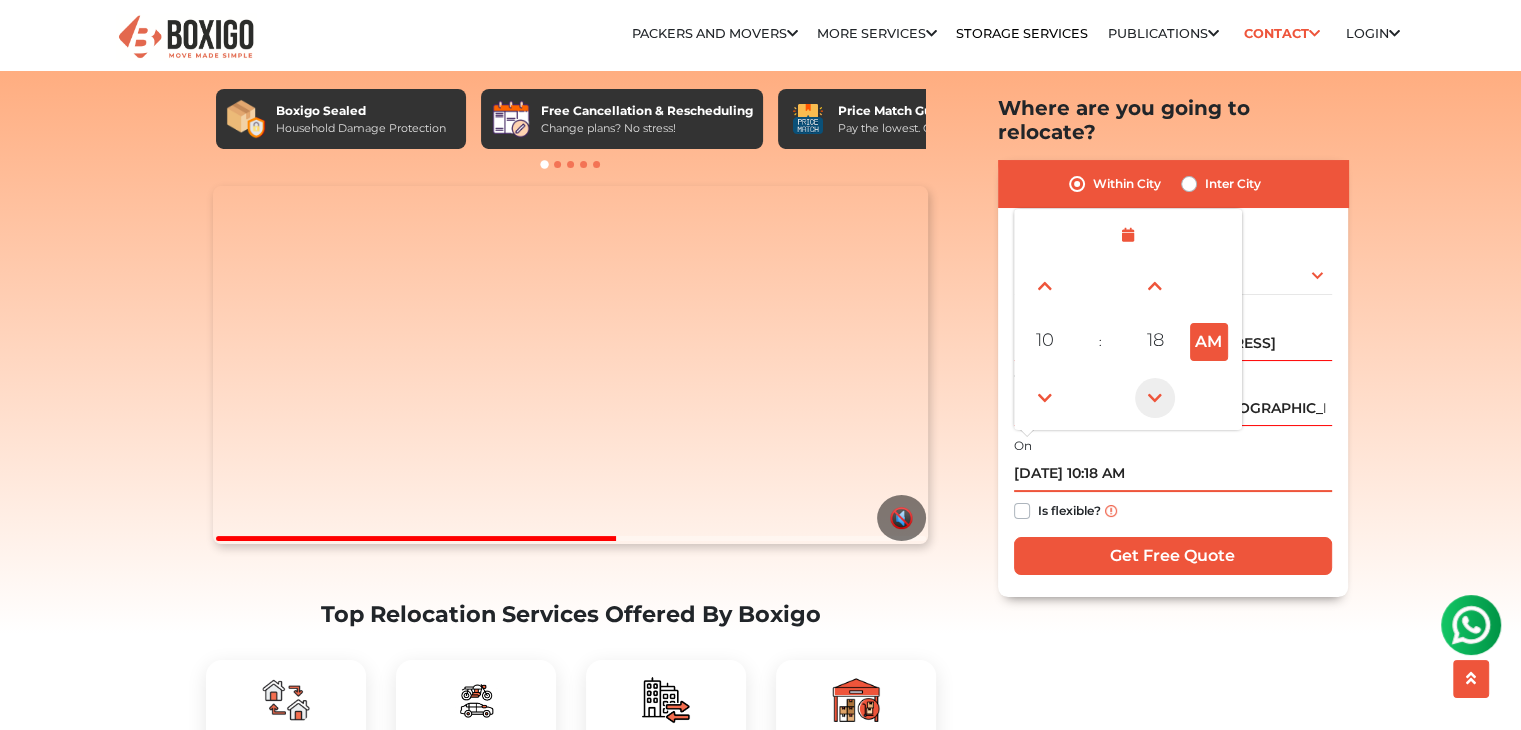 click at bounding box center [1155, 398] 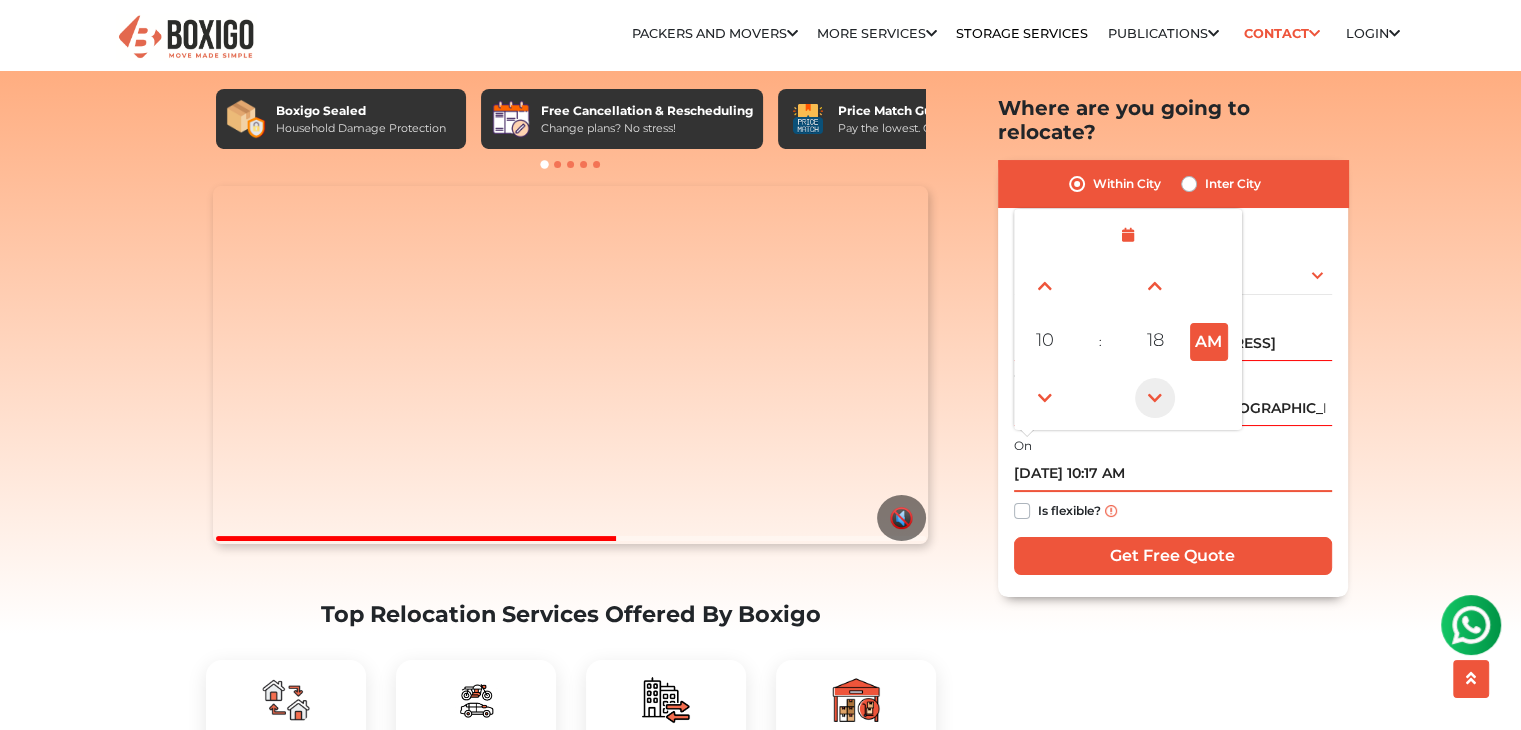click at bounding box center (1155, 398) 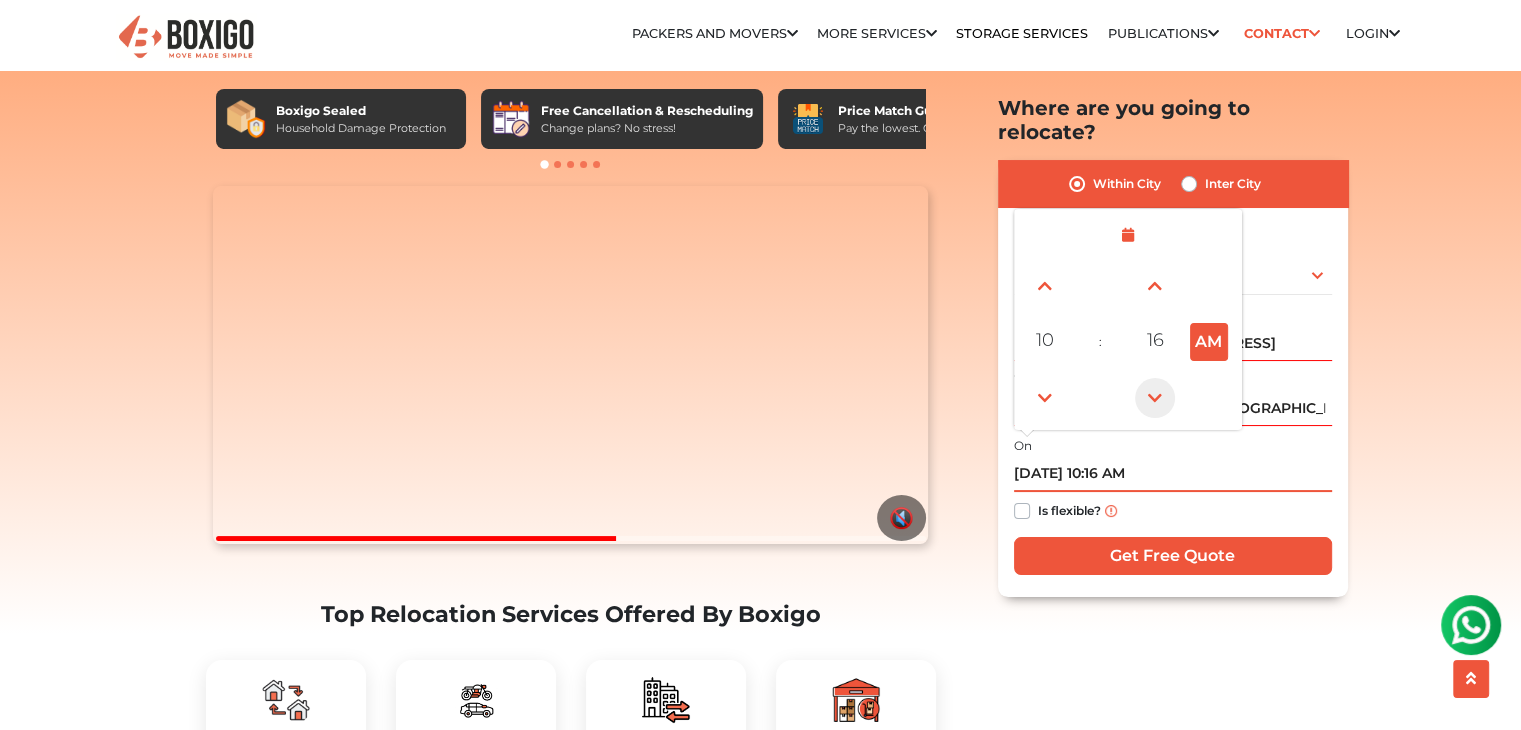 click at bounding box center (1155, 398) 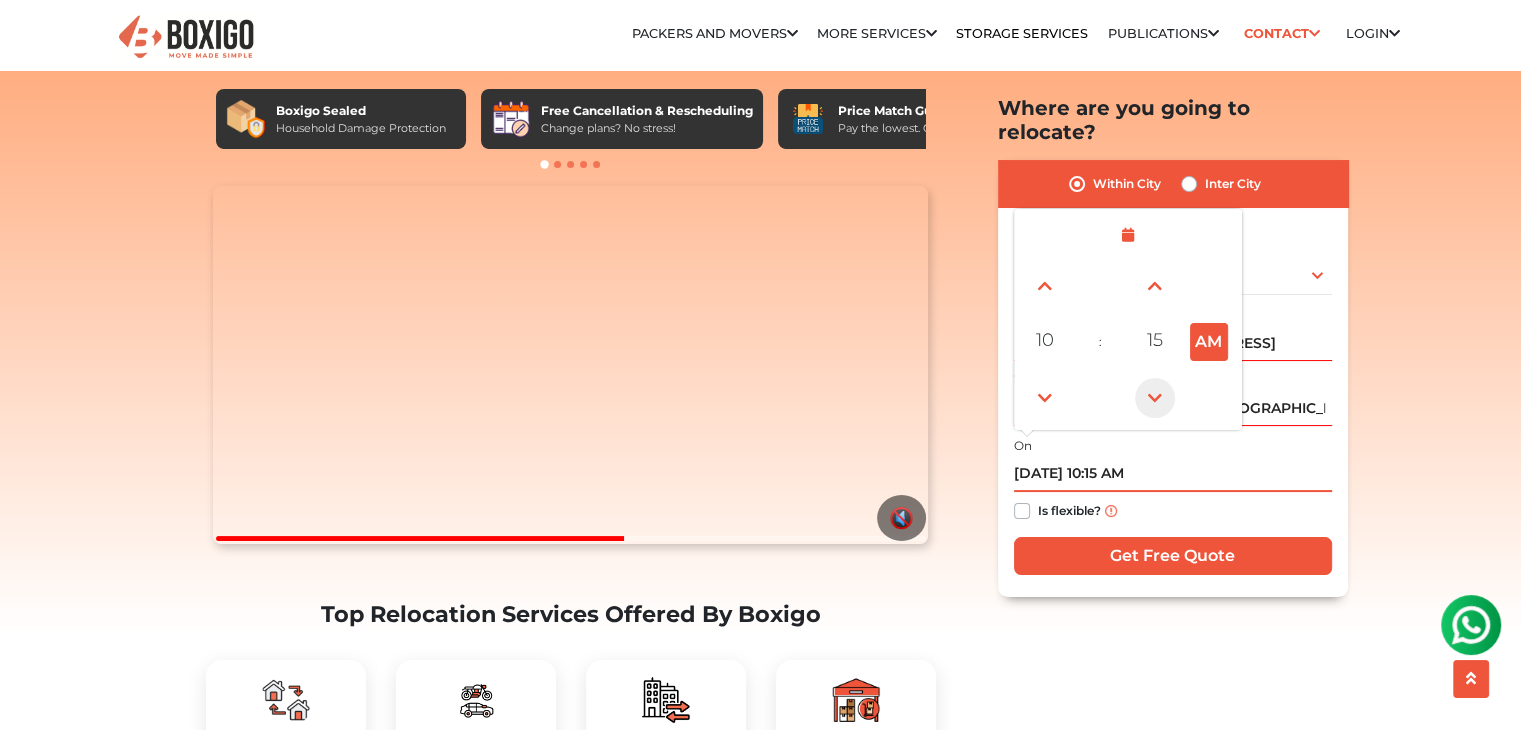 click at bounding box center [1155, 398] 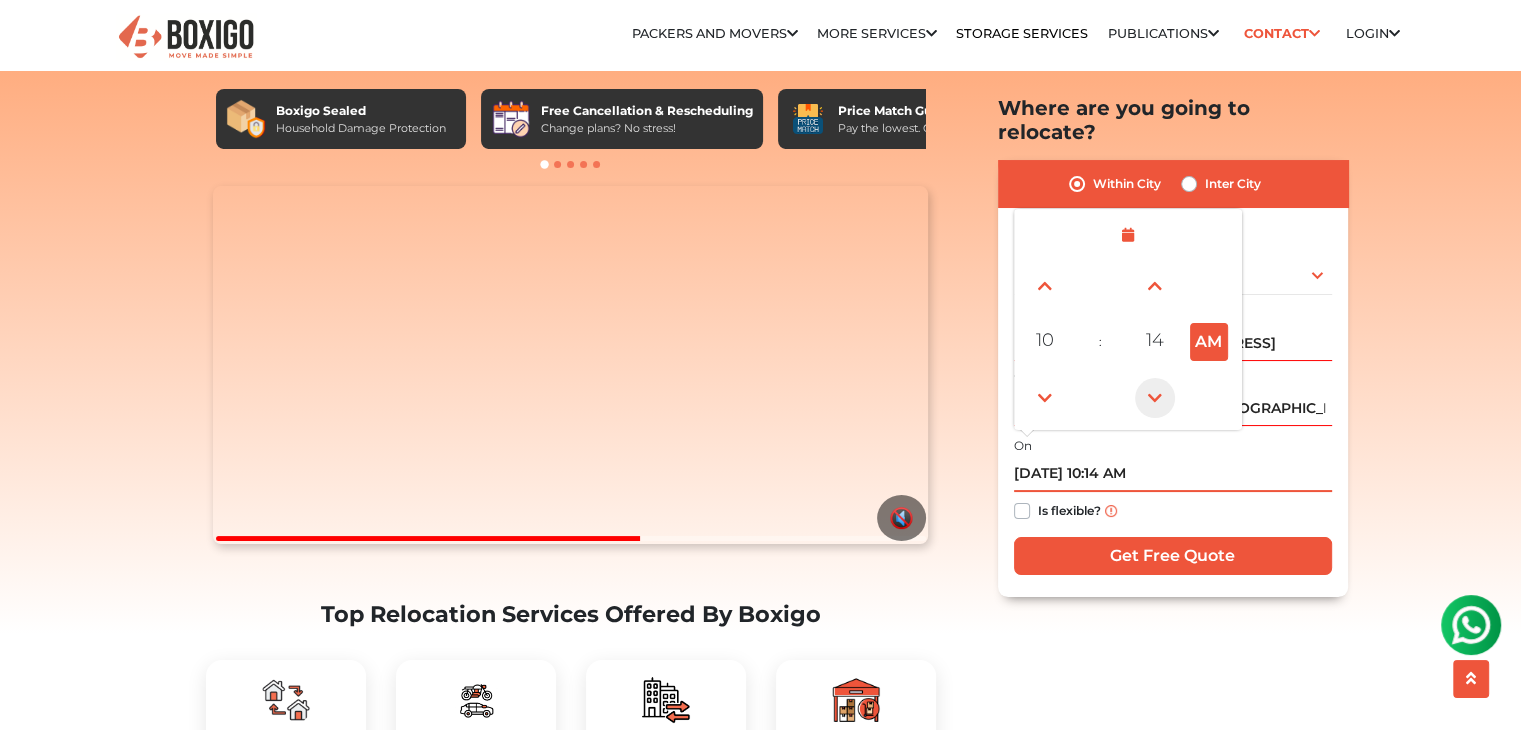 click at bounding box center [1155, 398] 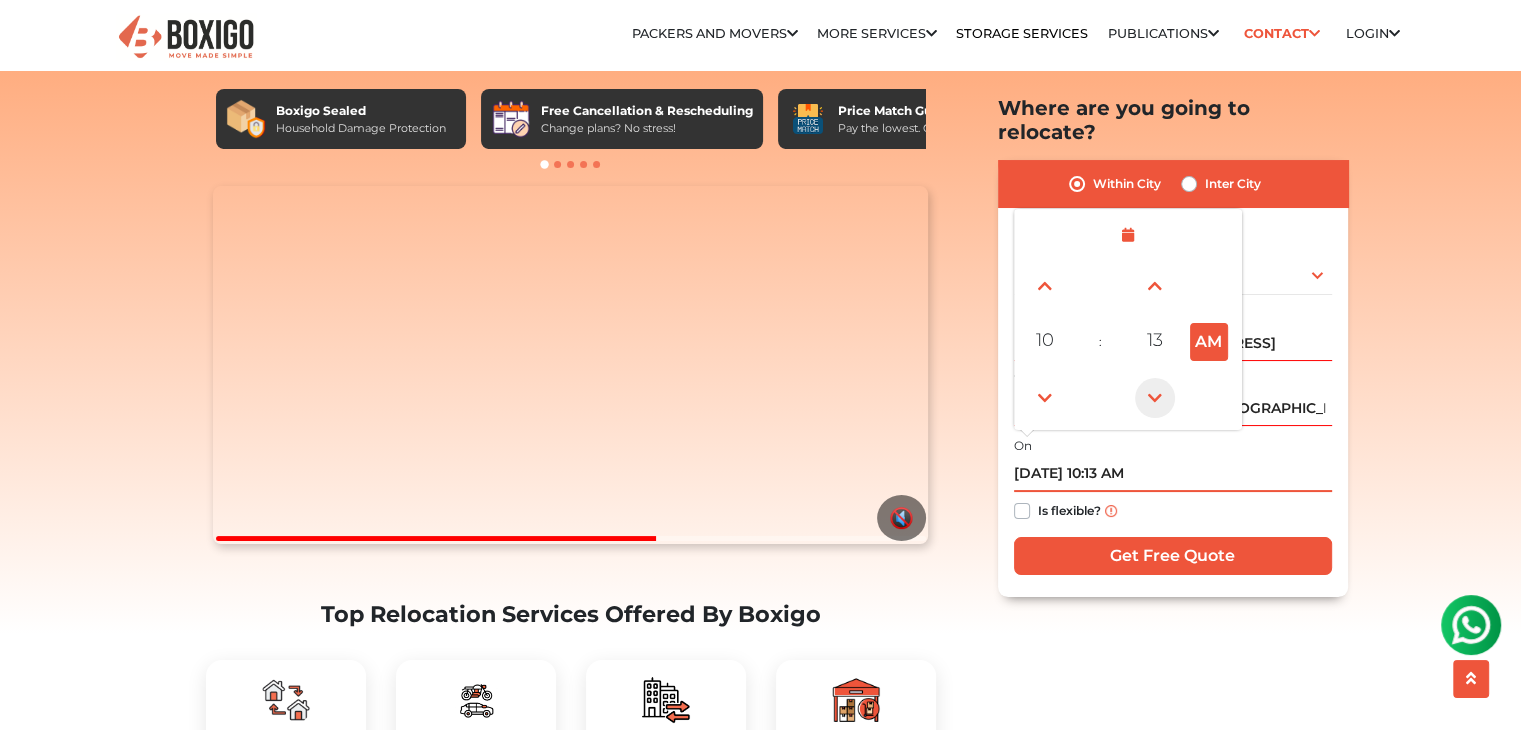 click at bounding box center (1155, 398) 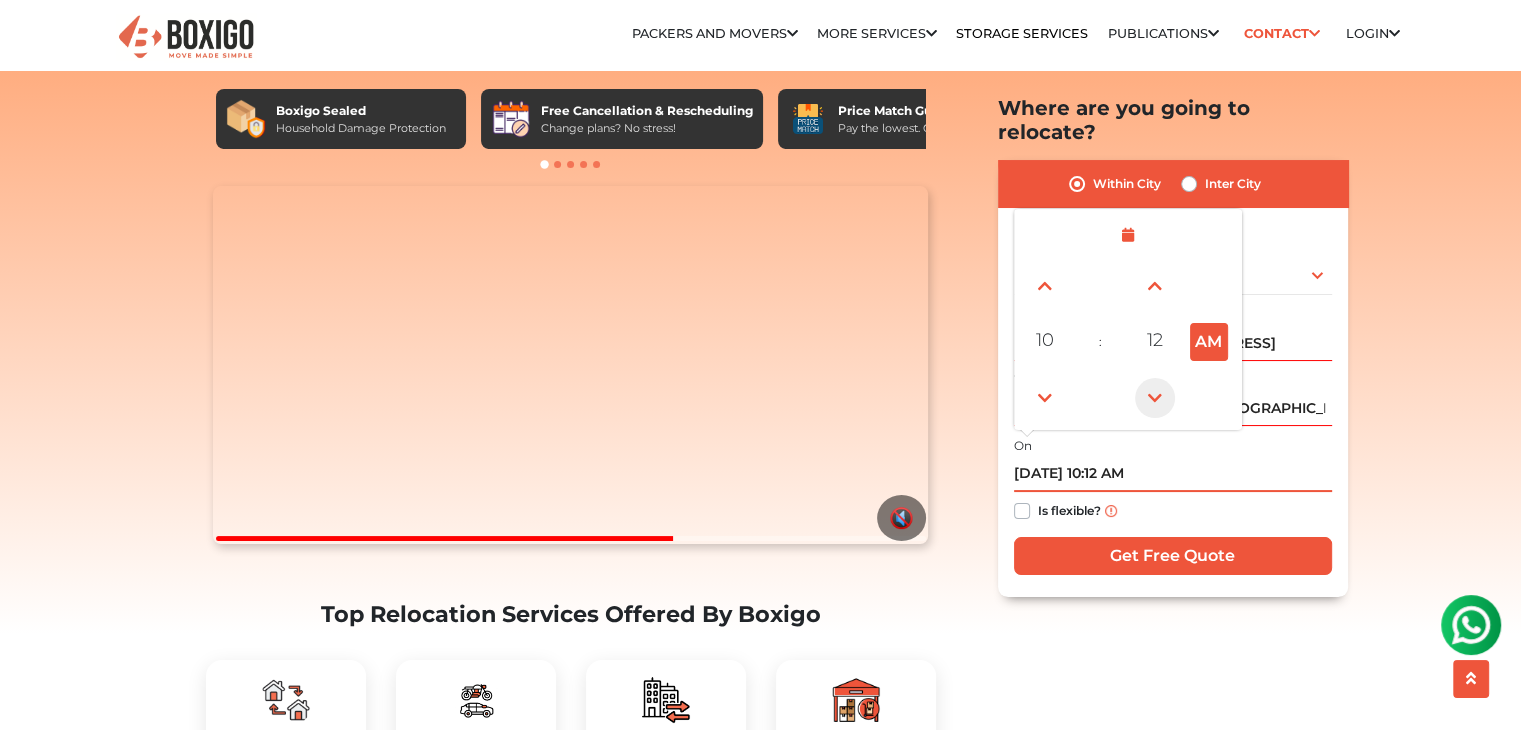 click at bounding box center [1155, 398] 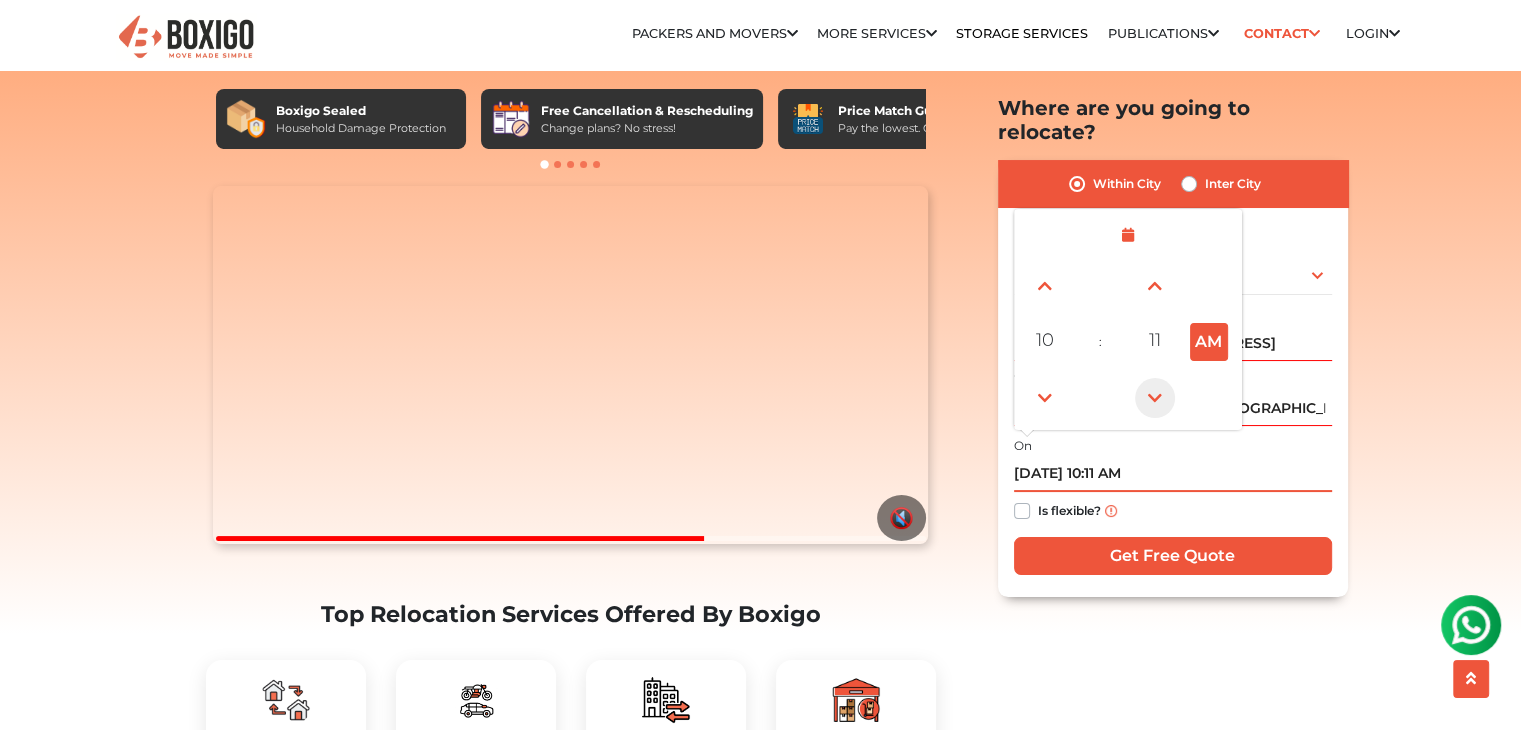 click at bounding box center (1155, 398) 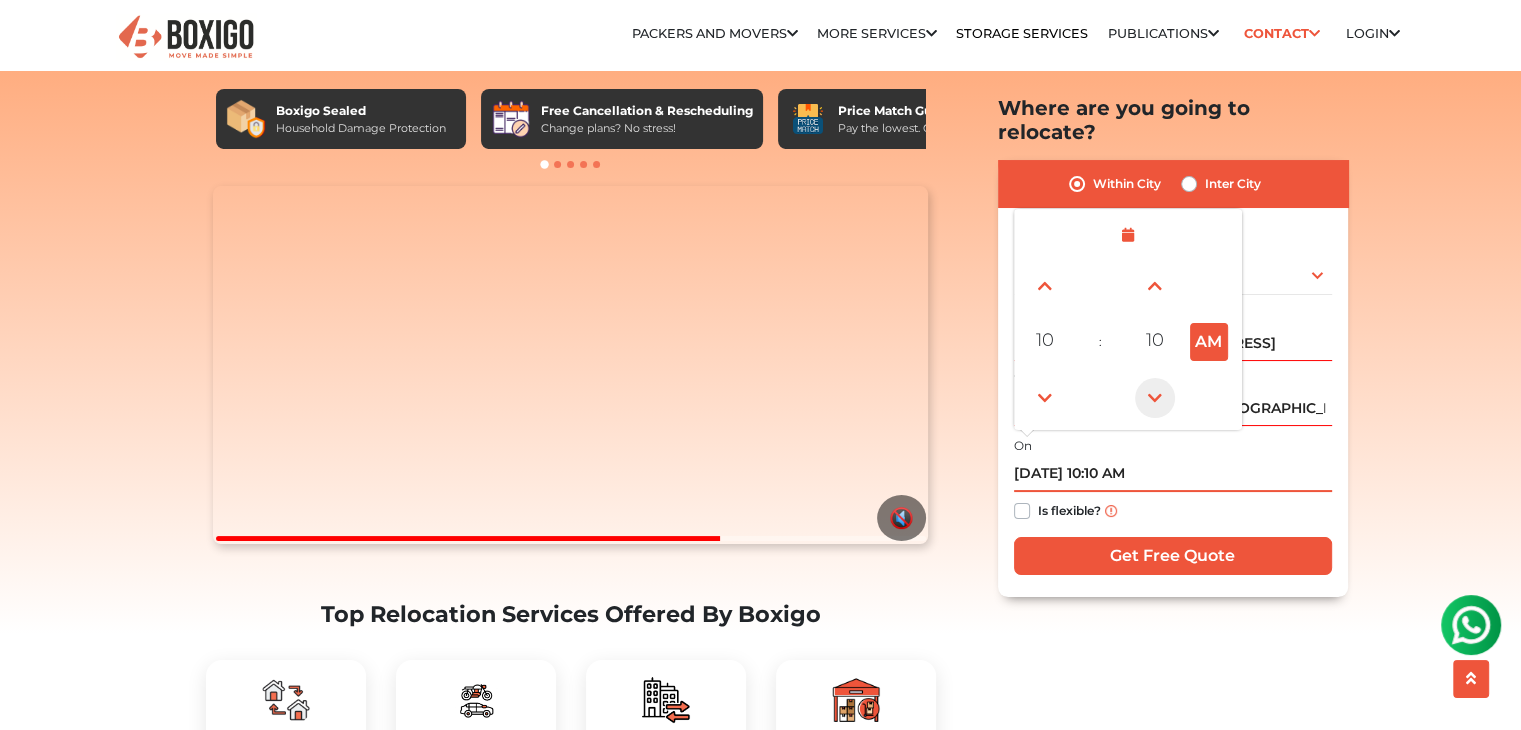click at bounding box center [1155, 398] 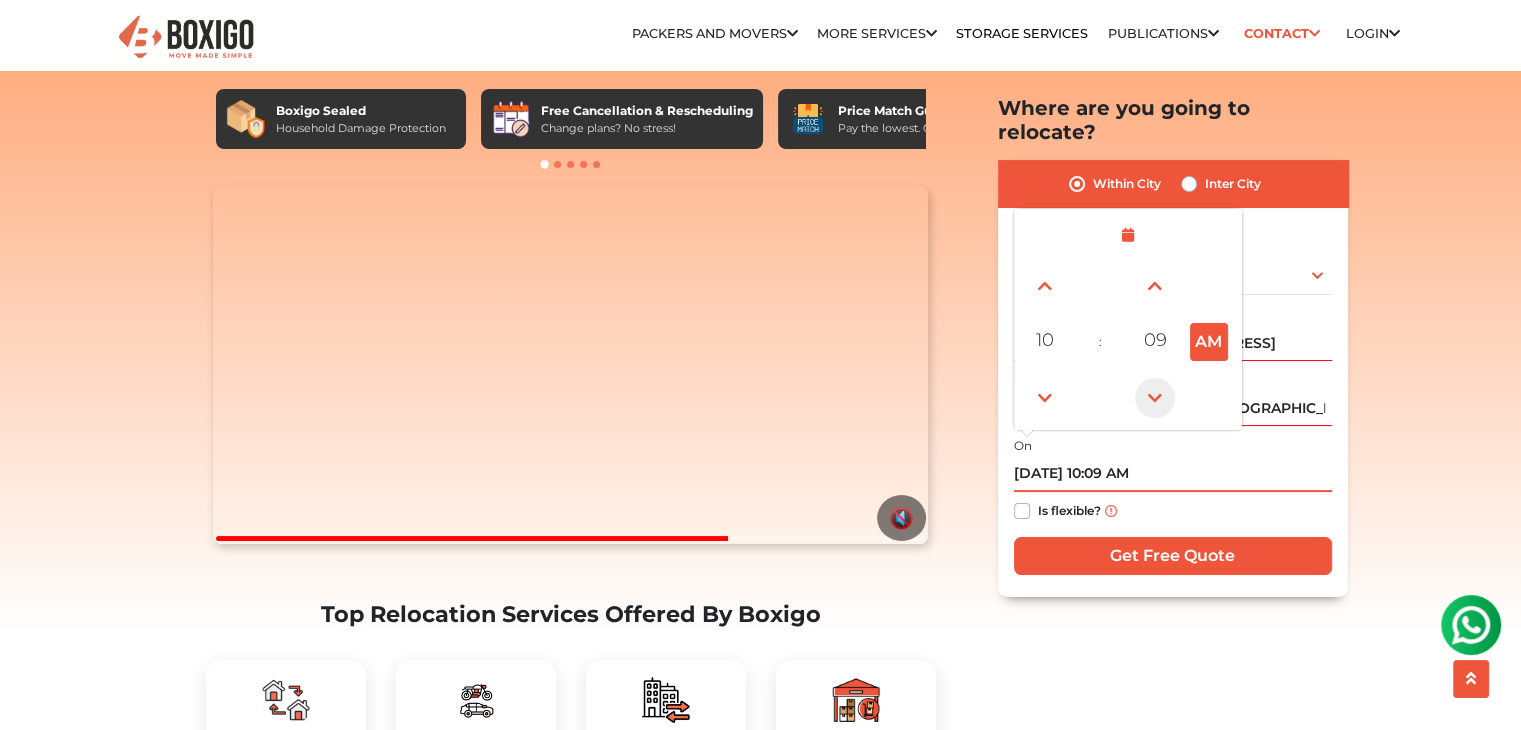 click at bounding box center (1155, 398) 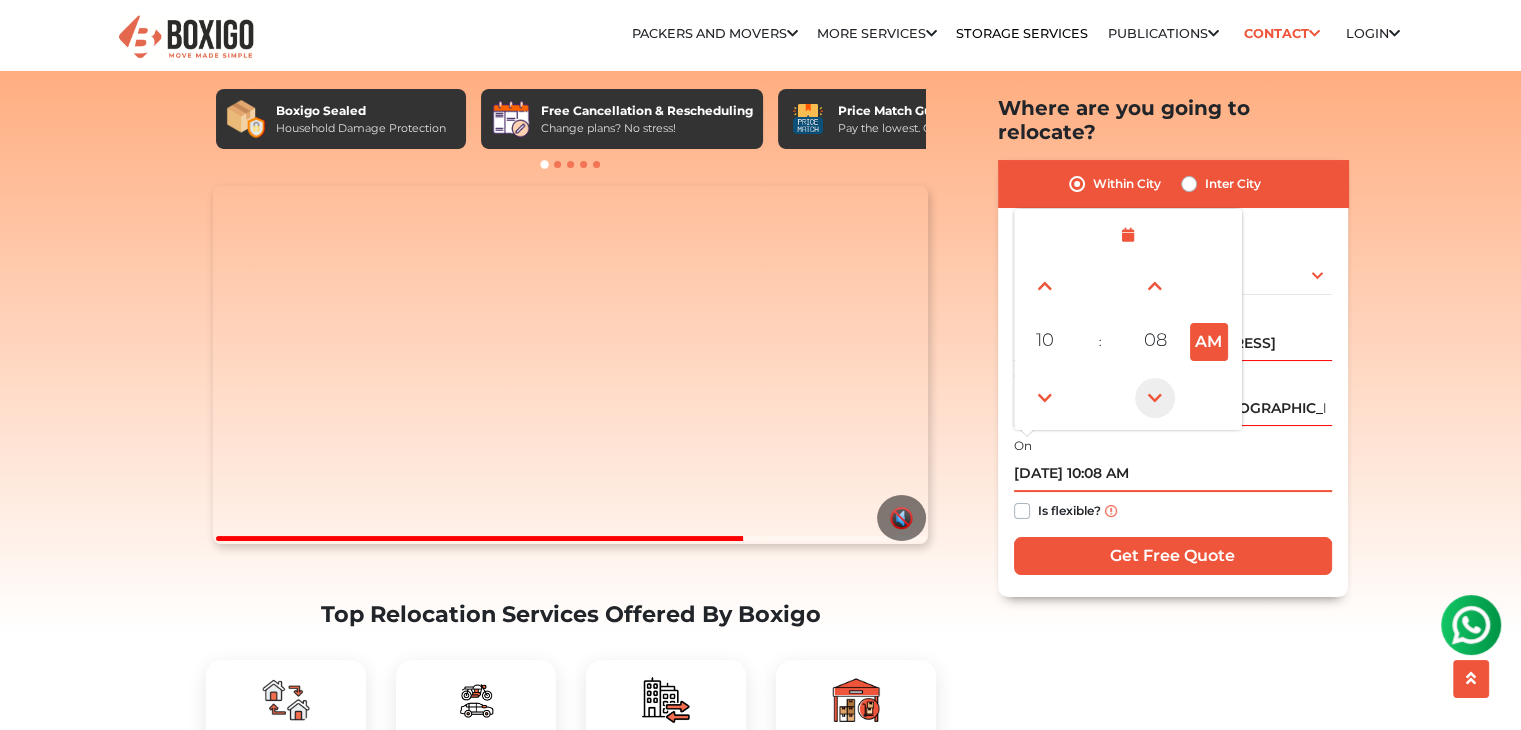 click at bounding box center (1155, 398) 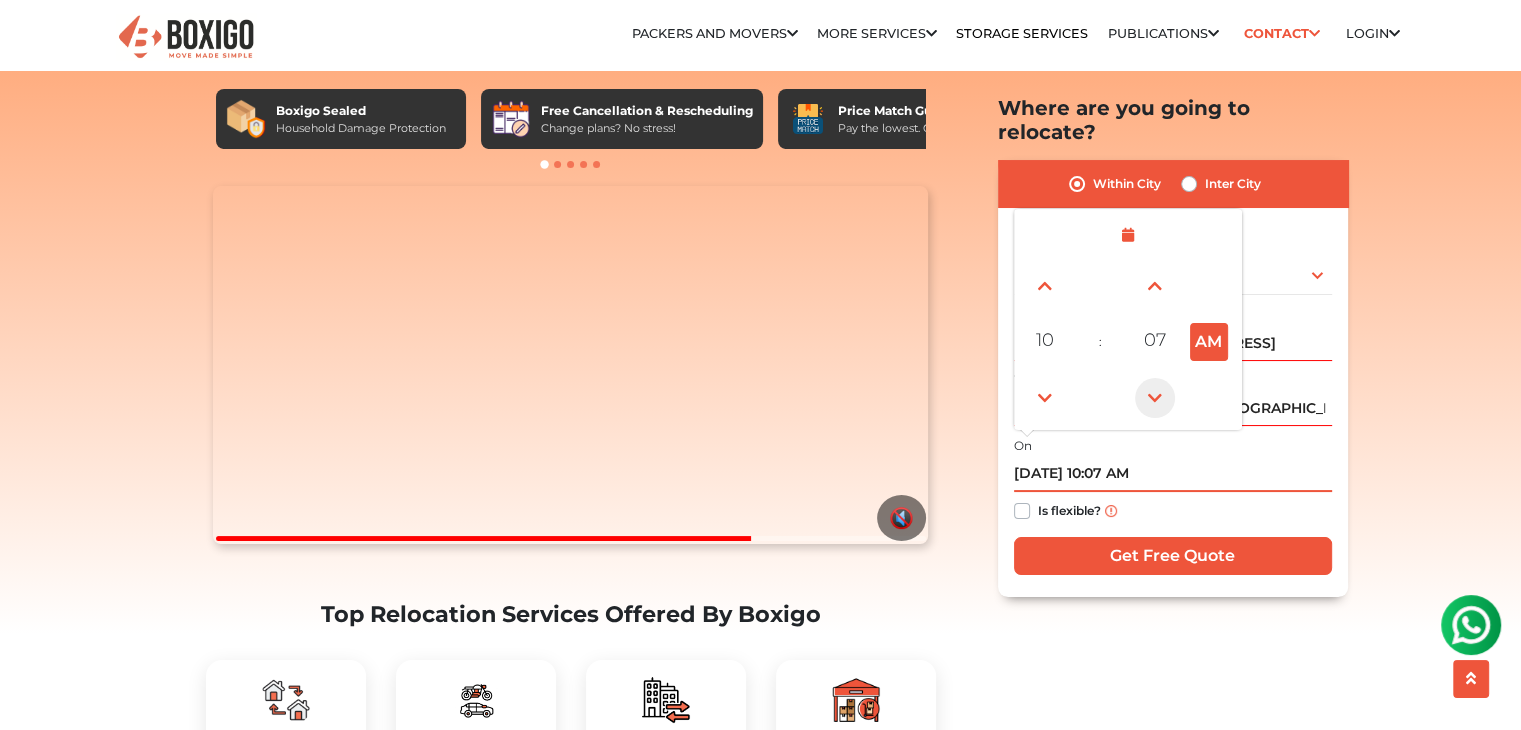 click at bounding box center [1155, 398] 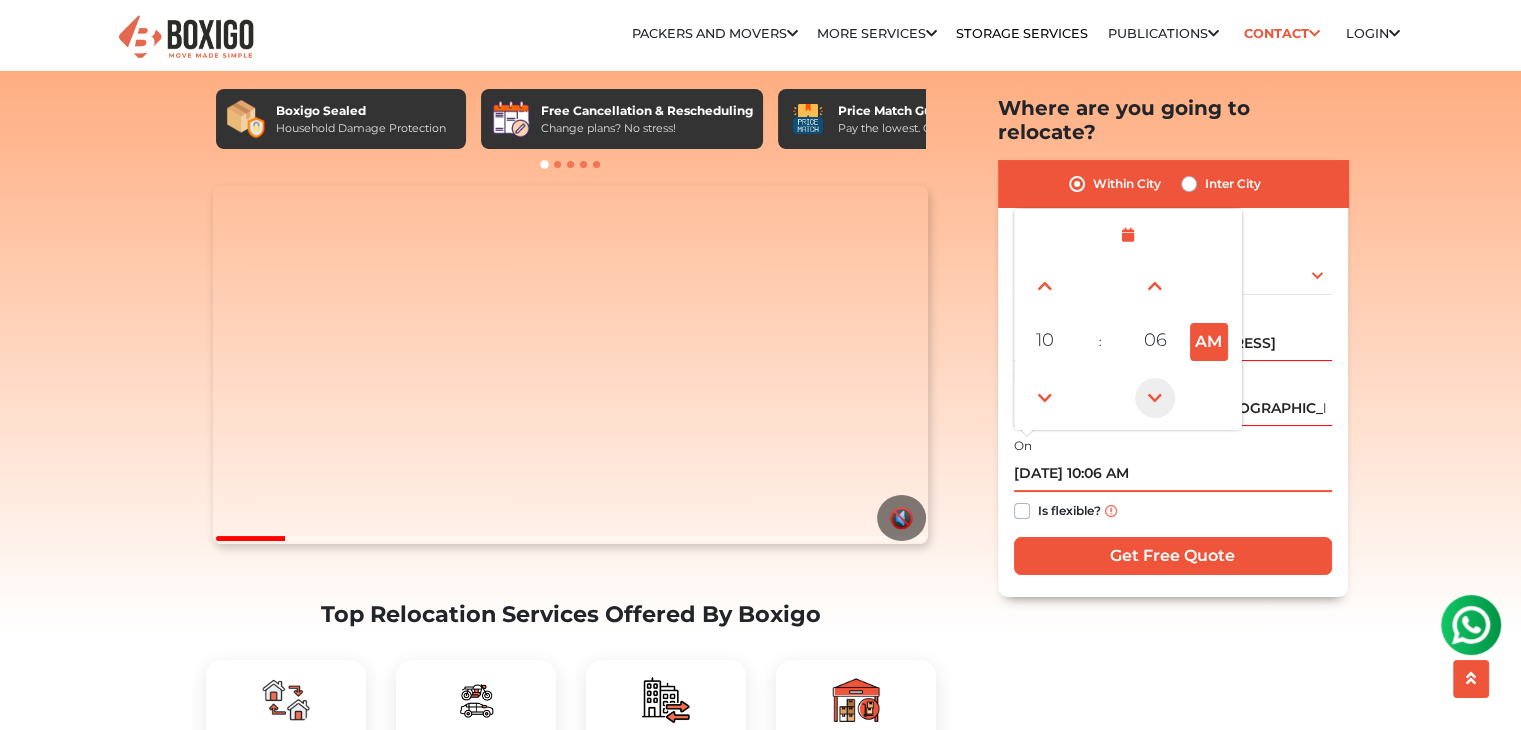 click at bounding box center (1155, 398) 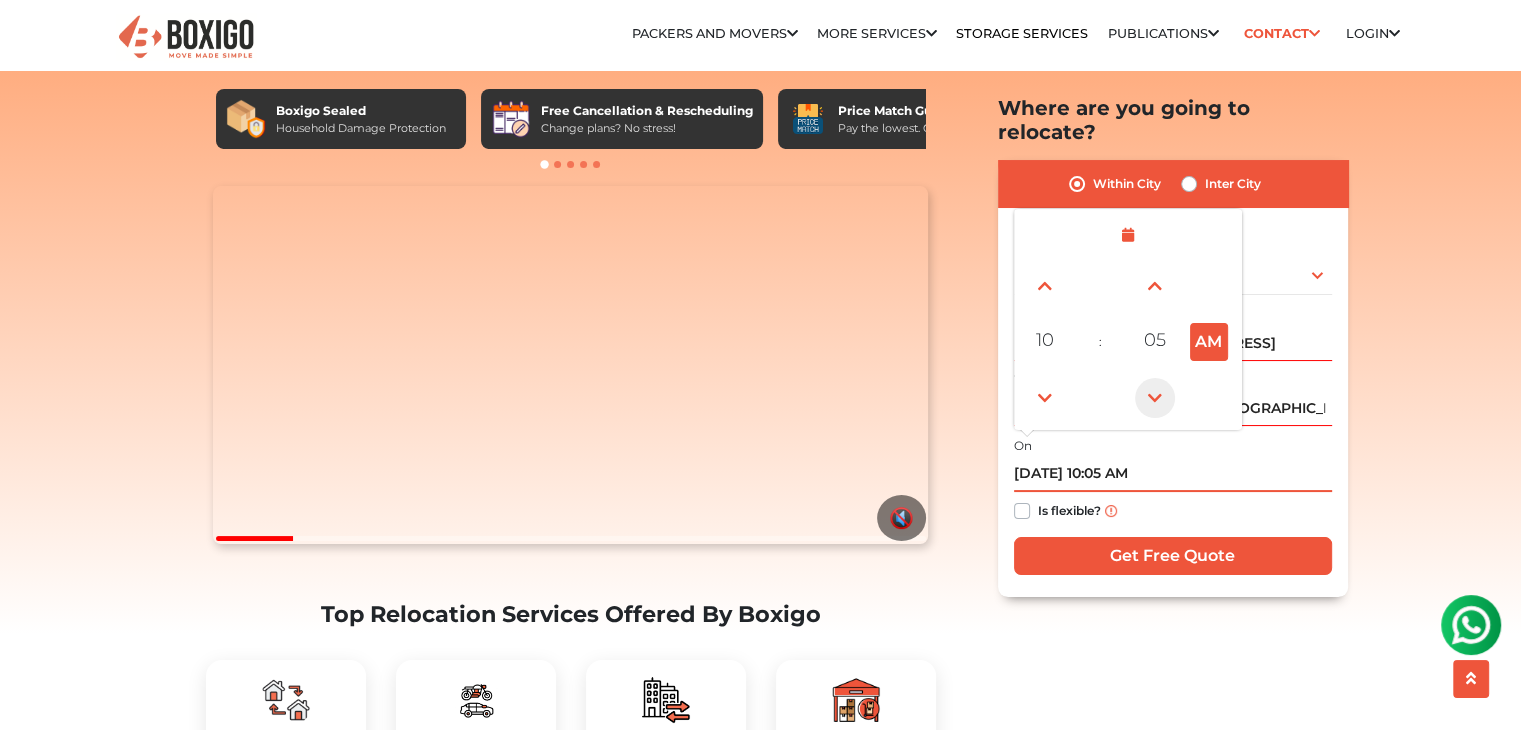 click at bounding box center (1155, 398) 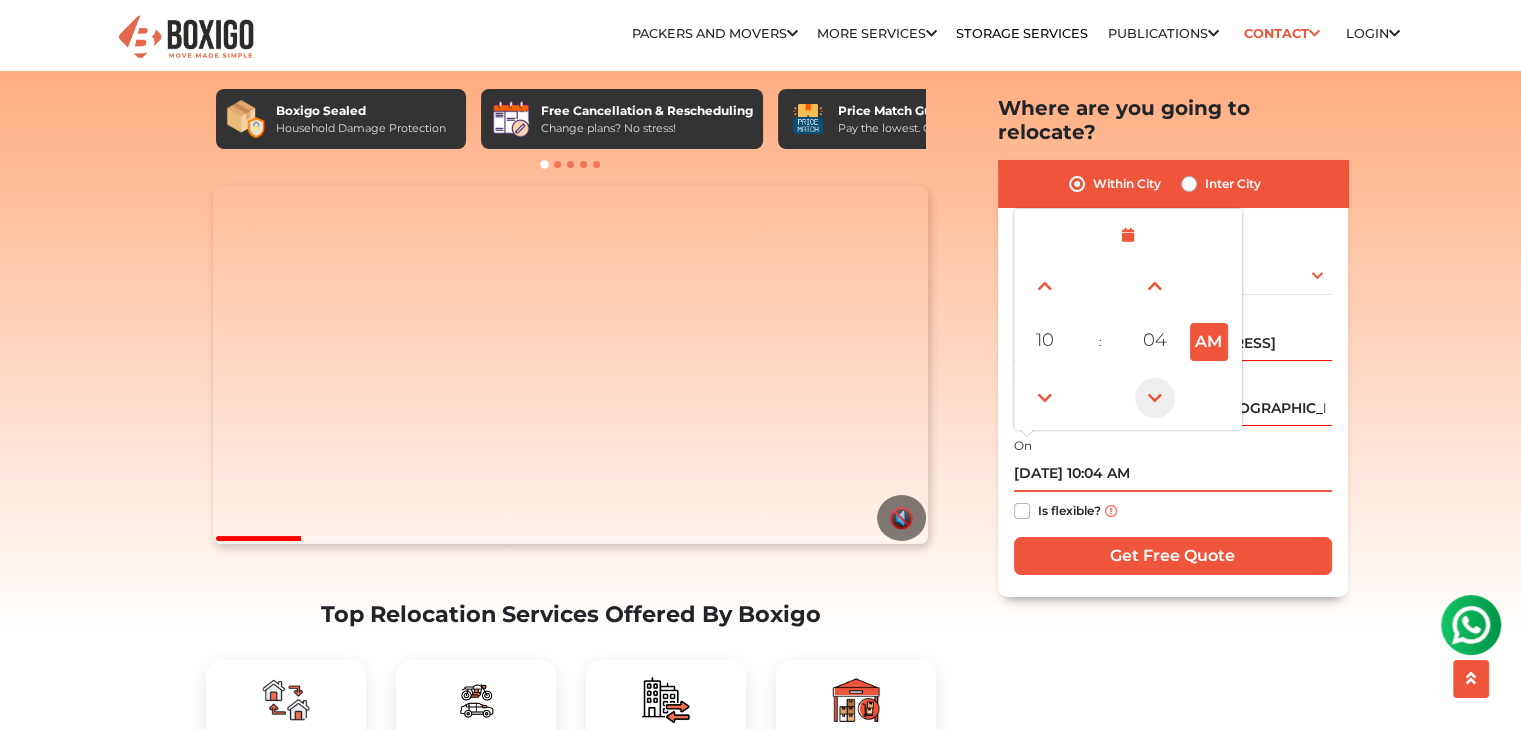 click at bounding box center (1155, 398) 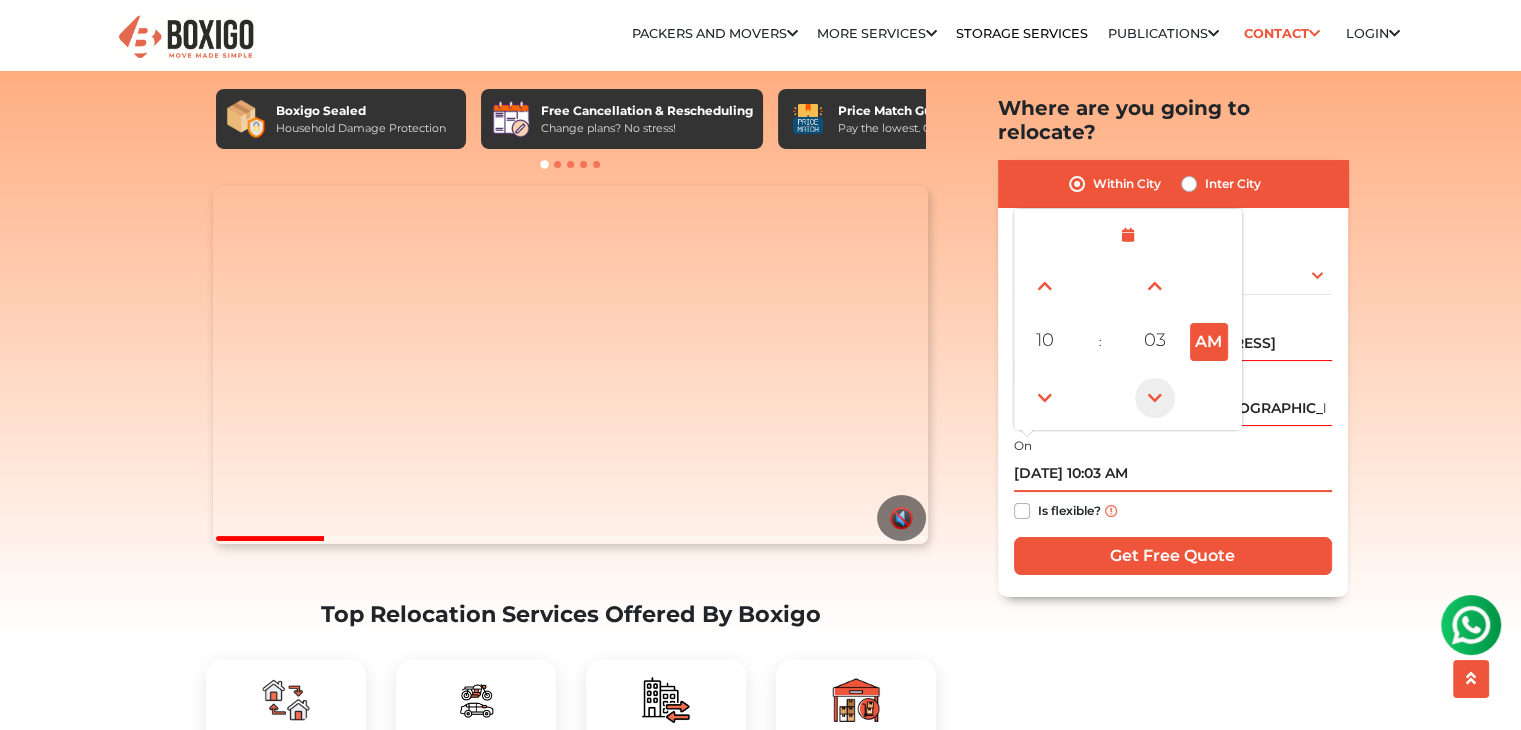 click at bounding box center (1155, 398) 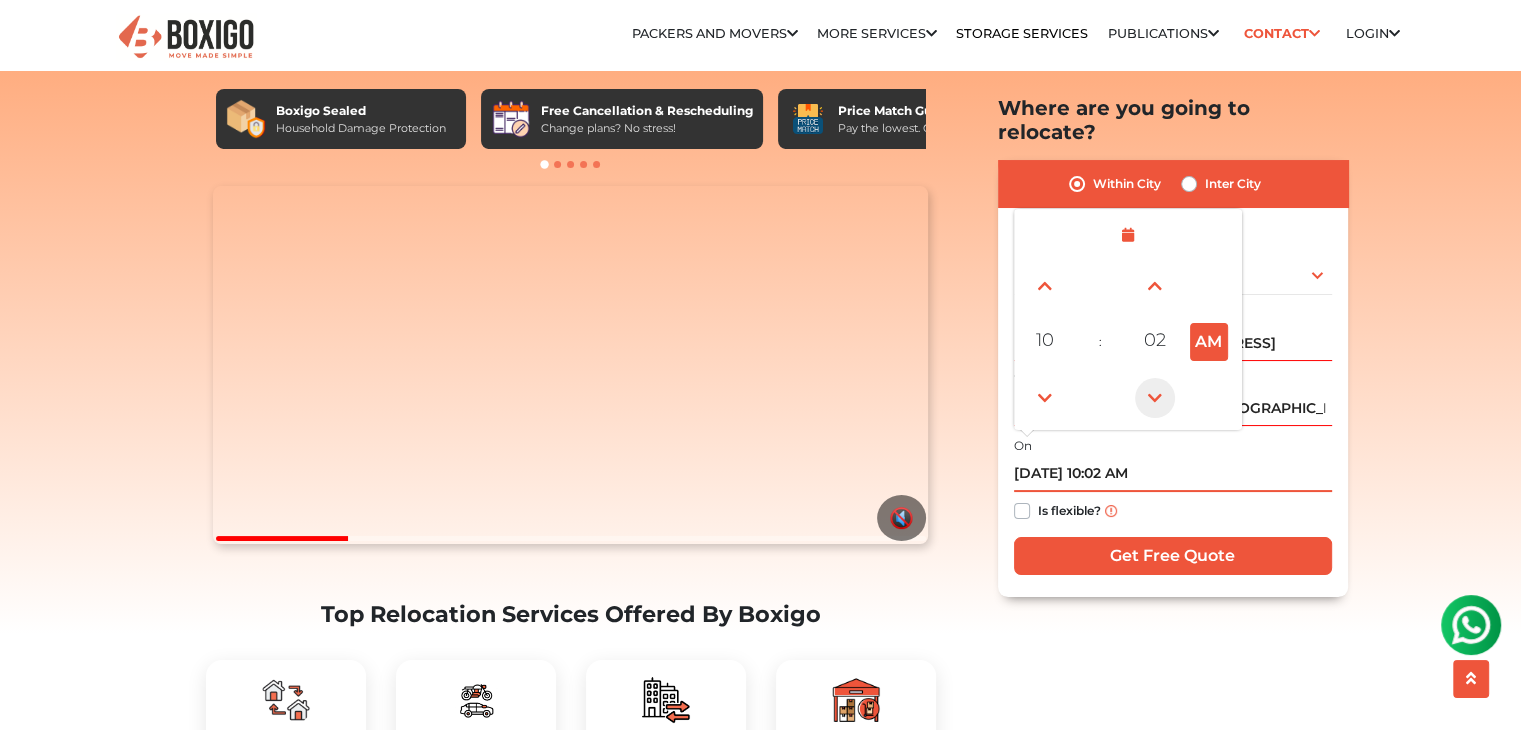 click at bounding box center [1155, 398] 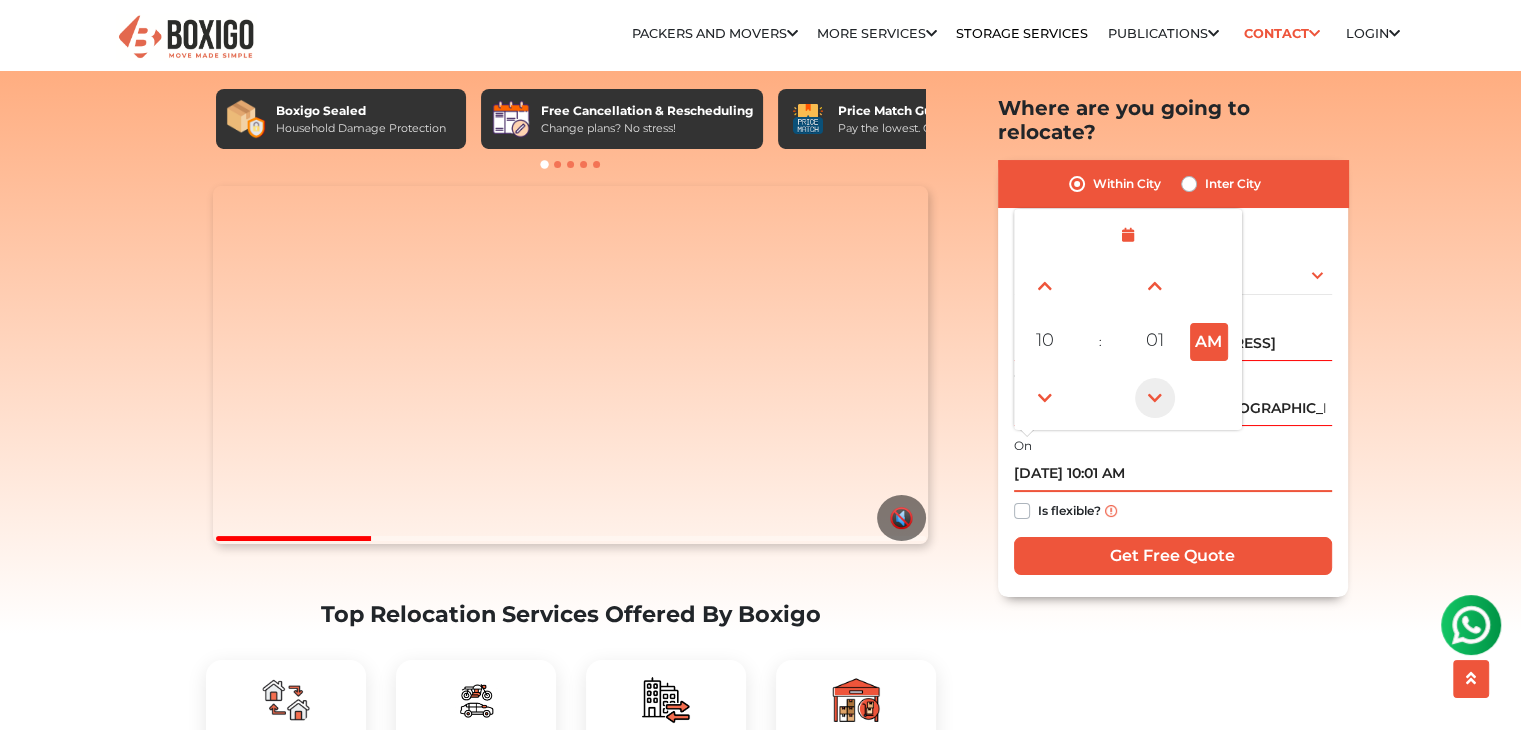 click at bounding box center (1155, 398) 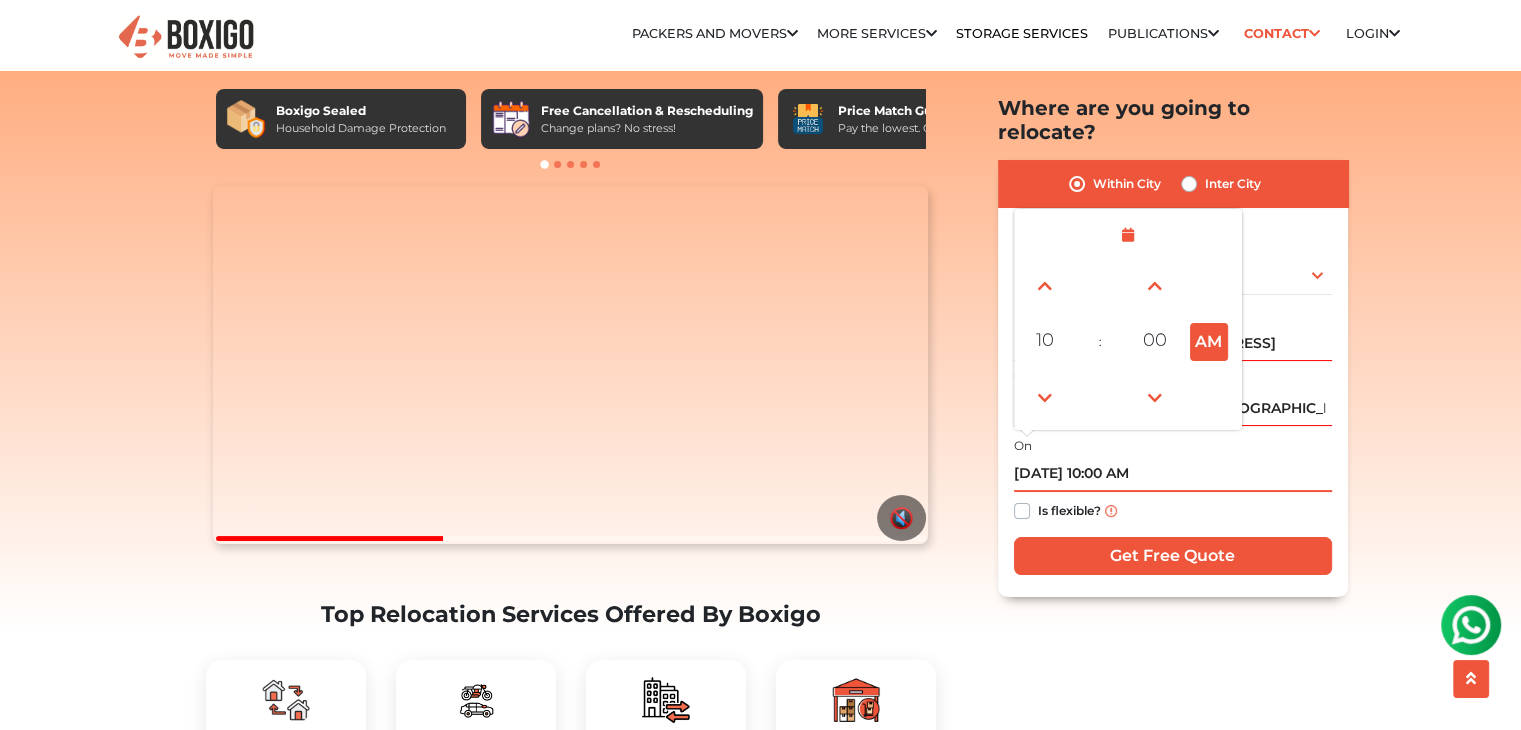 click on "07/30/2025 10:00 AM" at bounding box center (1173, 474) 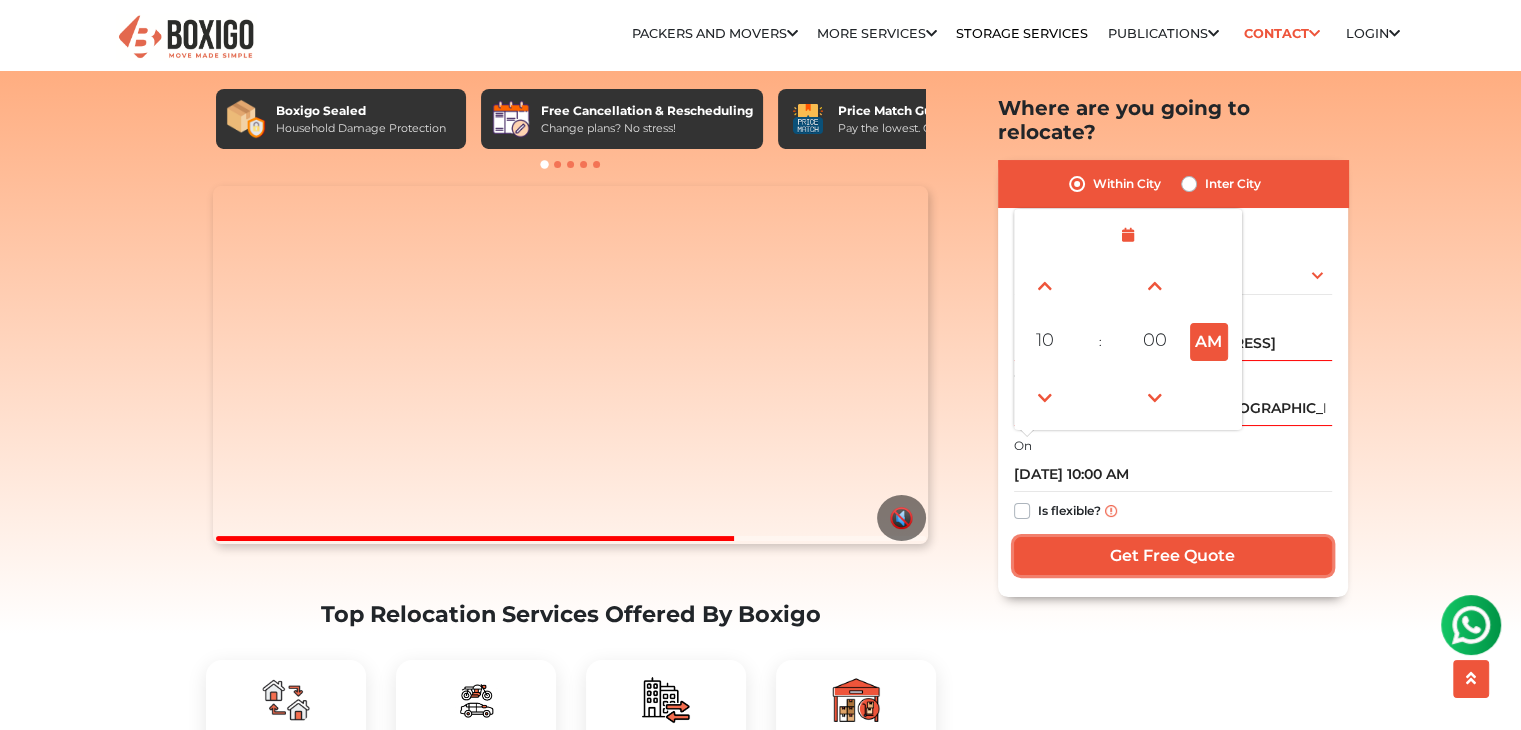 click on "Get Free Quote" at bounding box center (1173, 556) 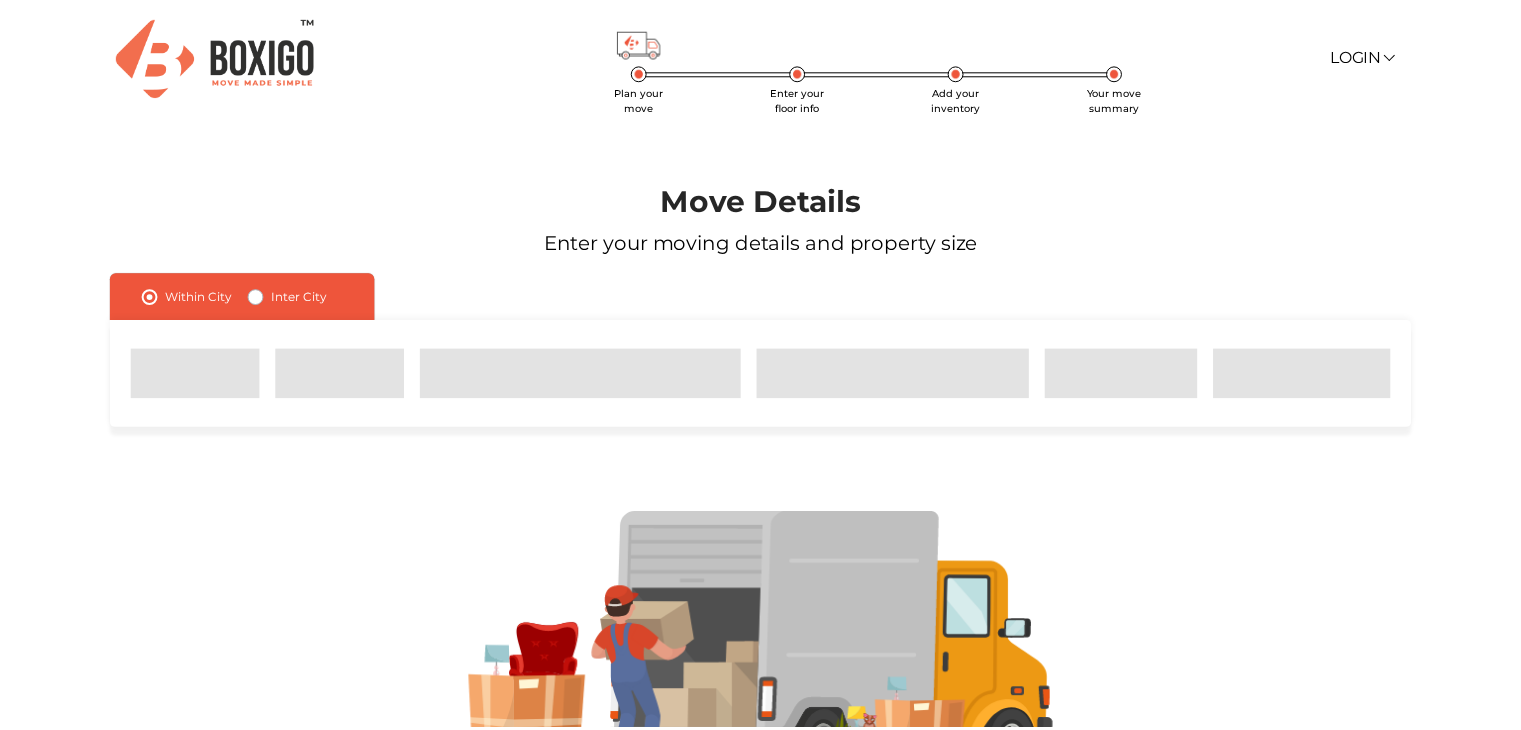 scroll, scrollTop: 0, scrollLeft: 0, axis: both 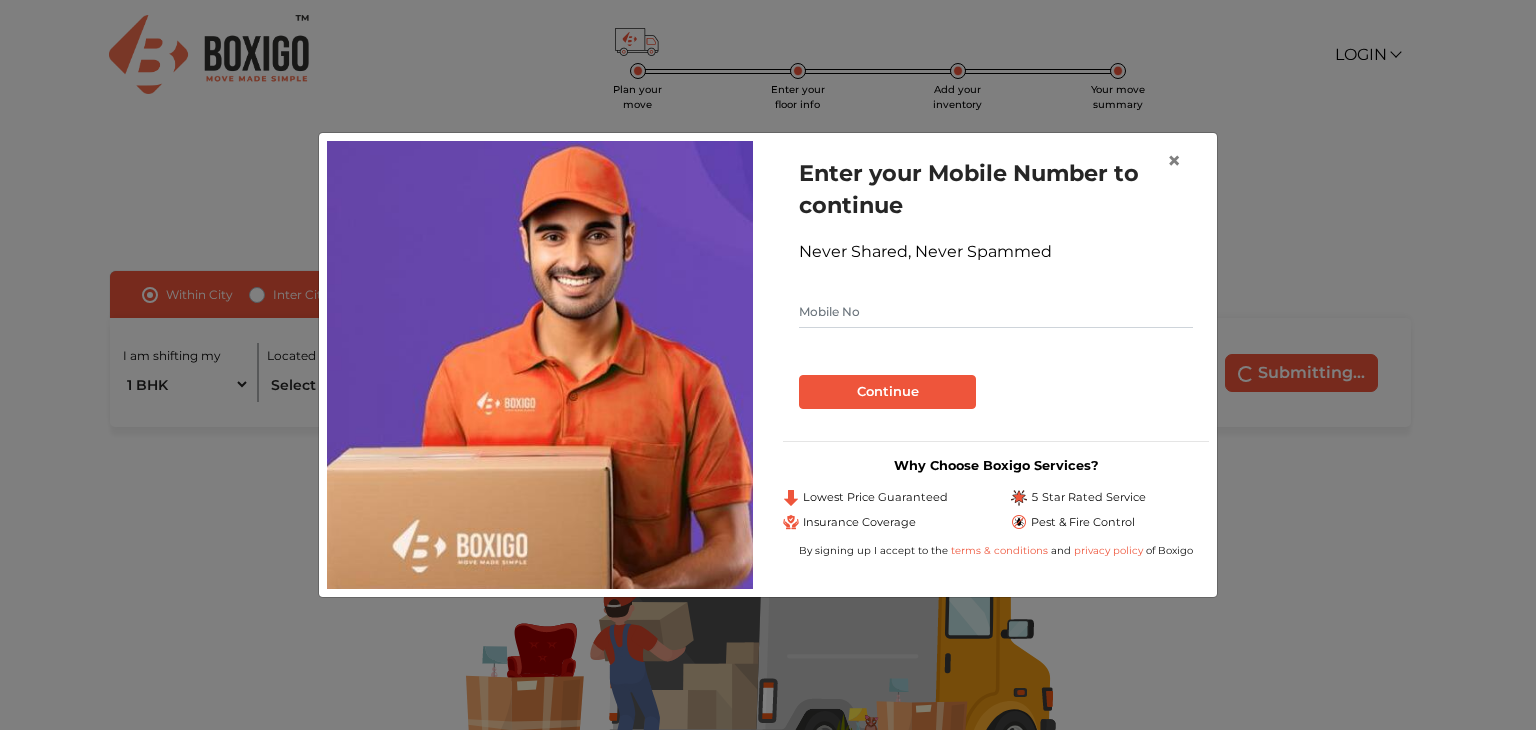click at bounding box center [996, 312] 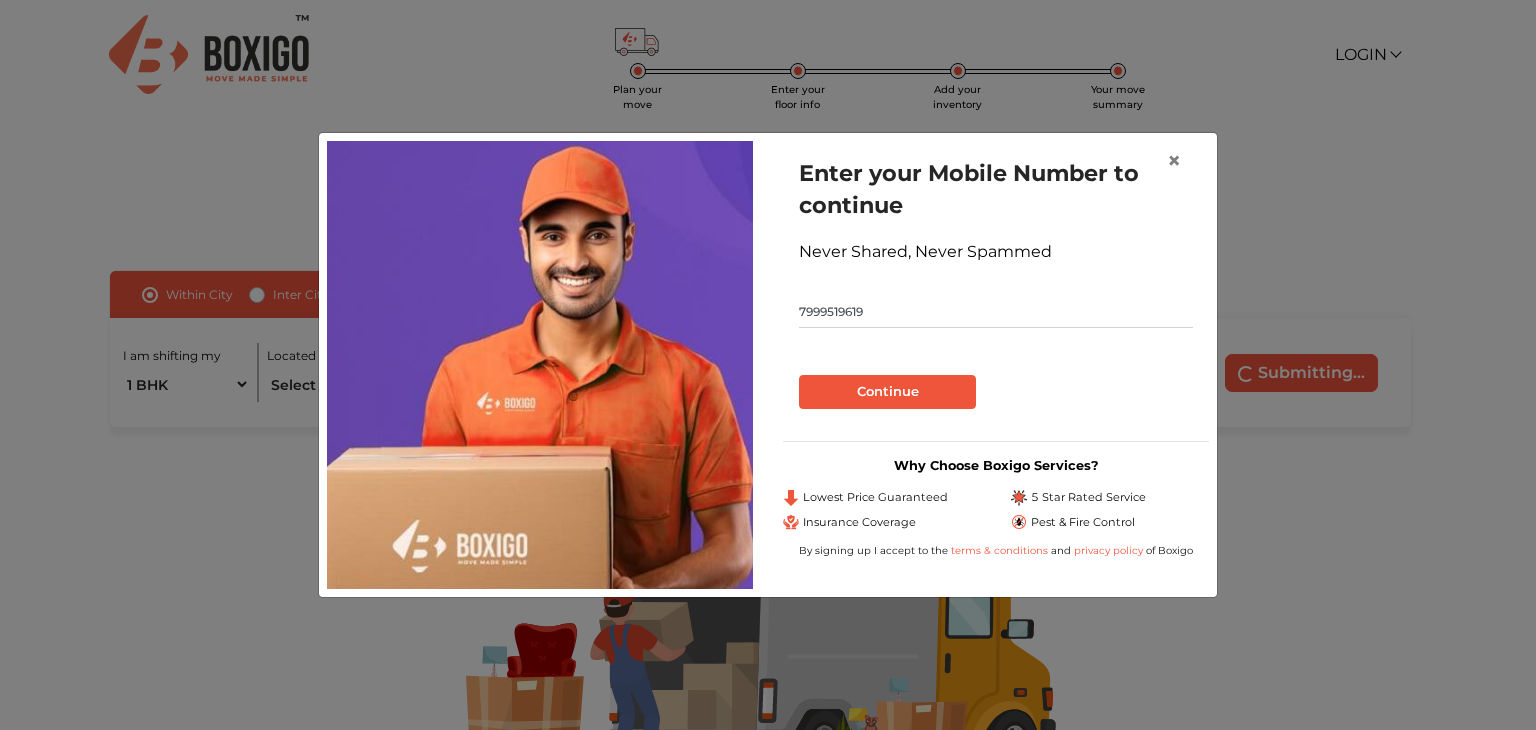 type on "7999519619" 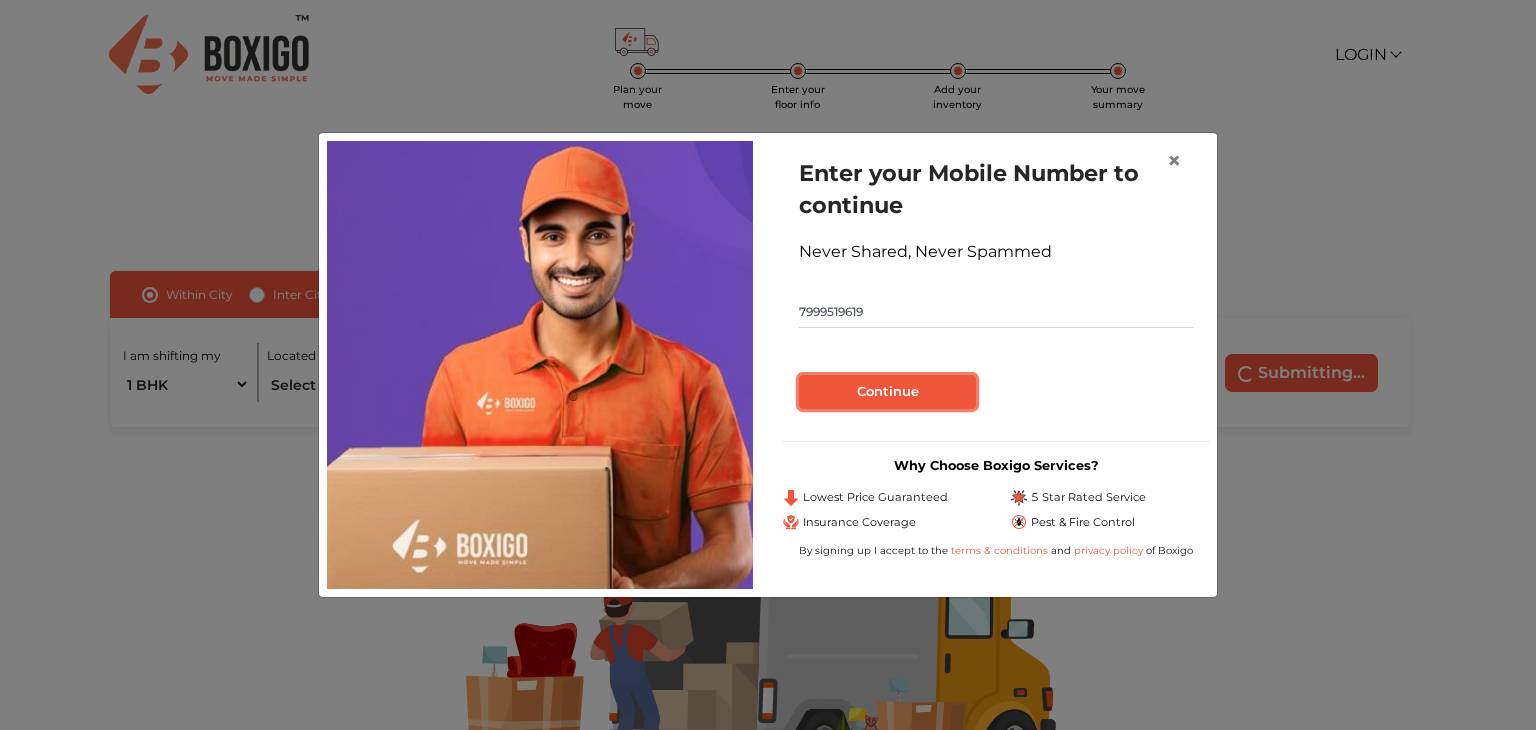 click on "Continue" at bounding box center [887, 392] 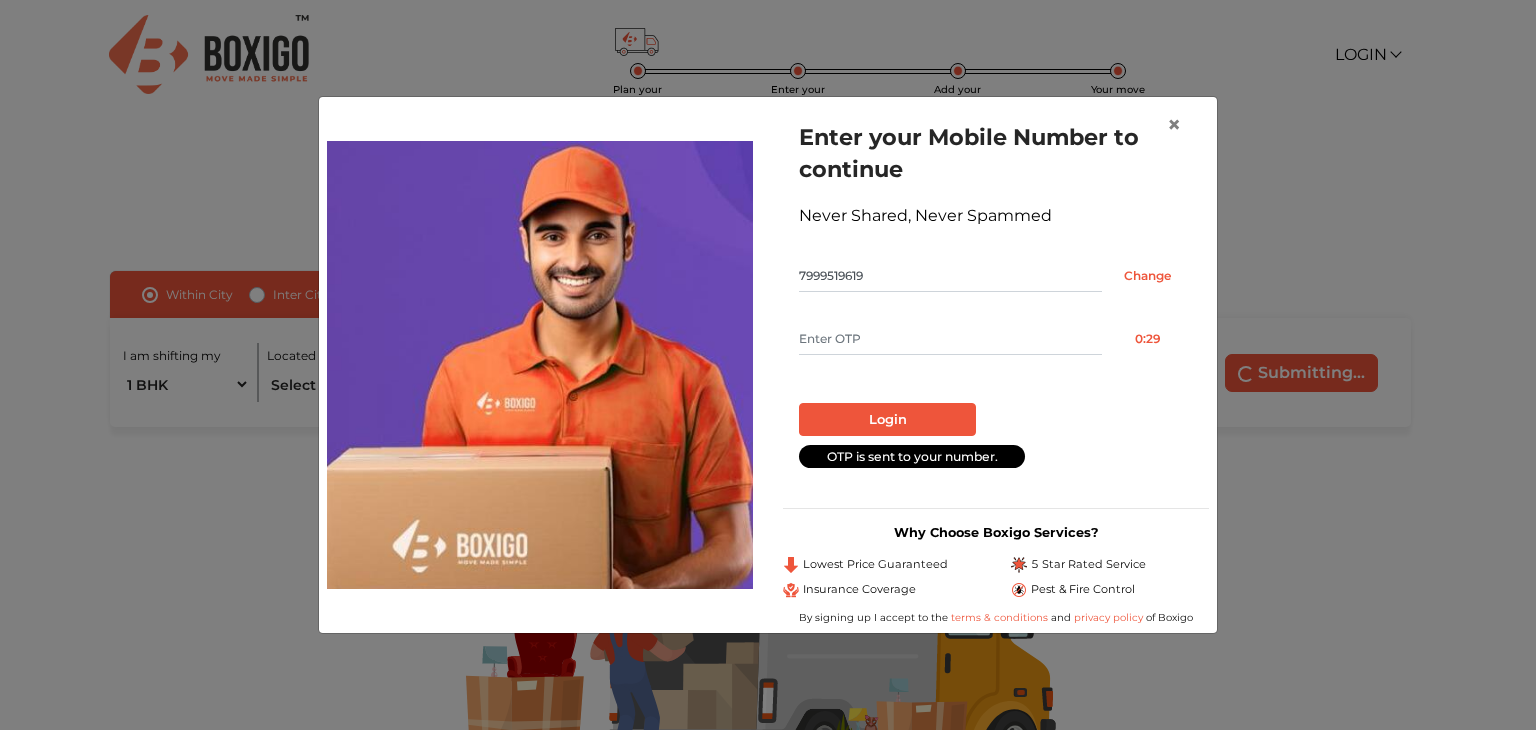 click at bounding box center [950, 339] 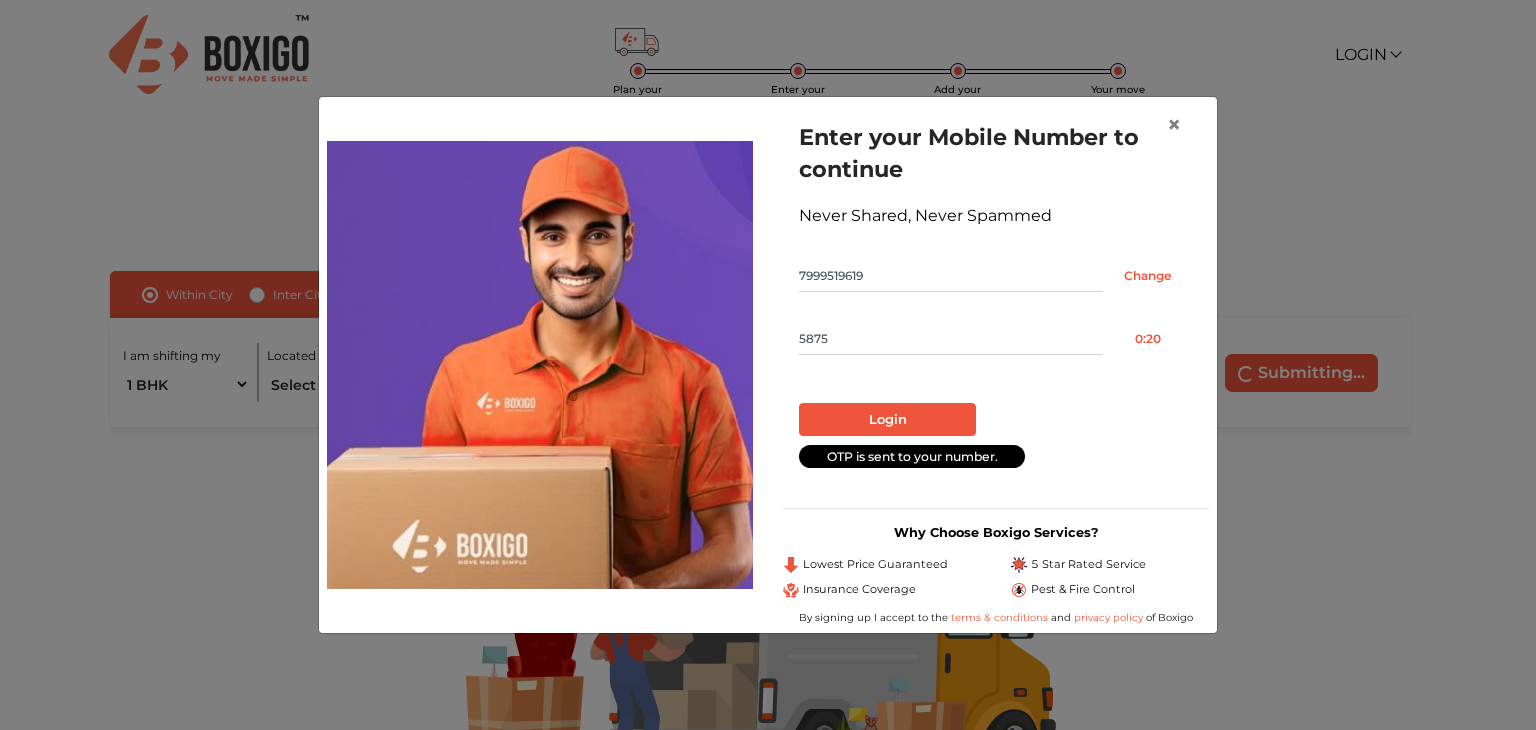 type on "5875" 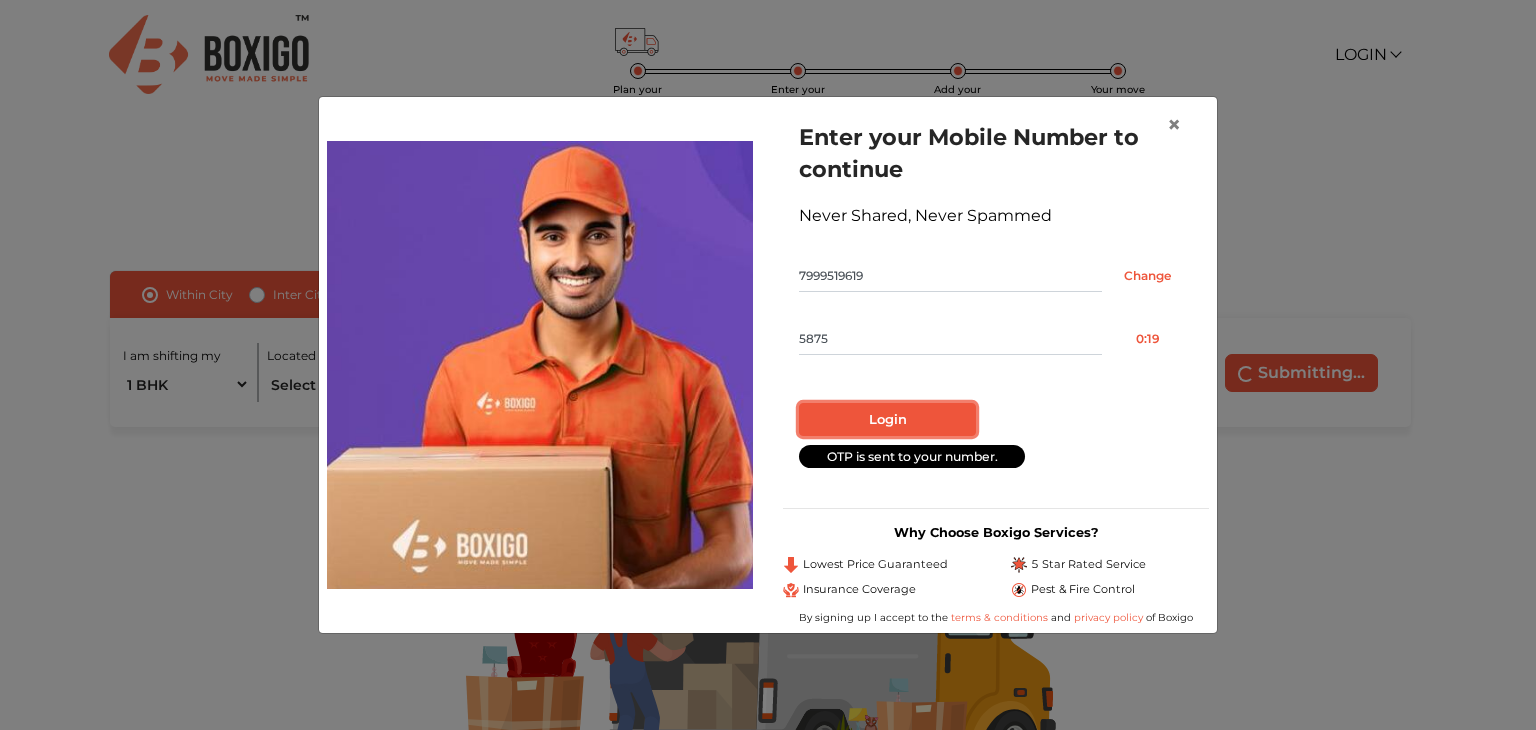 click on "Login" at bounding box center (887, 420) 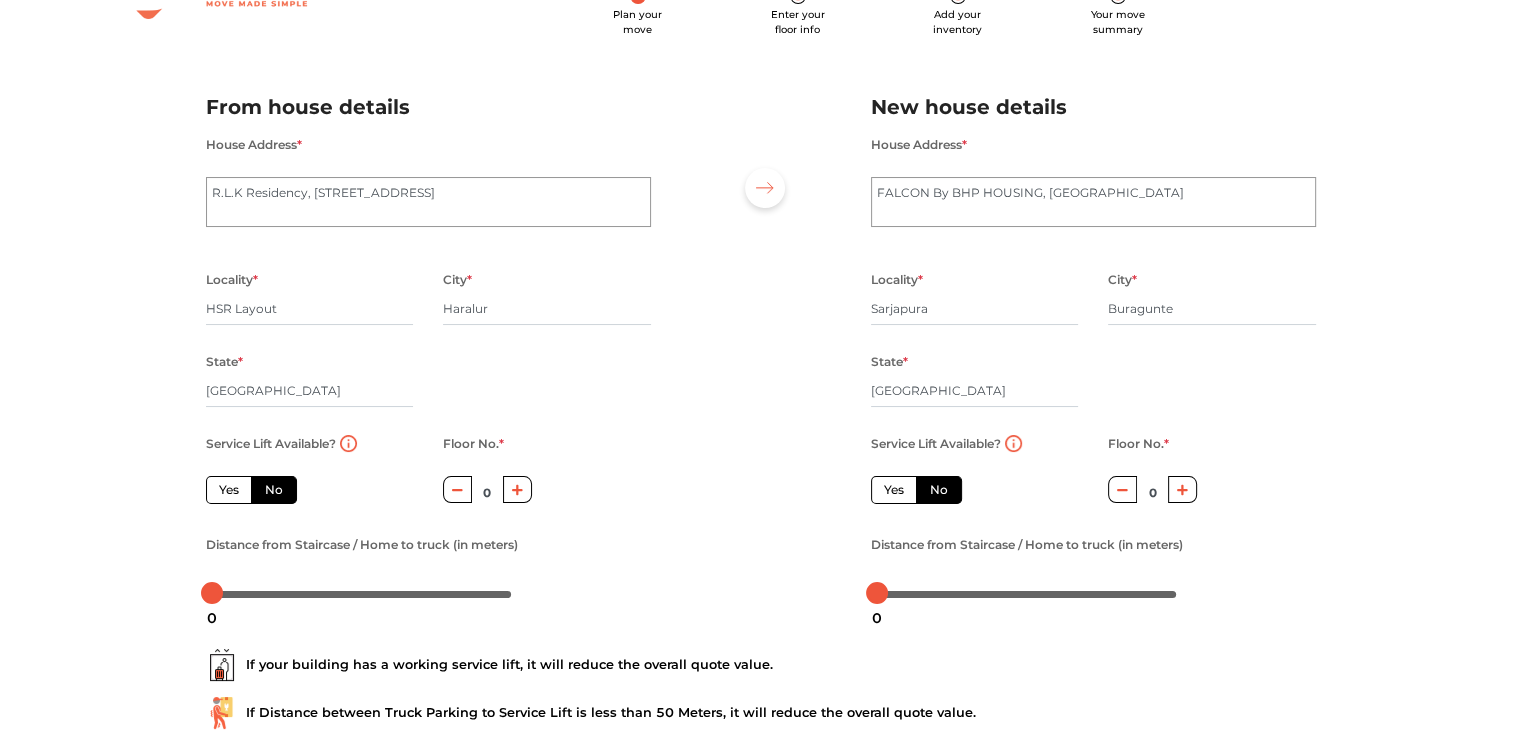 scroll, scrollTop: 78, scrollLeft: 0, axis: vertical 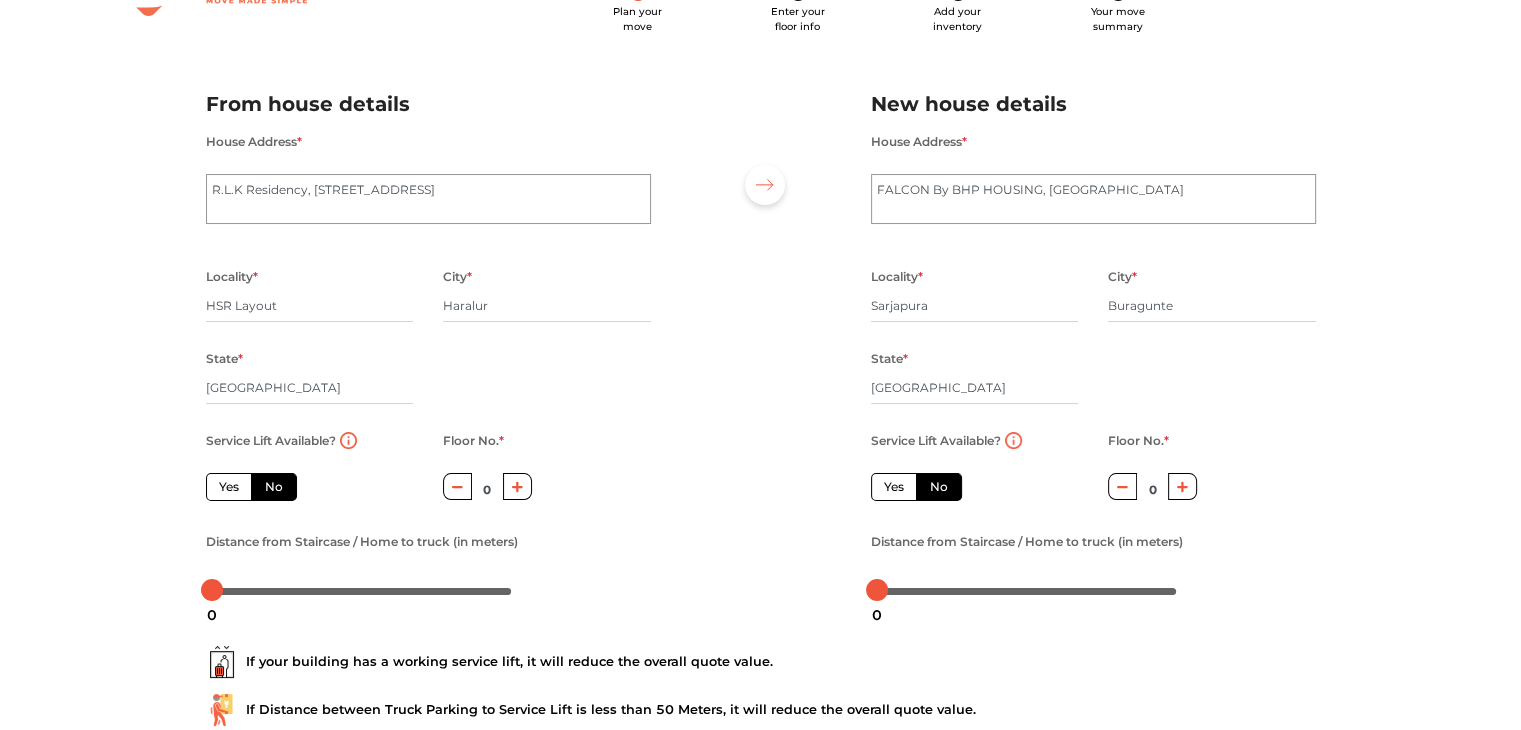 click on "Yes" at bounding box center (229, 487) 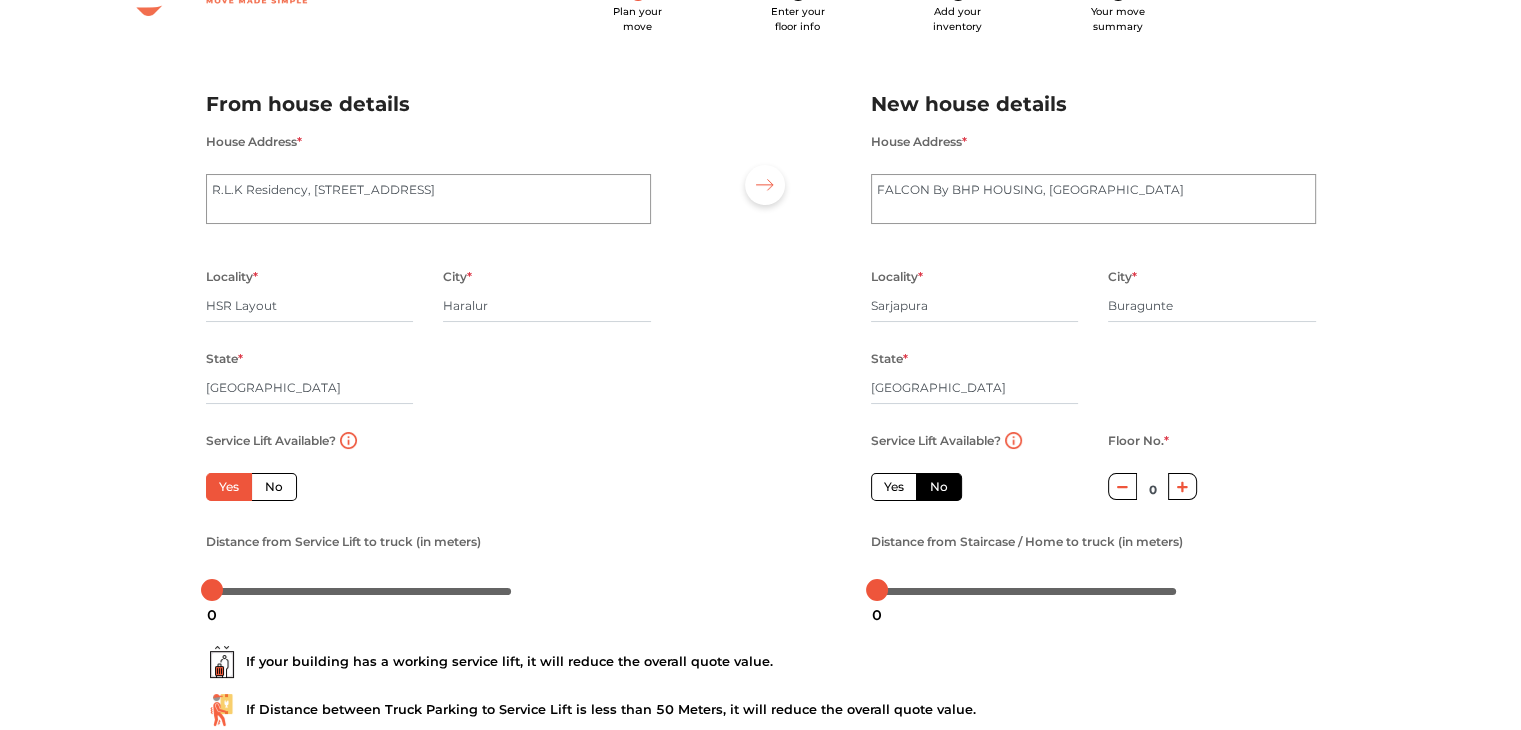 click on "Yes" at bounding box center (894, 487) 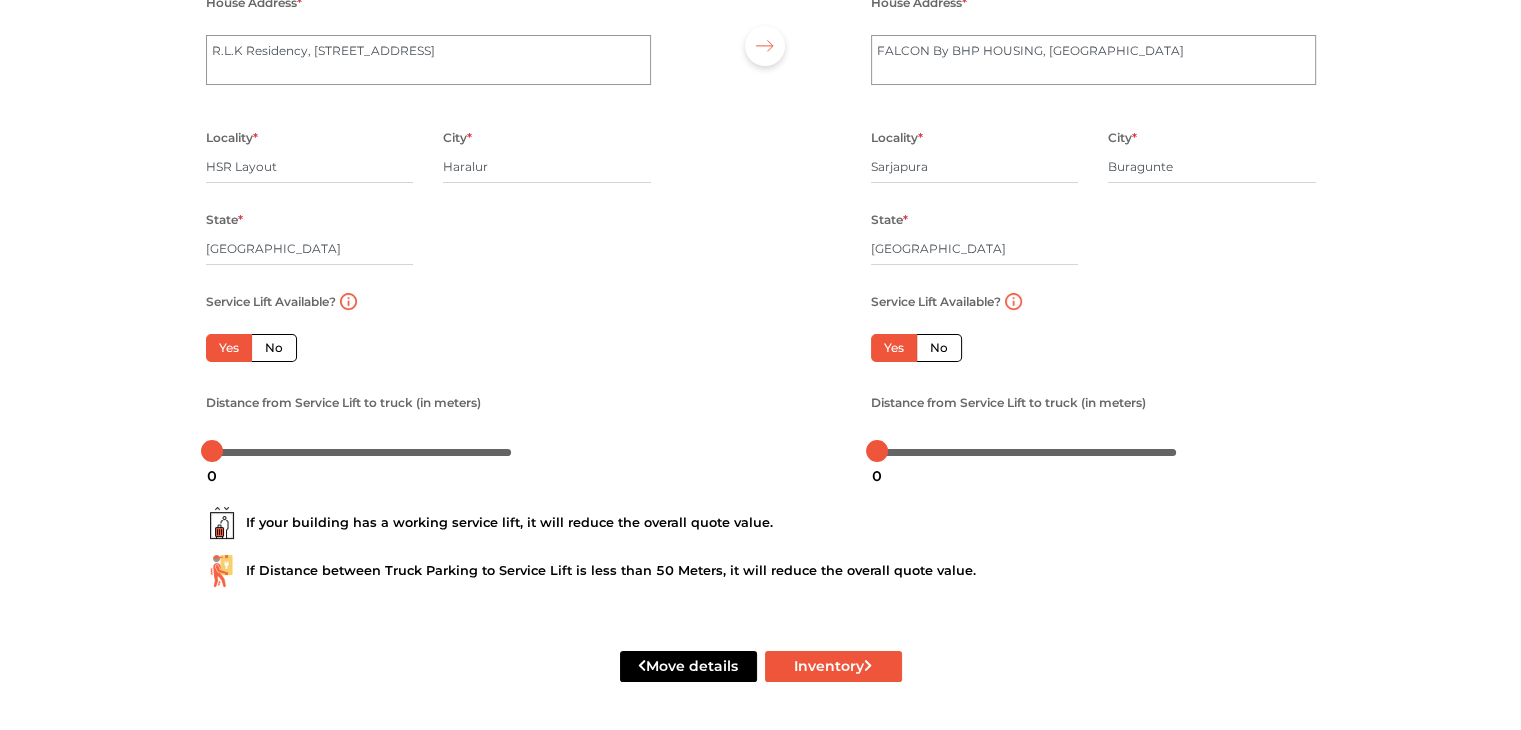 scroll, scrollTop: 220, scrollLeft: 0, axis: vertical 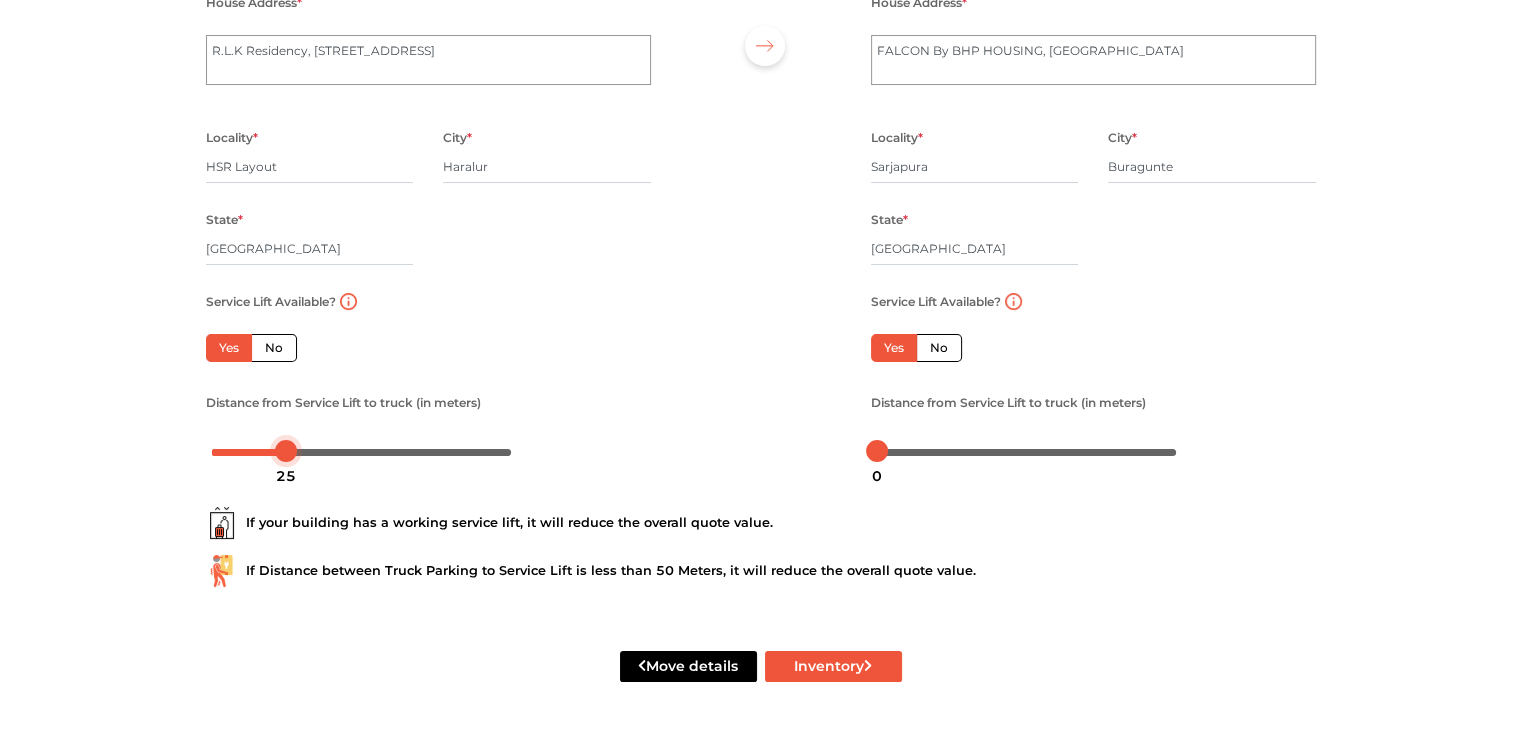 click at bounding box center (362, 451) 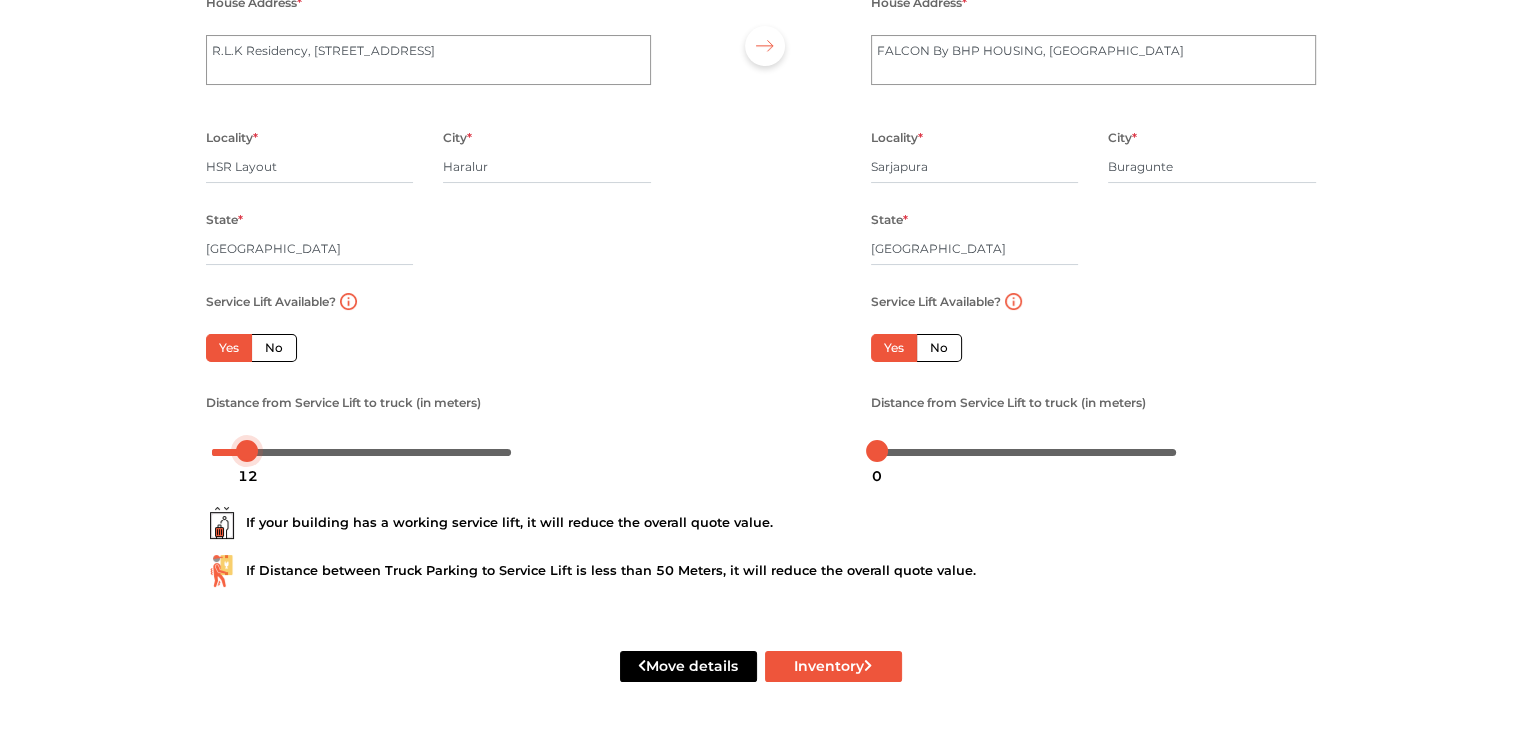 click at bounding box center (362, 451) 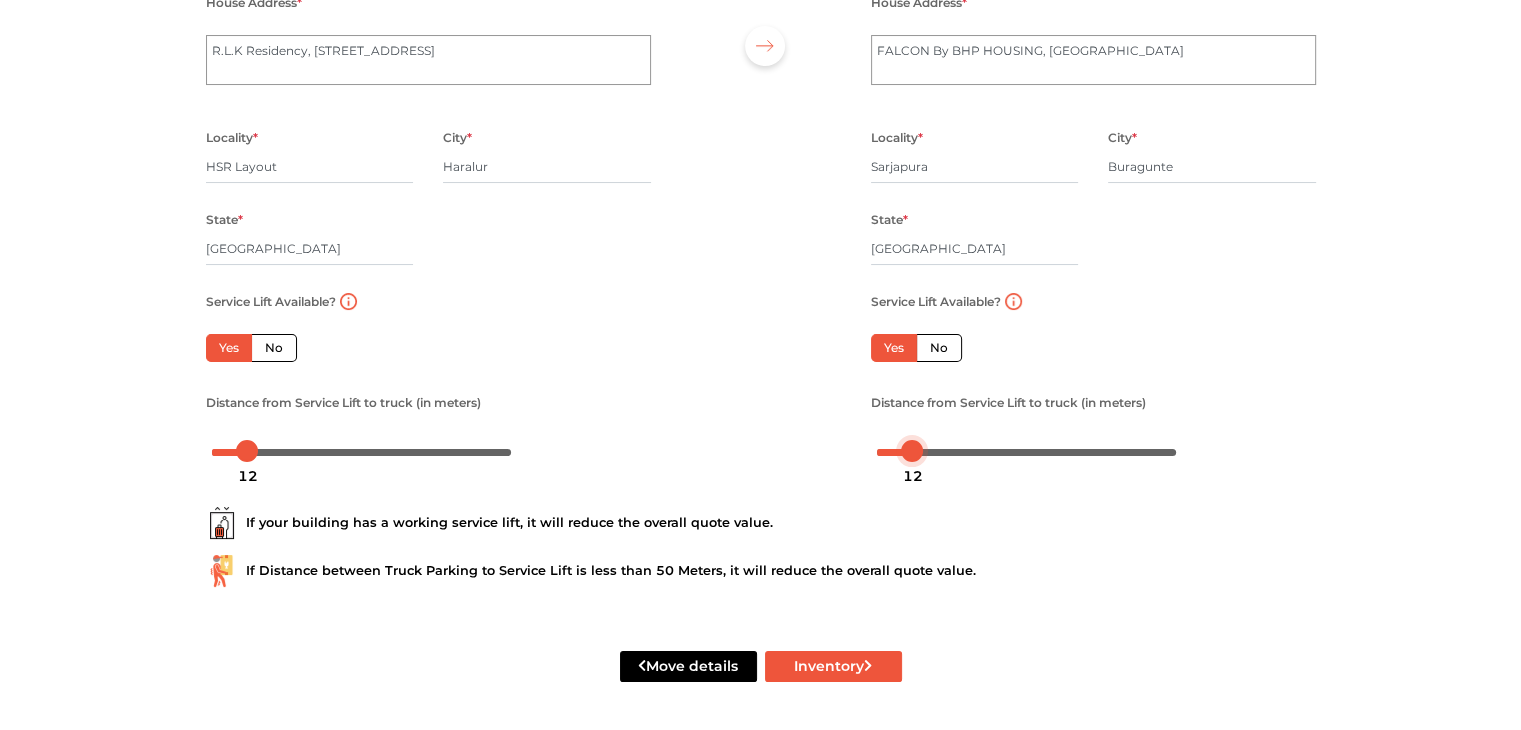 click at bounding box center [1027, 451] 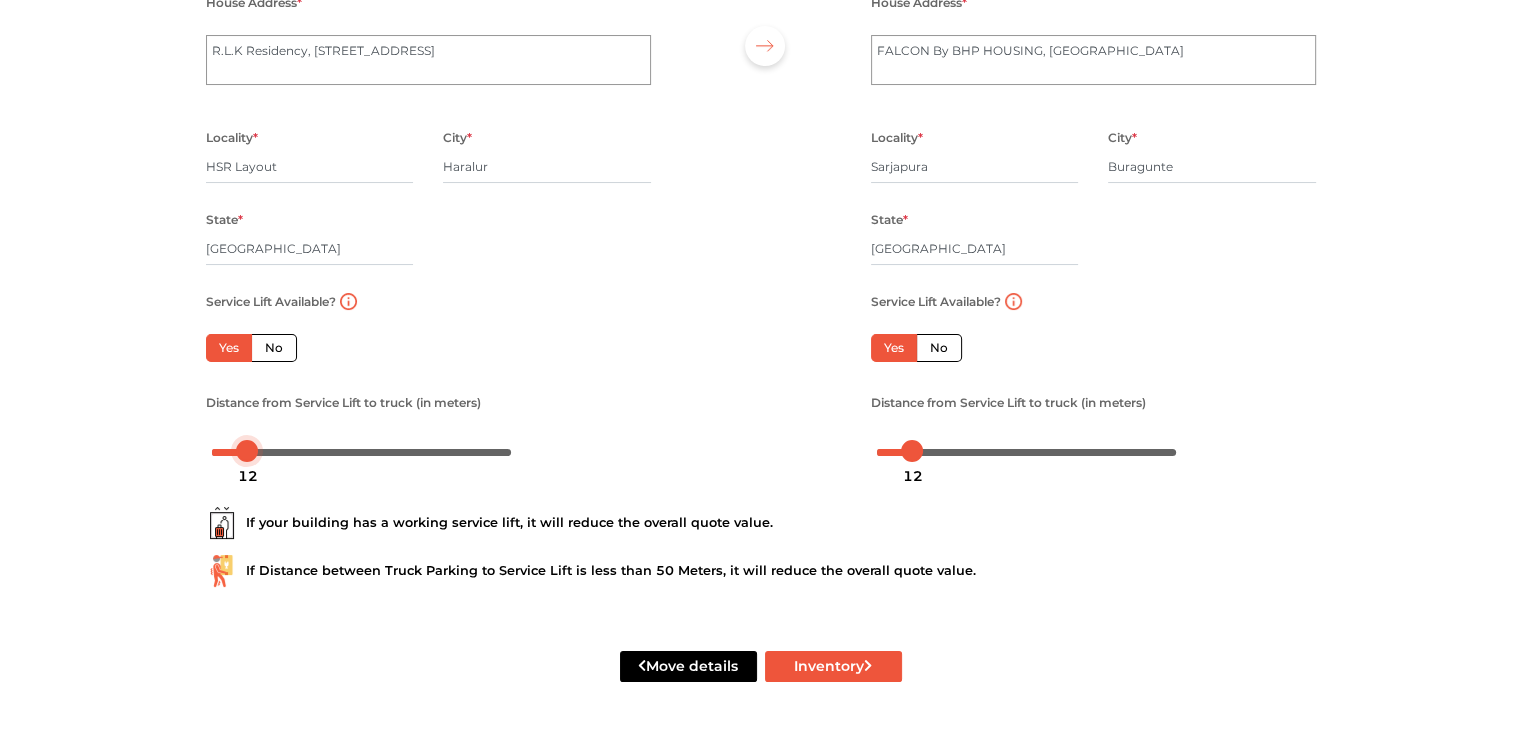 click at bounding box center (362, 451) 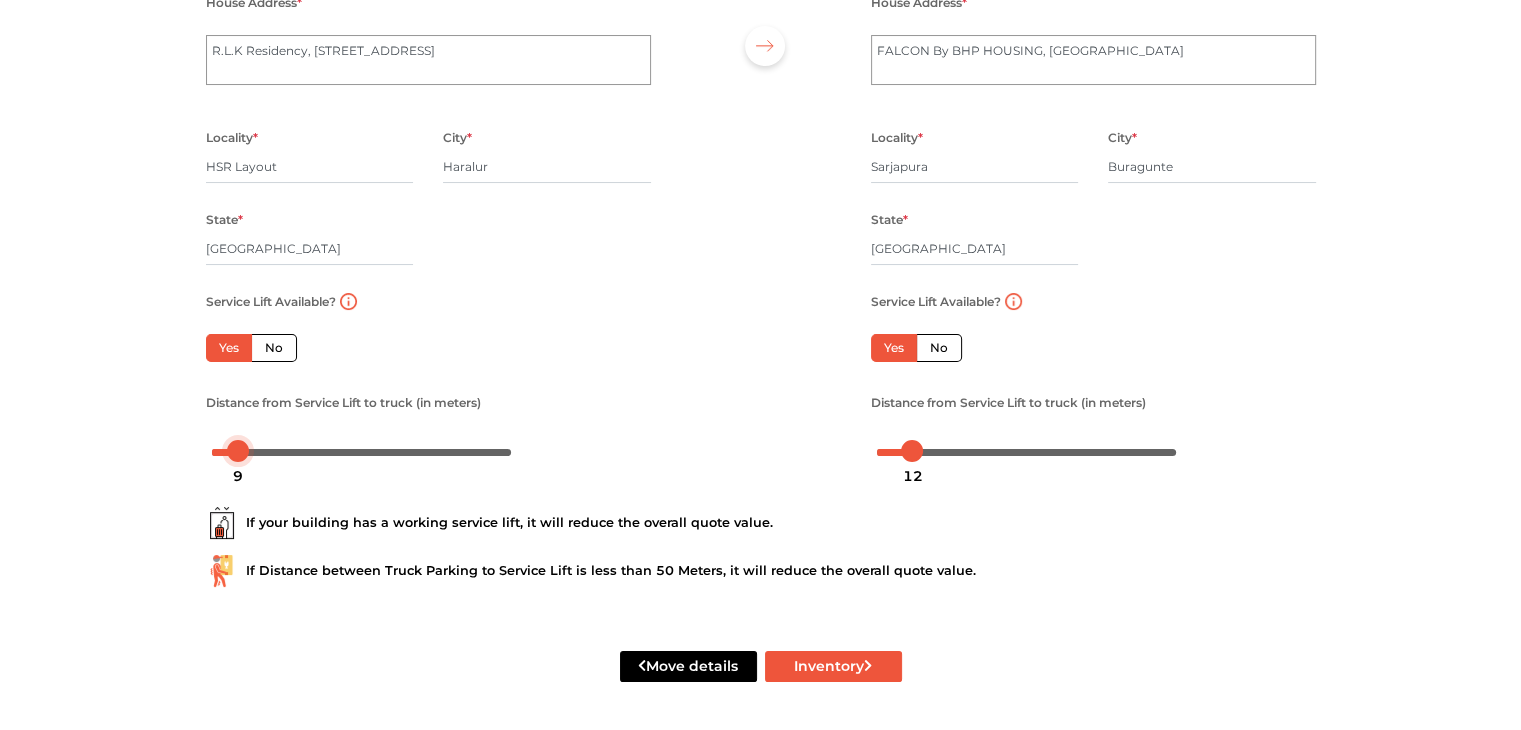 click at bounding box center (362, 451) 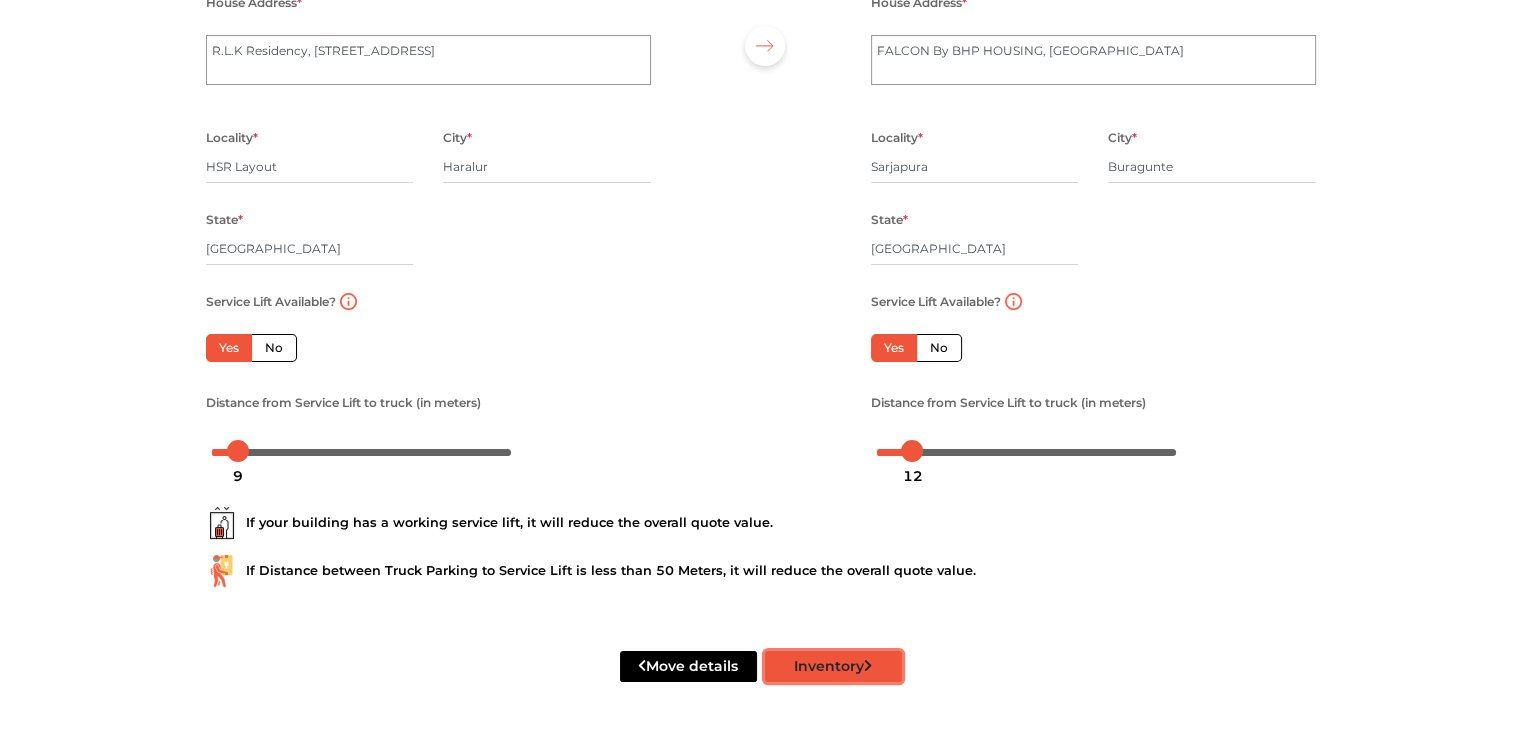 click on "Inventory" at bounding box center [833, 666] 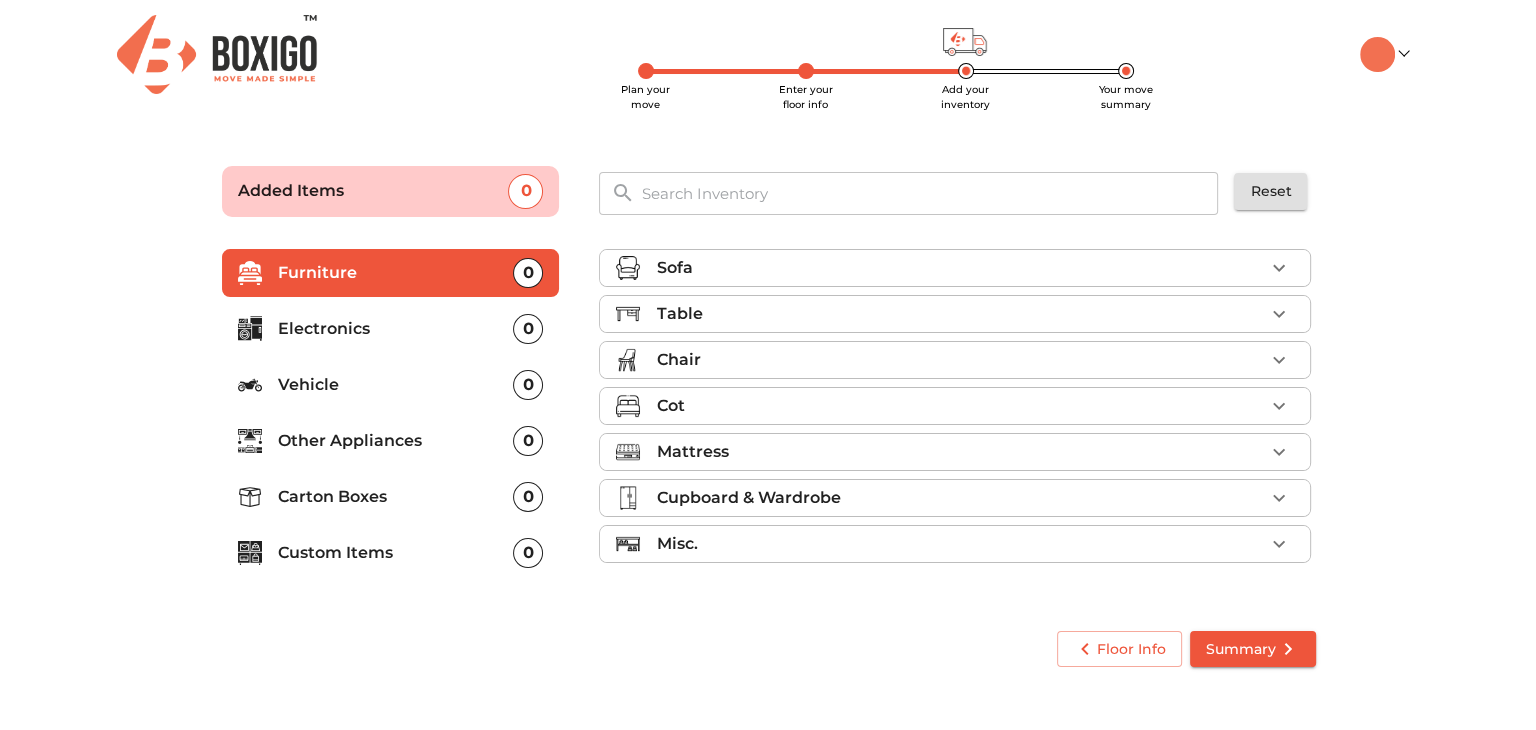 scroll, scrollTop: 0, scrollLeft: 0, axis: both 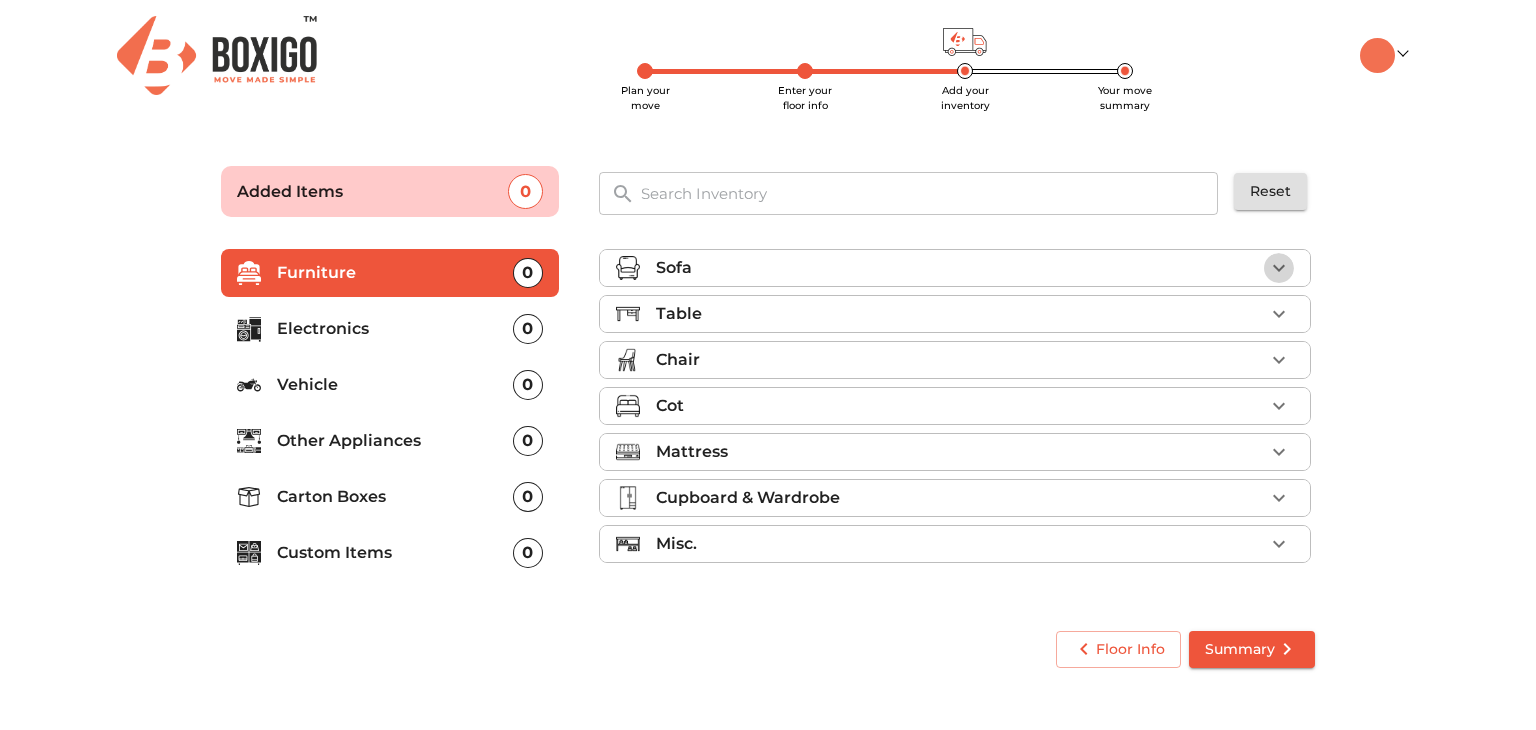 click 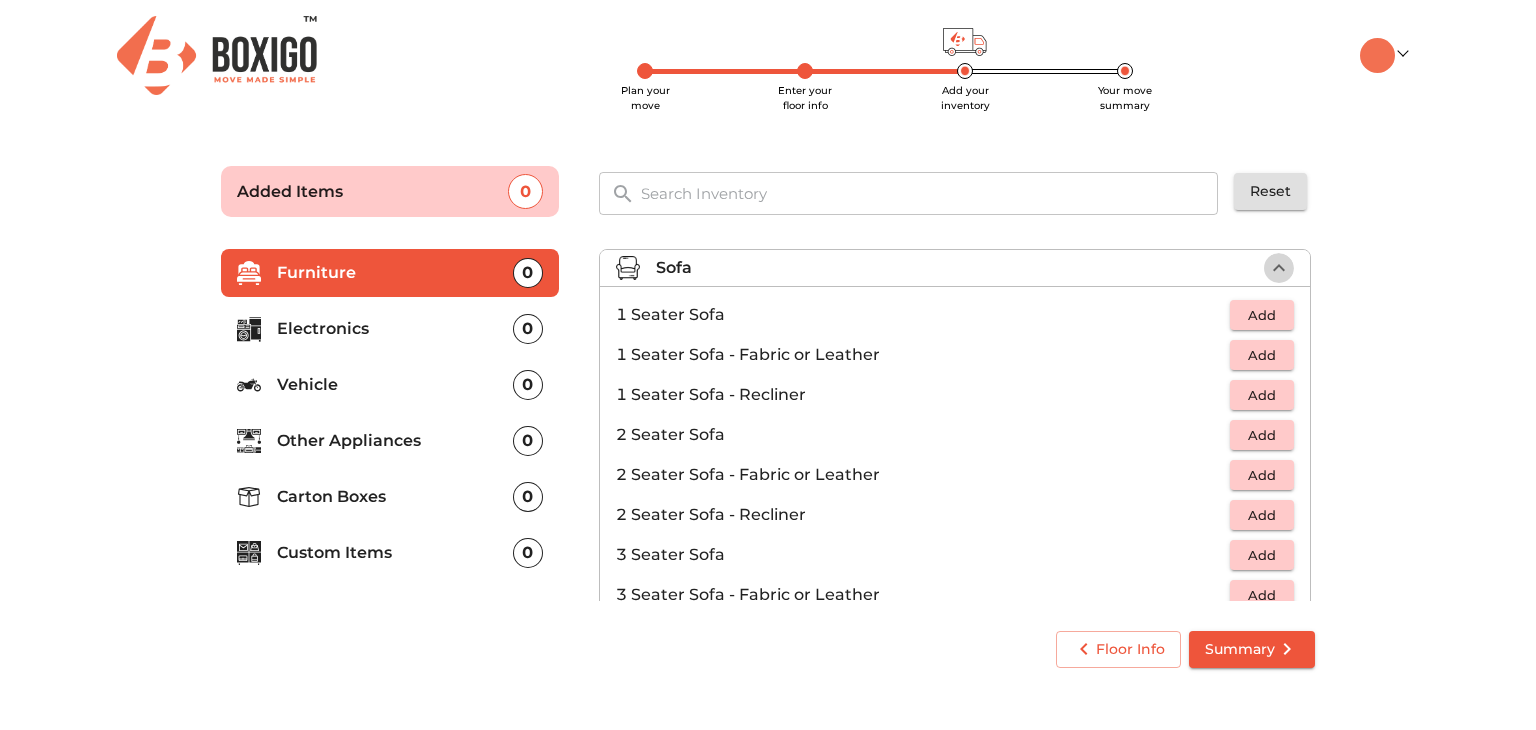 click 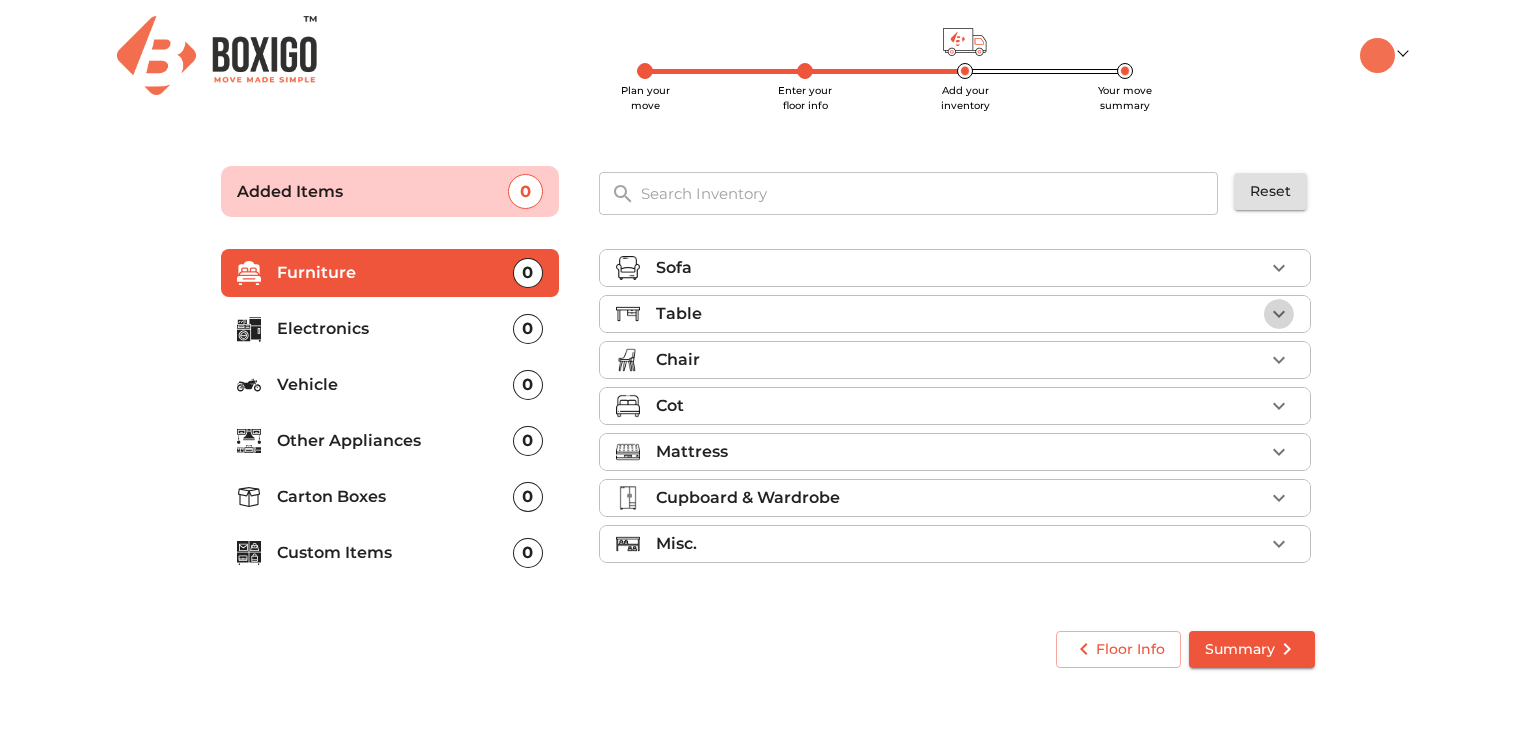 click 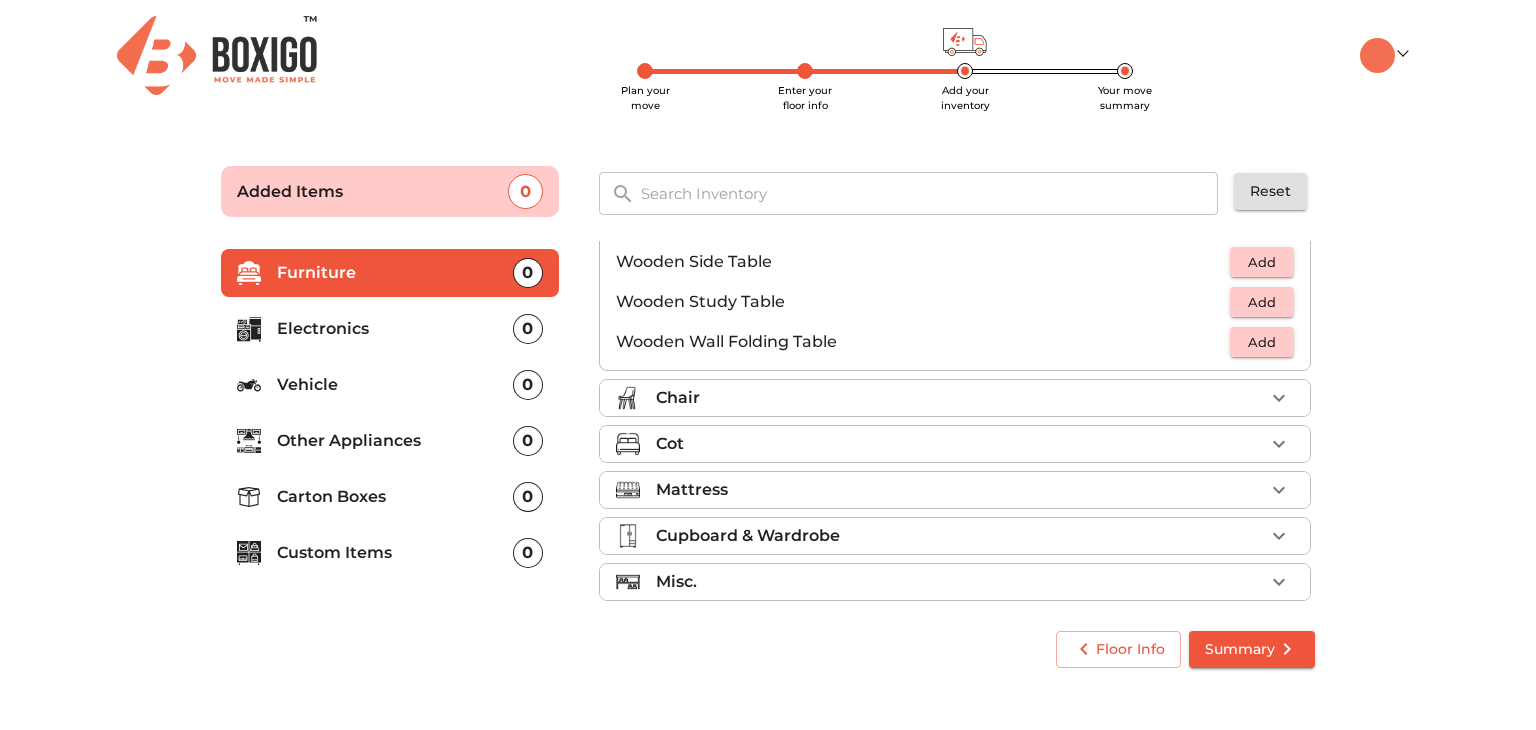 scroll, scrollTop: 1392, scrollLeft: 0, axis: vertical 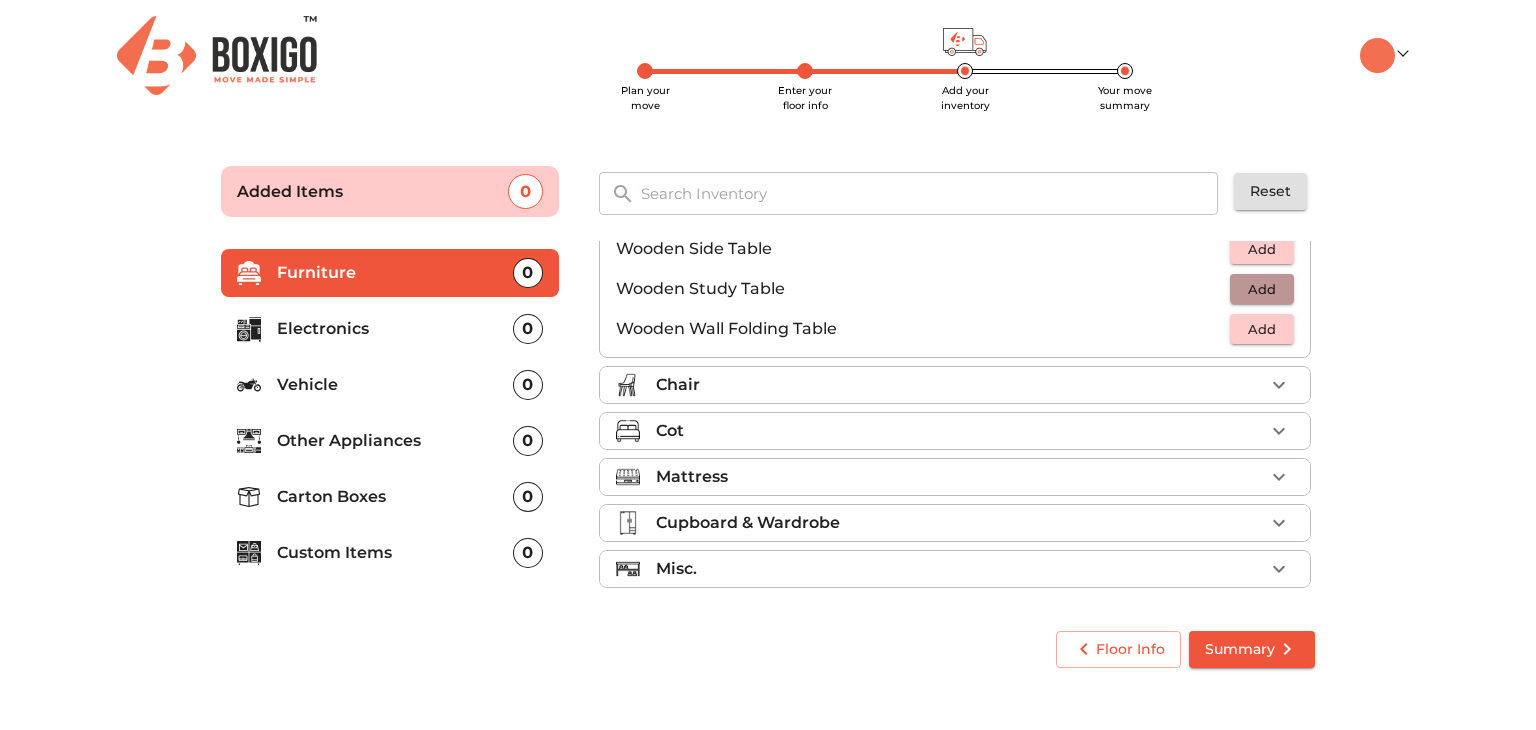 click on "Add" at bounding box center [1262, 289] 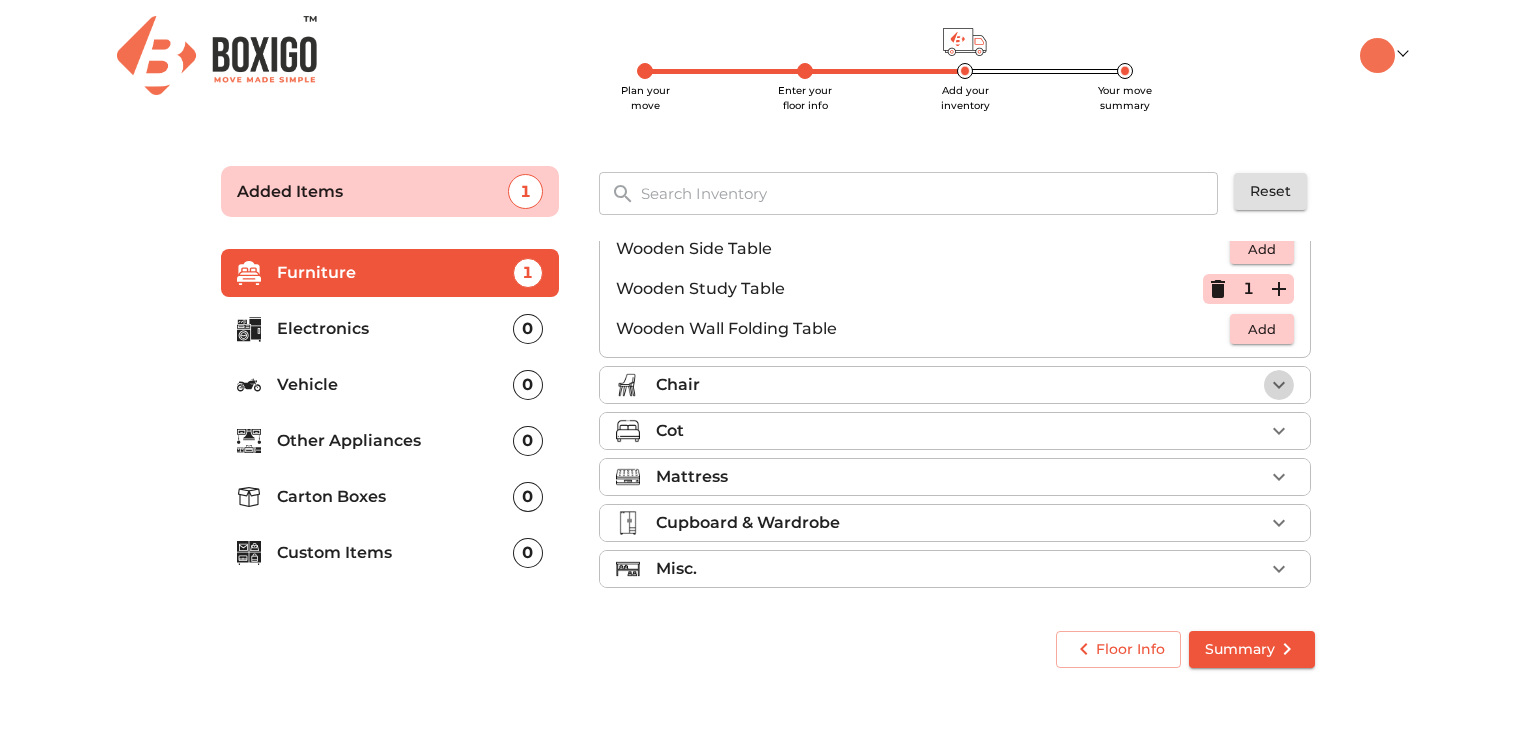 click 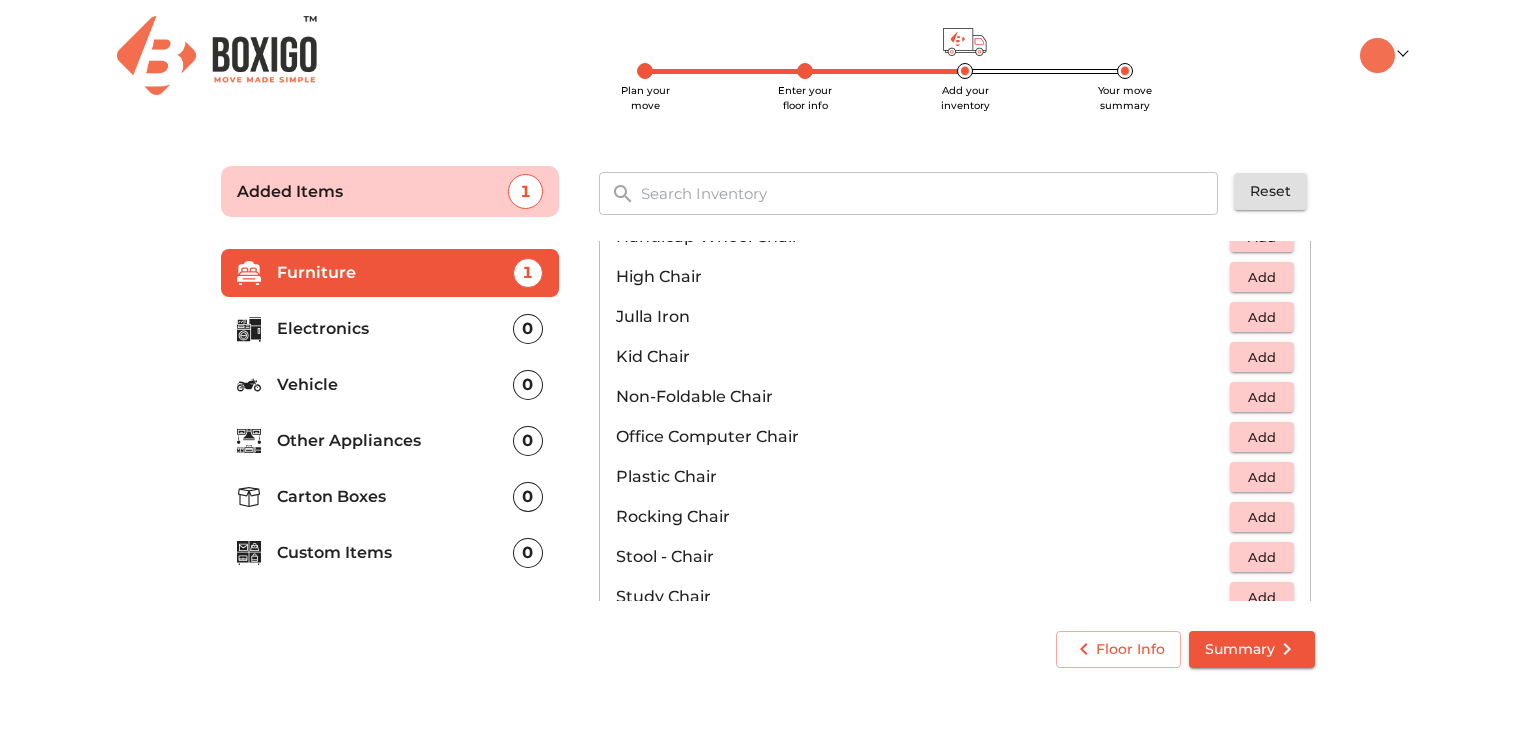 scroll, scrollTop: 531, scrollLeft: 0, axis: vertical 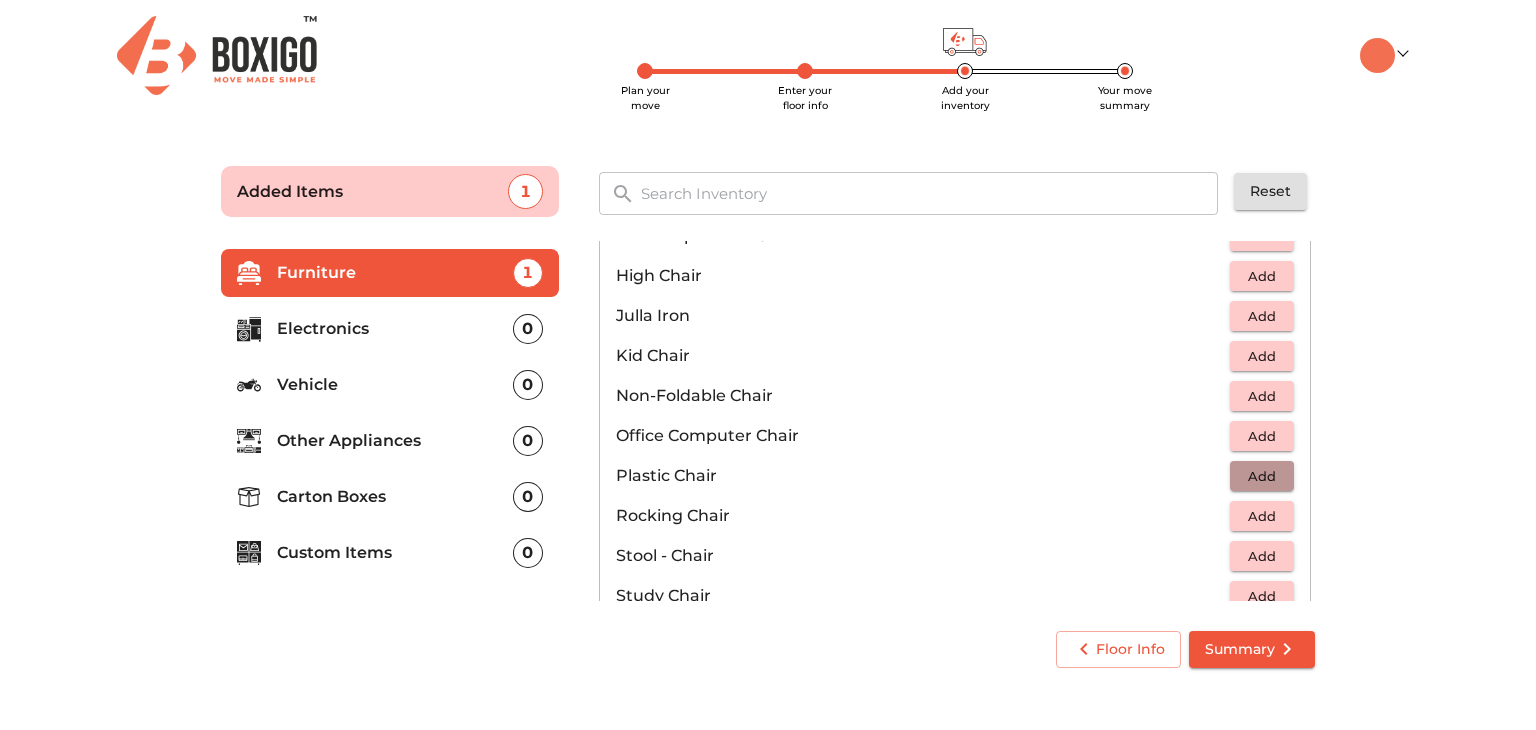 click on "Add" at bounding box center [1262, 476] 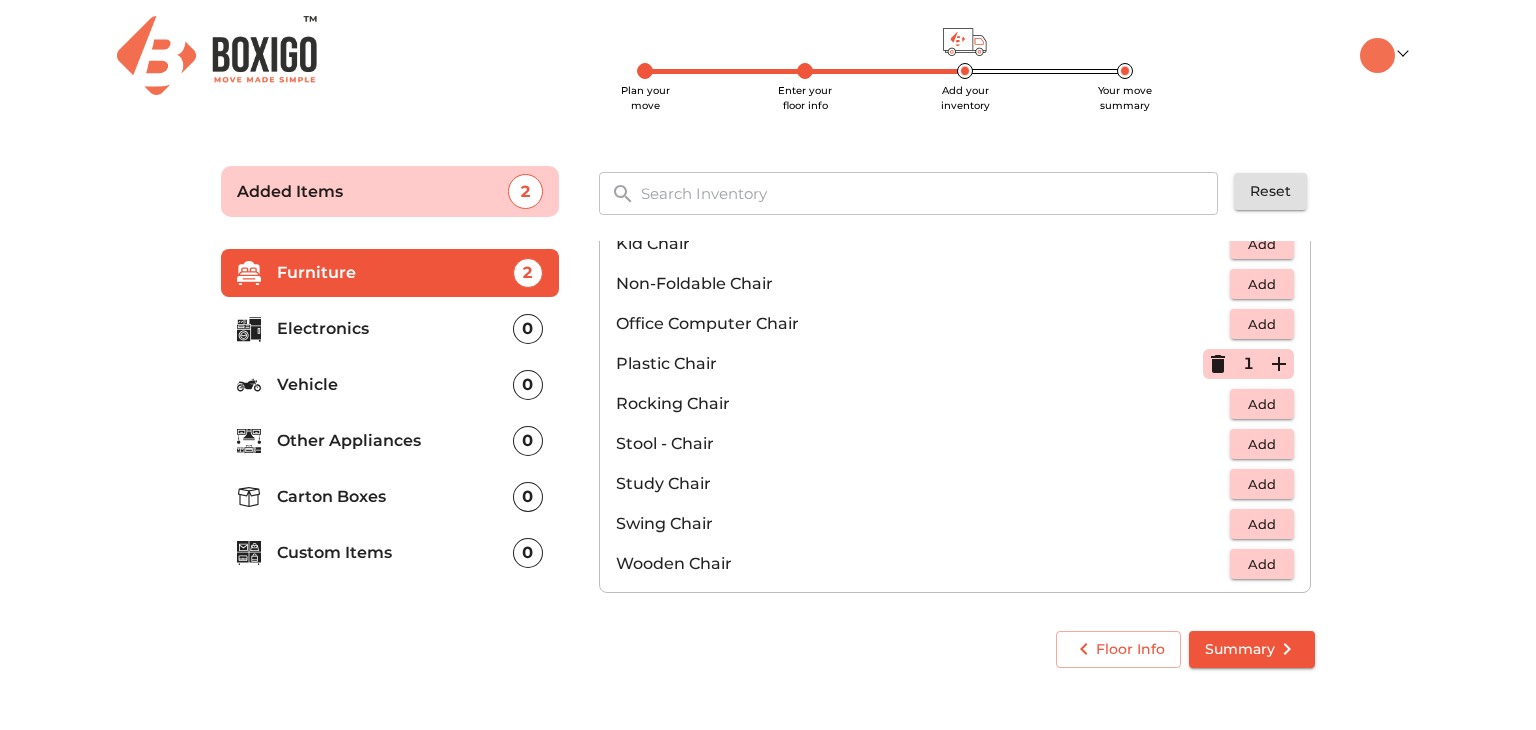 scroll, scrollTop: 624, scrollLeft: 0, axis: vertical 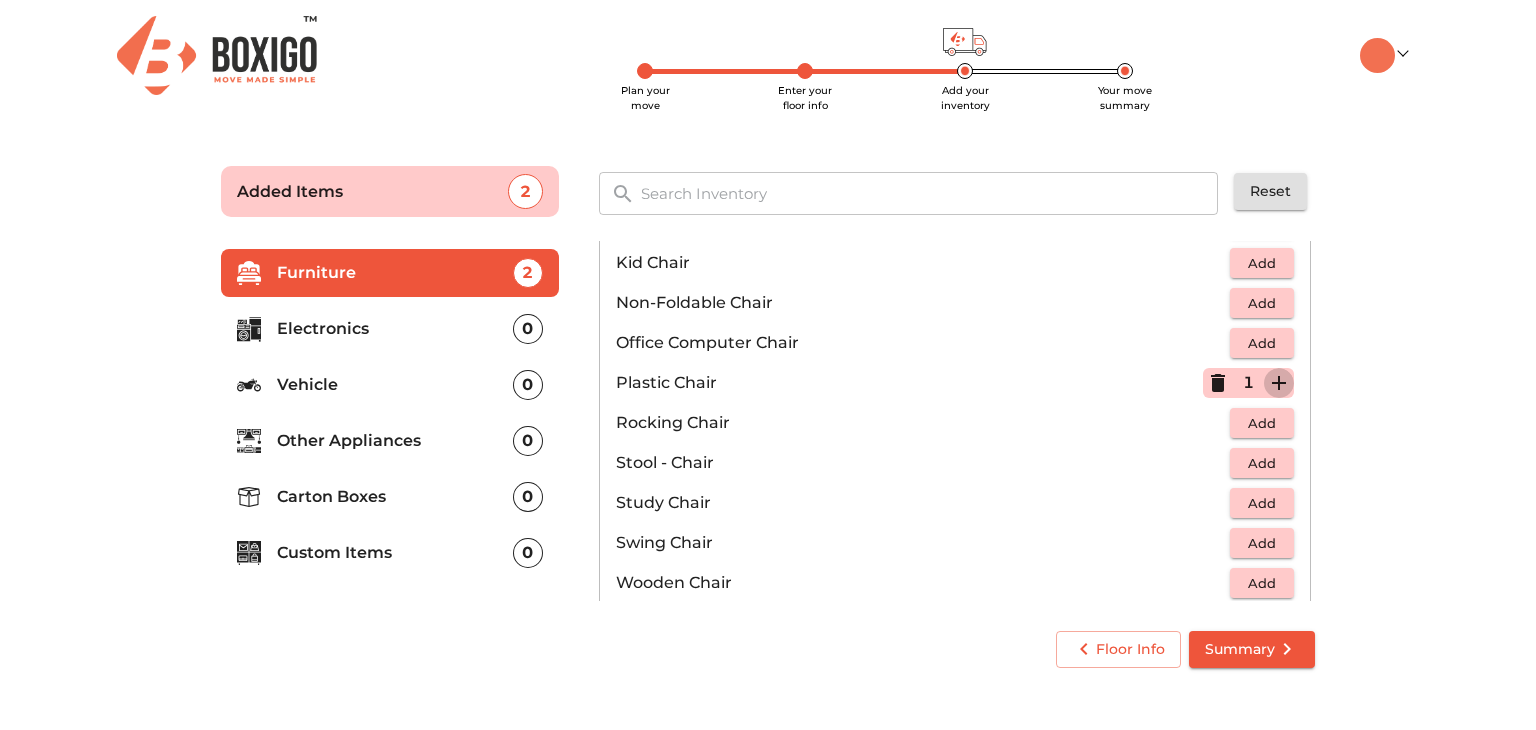 click 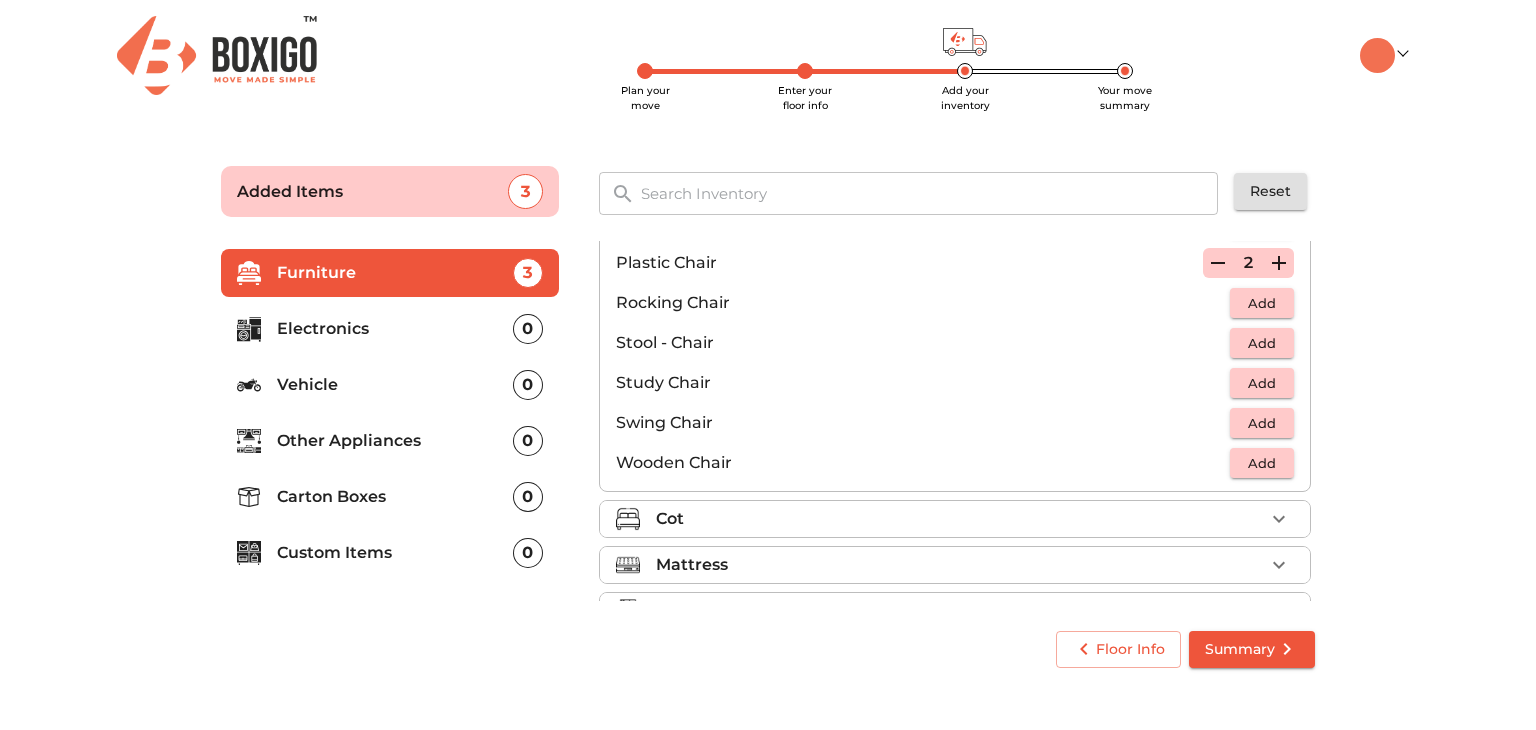 scroll, scrollTop: 832, scrollLeft: 0, axis: vertical 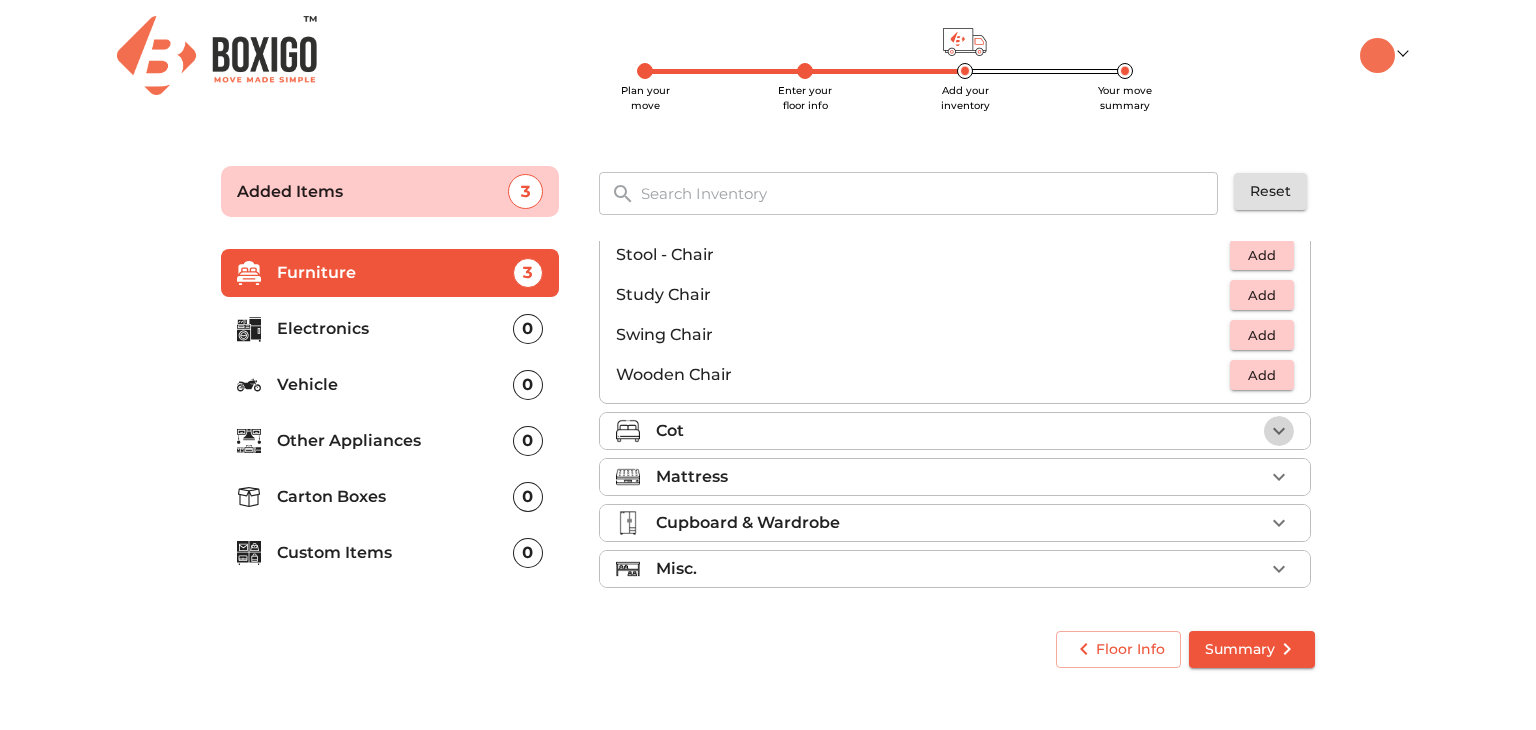 click 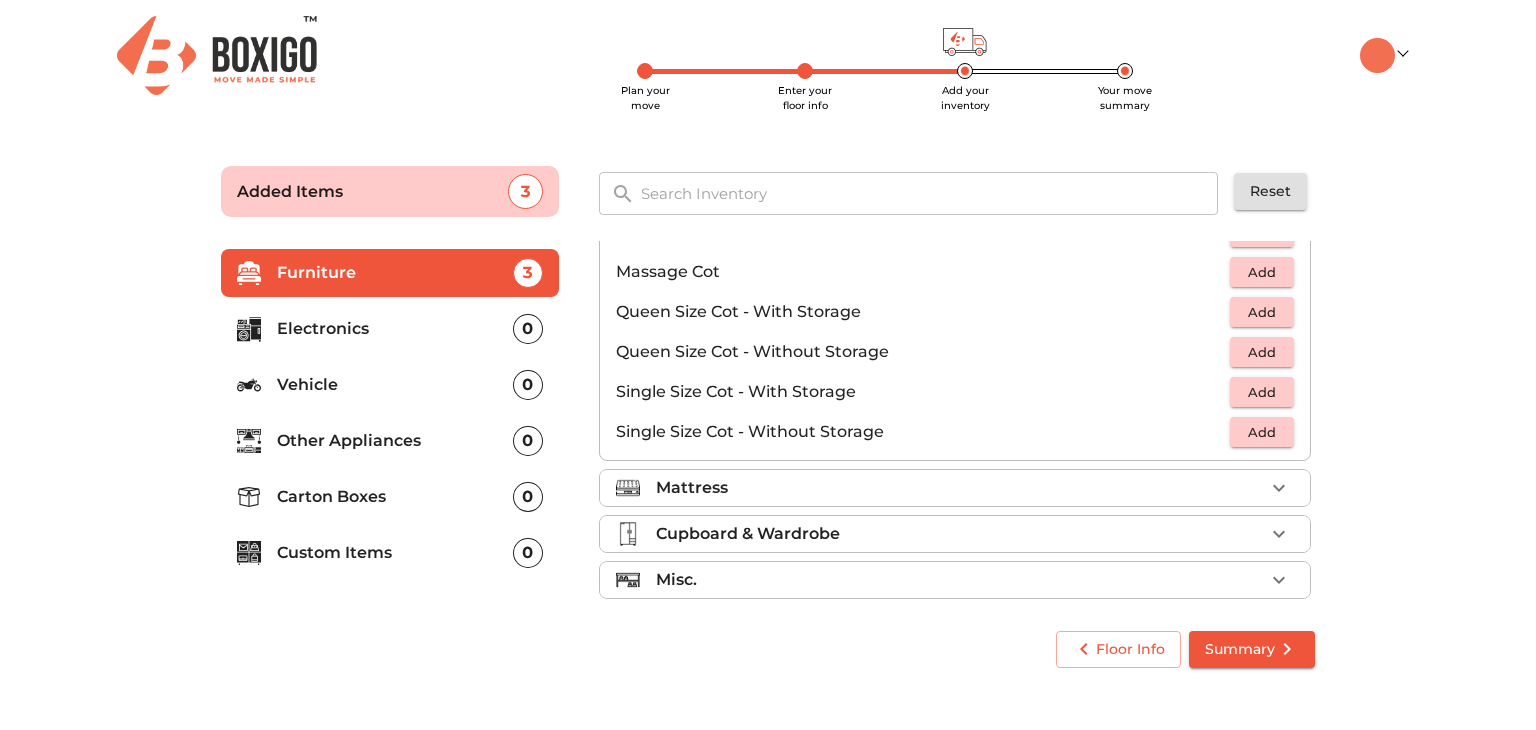 scroll, scrollTop: 623, scrollLeft: 0, axis: vertical 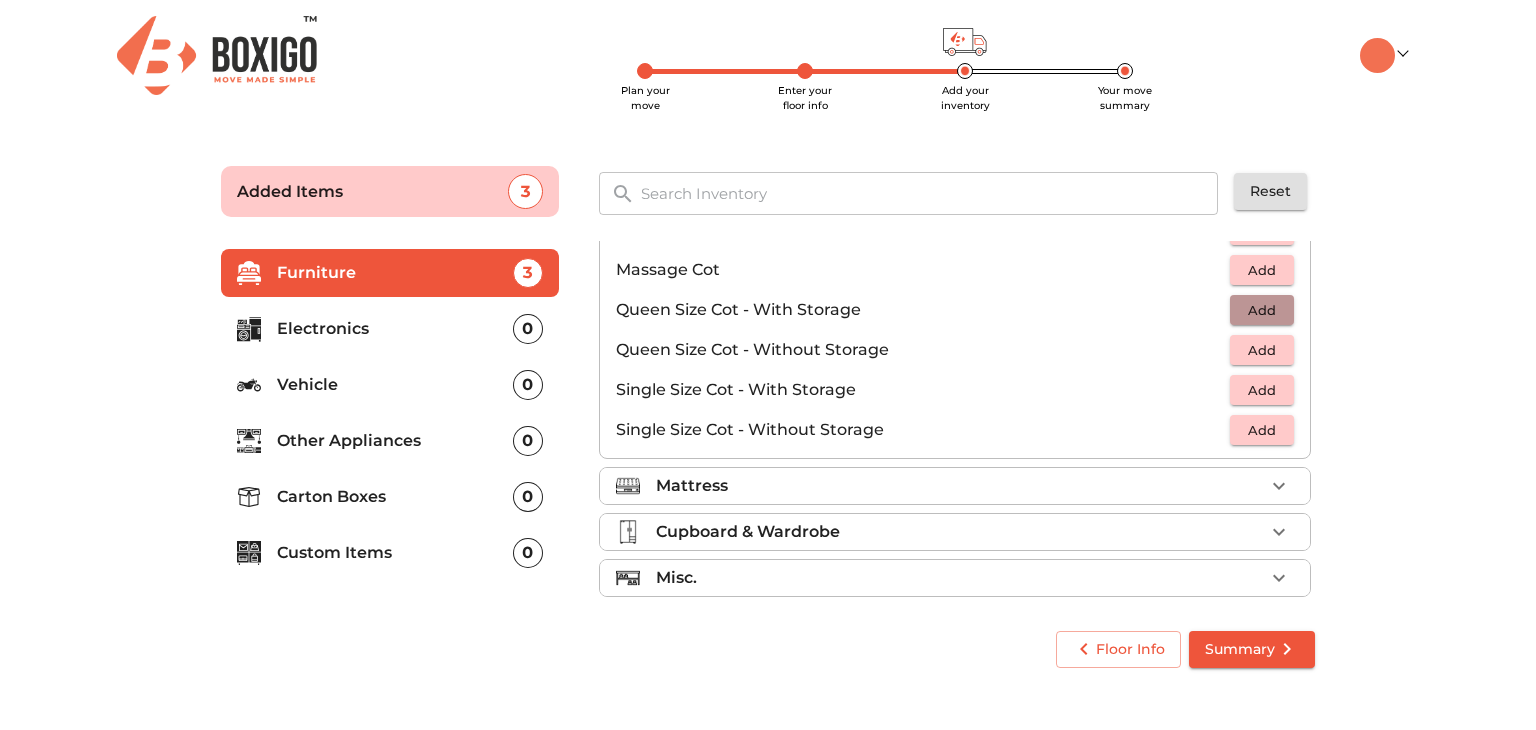 click on "Add" at bounding box center (1262, 310) 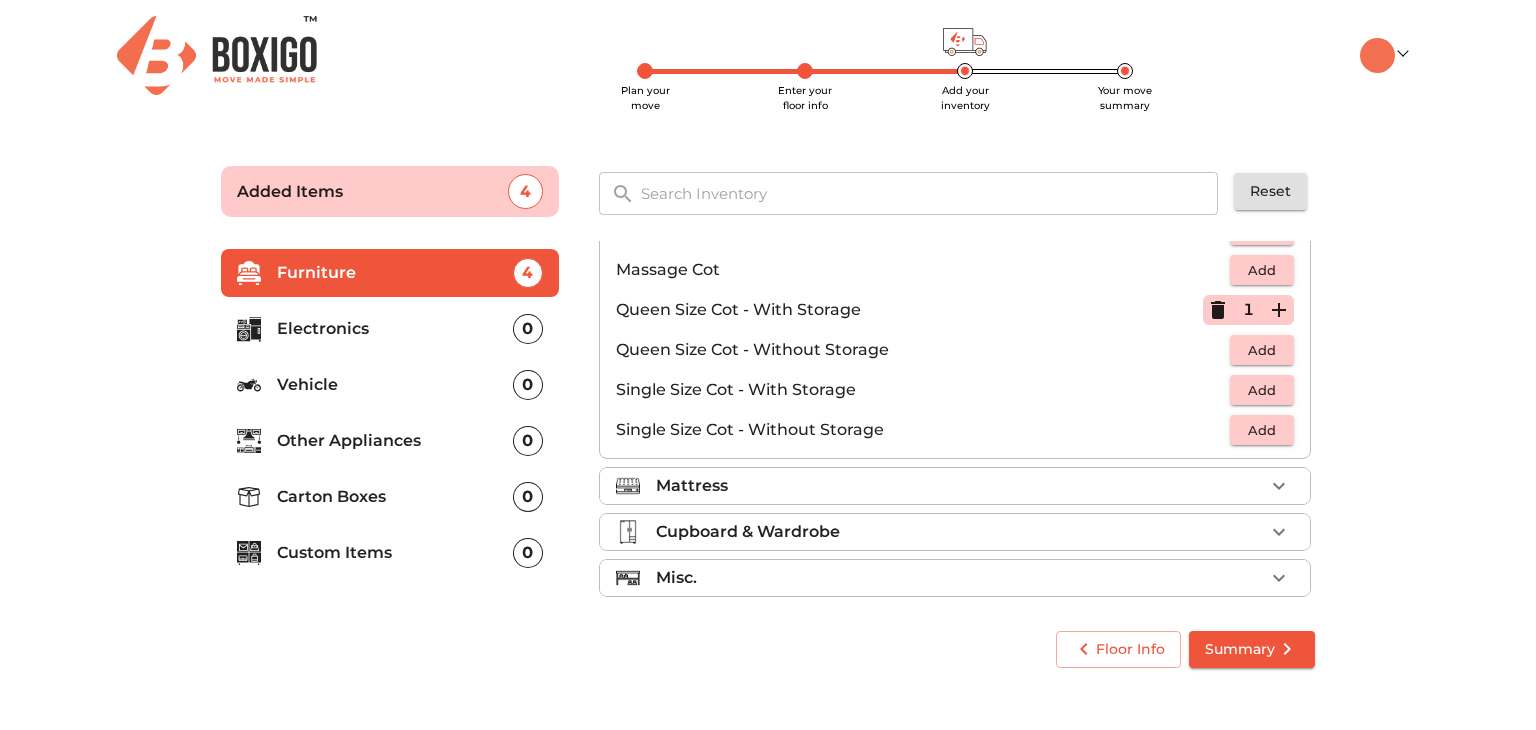 click on "Mattress" at bounding box center [960, 486] 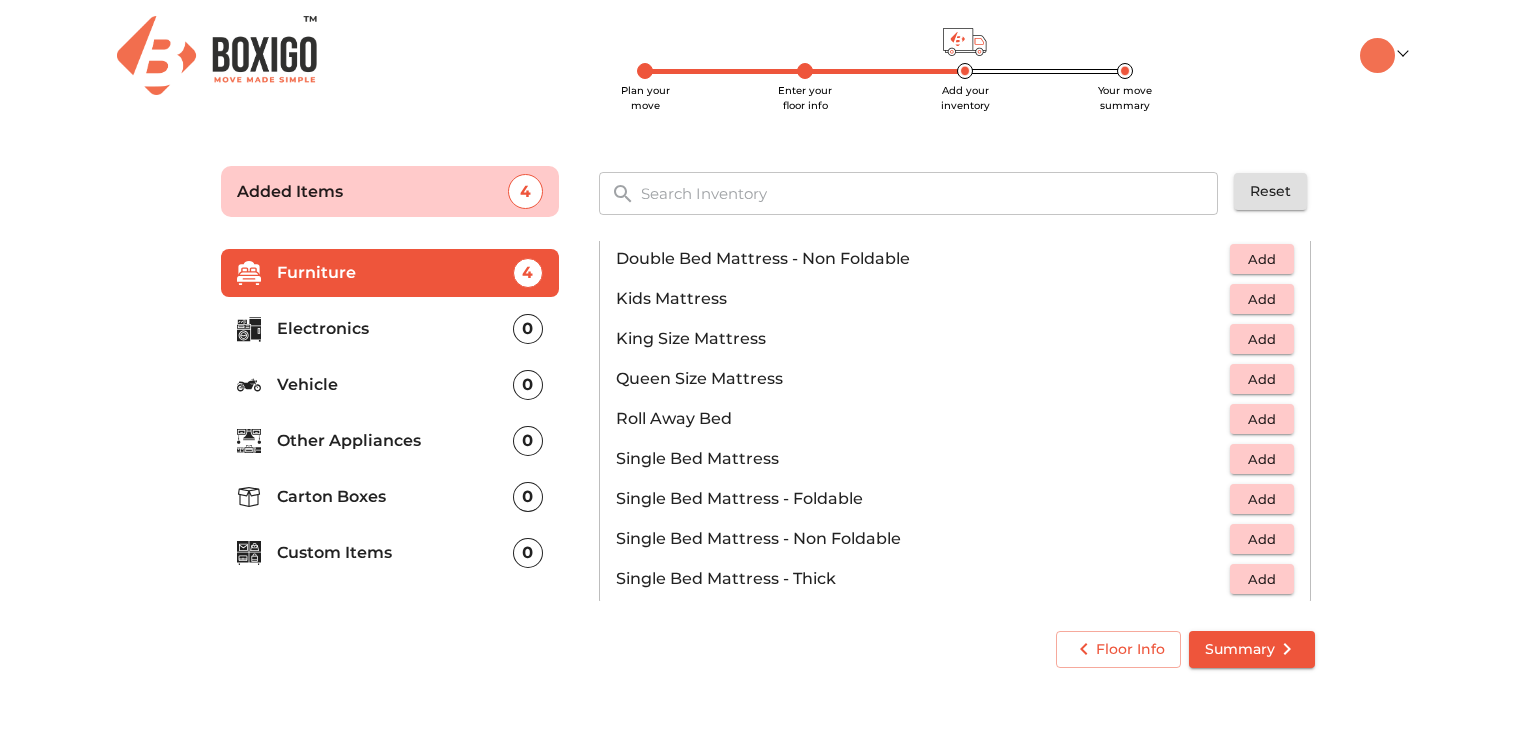 scroll, scrollTop: 279, scrollLeft: 0, axis: vertical 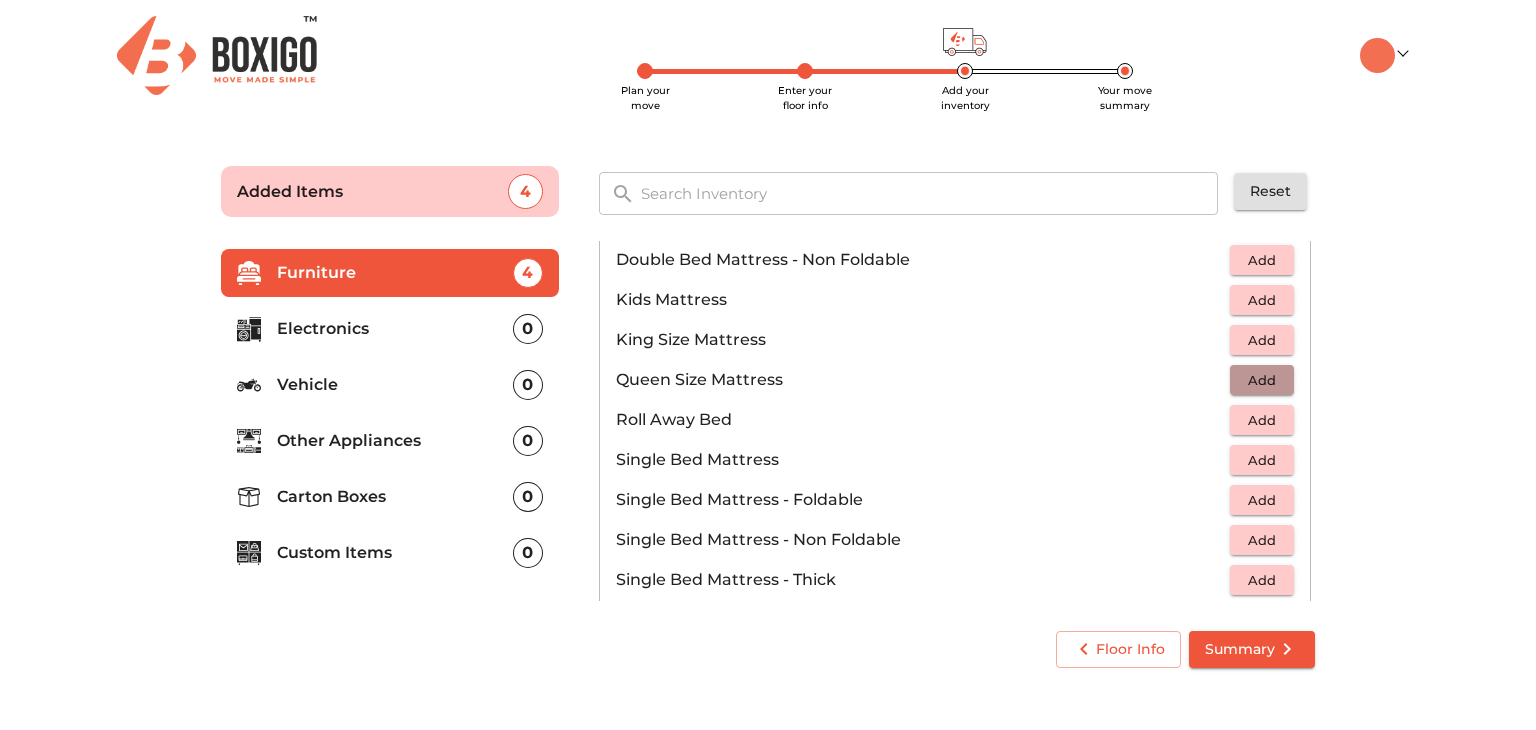 click on "Add" at bounding box center [1262, 380] 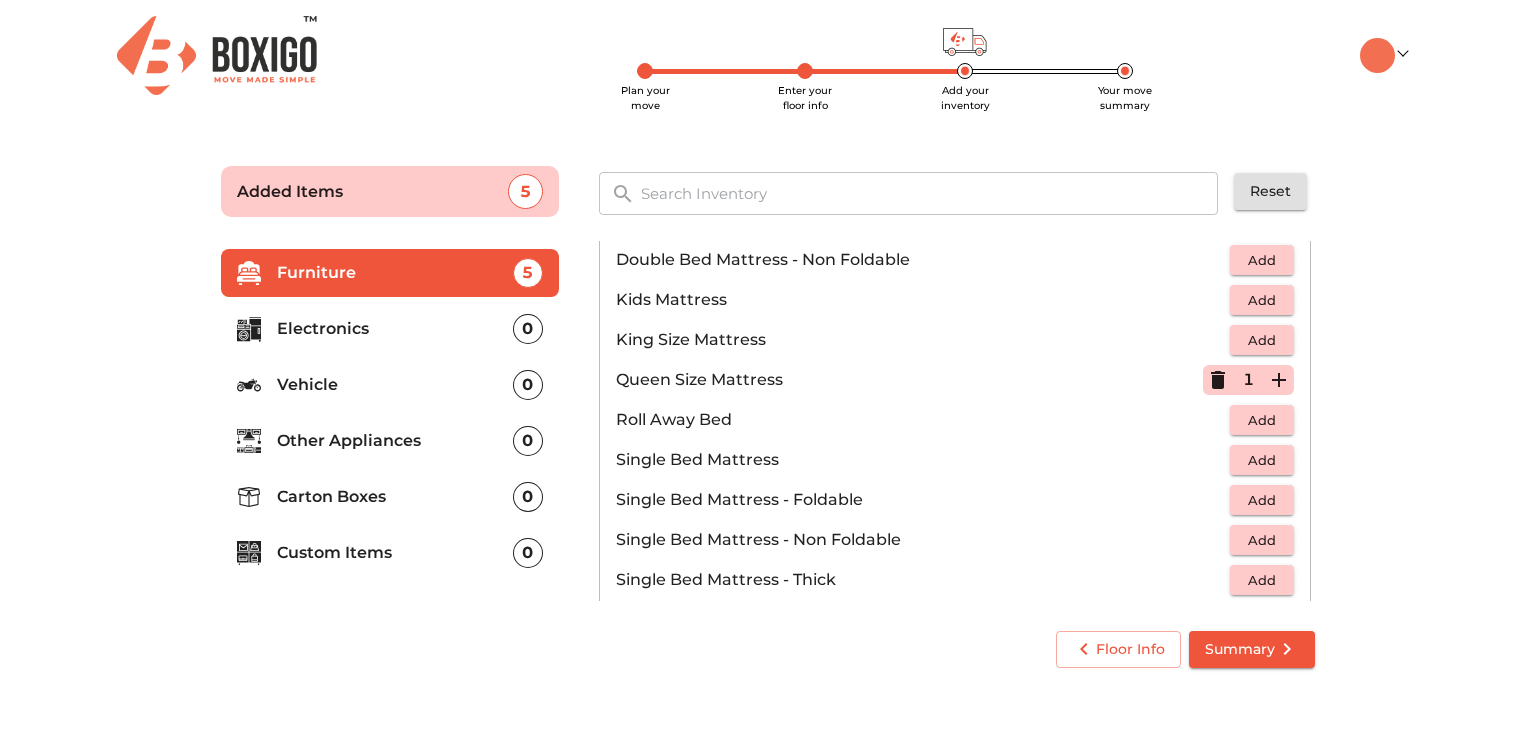 scroll, scrollTop: 392, scrollLeft: 0, axis: vertical 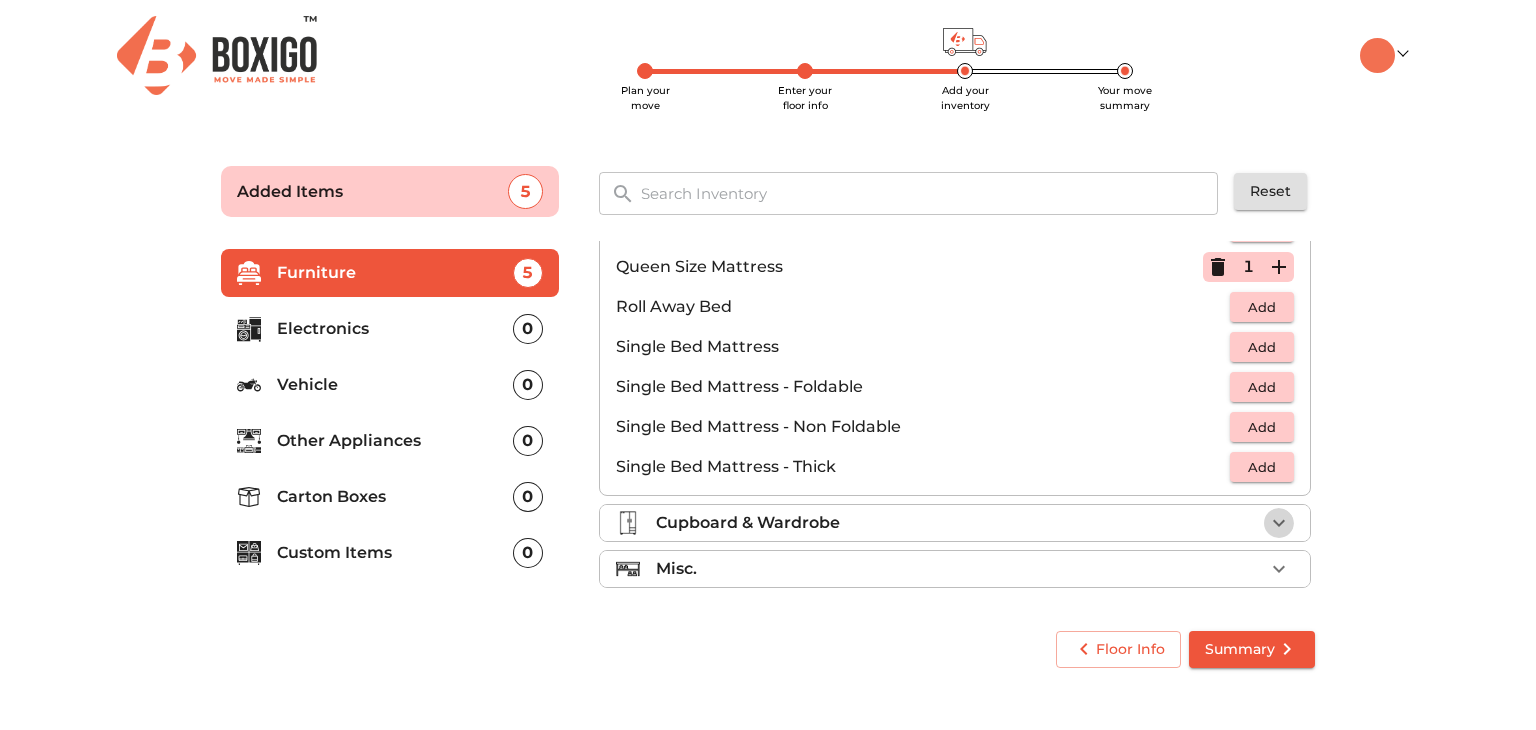 click 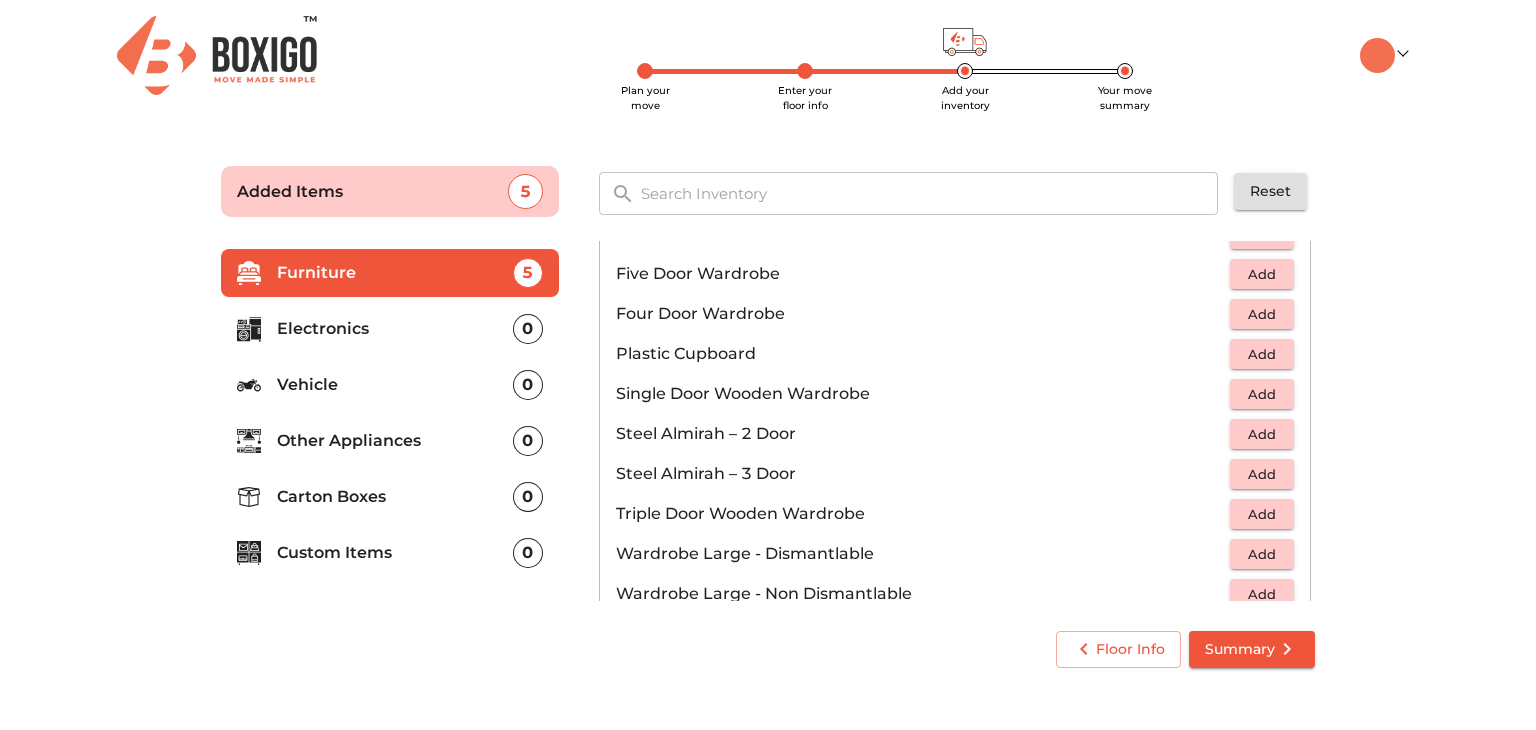 scroll, scrollTop: 472, scrollLeft: 0, axis: vertical 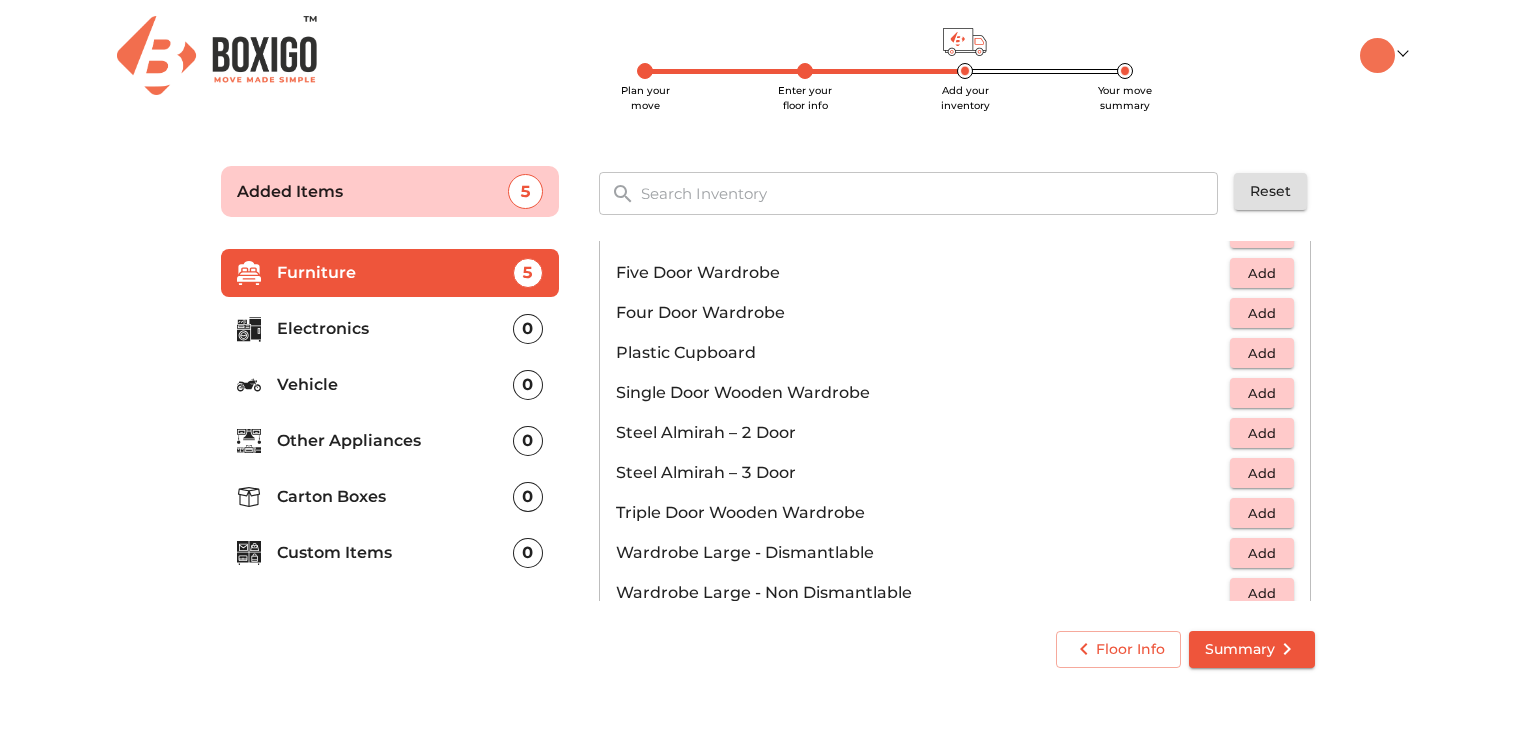 click on "Add" at bounding box center [1262, 433] 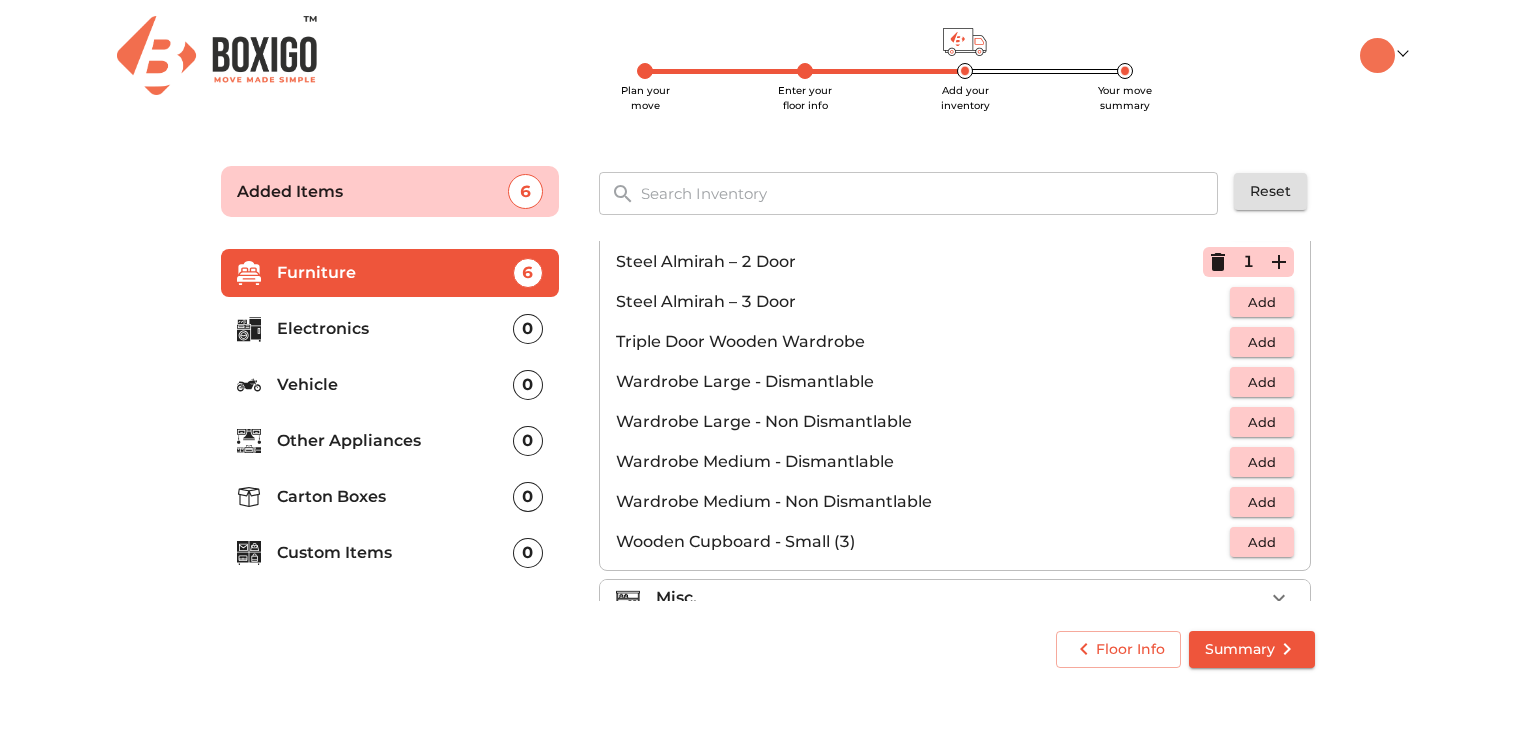 scroll, scrollTop: 672, scrollLeft: 0, axis: vertical 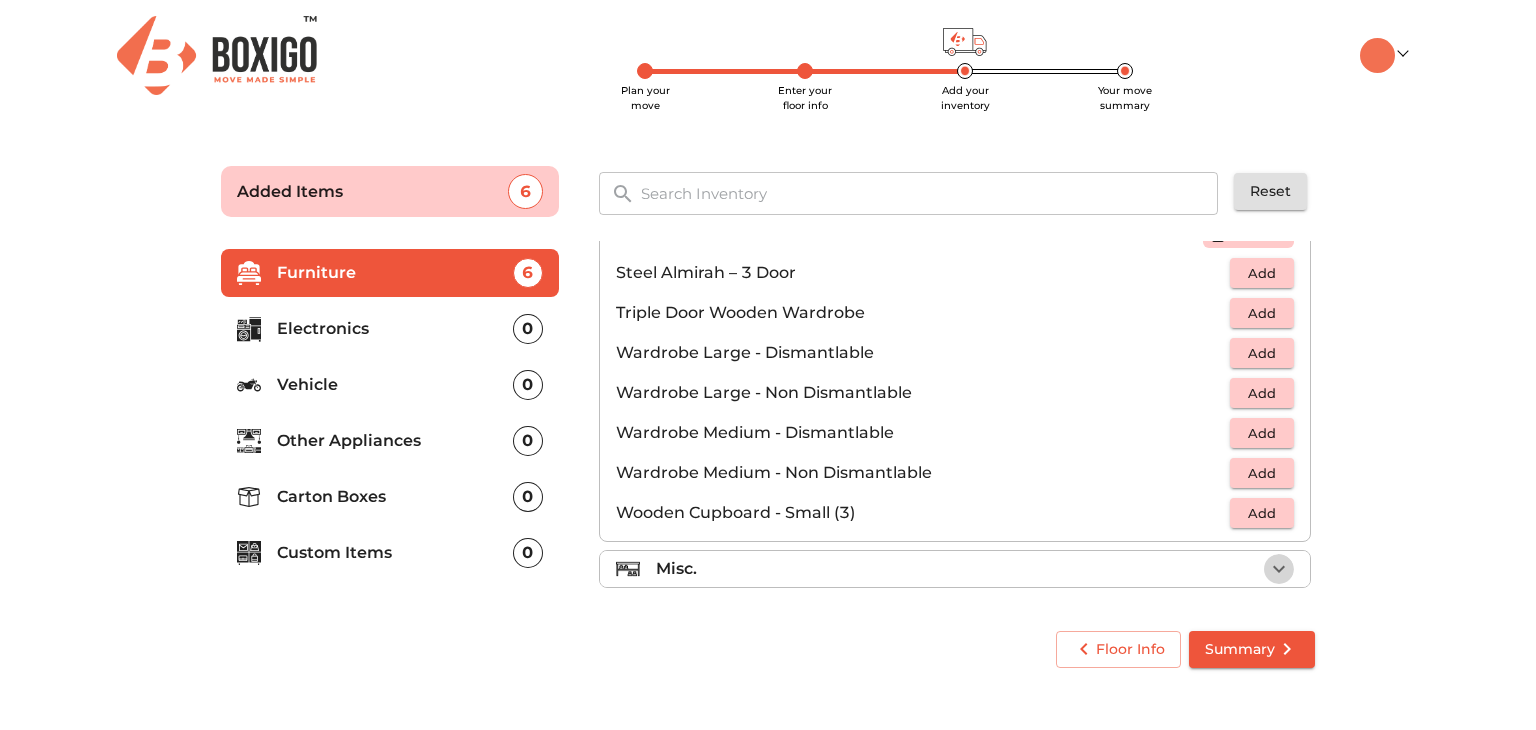 click 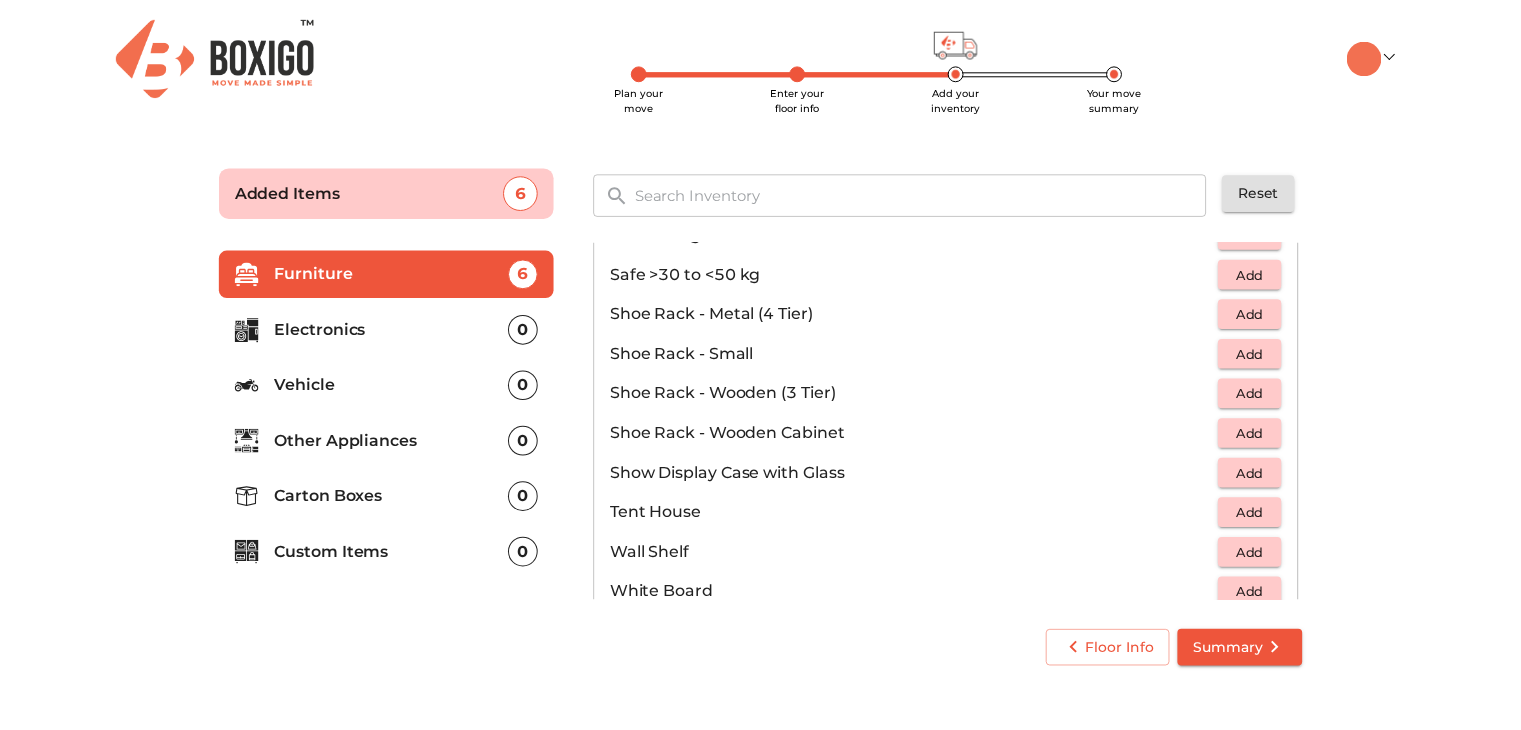 scroll, scrollTop: 1072, scrollLeft: 0, axis: vertical 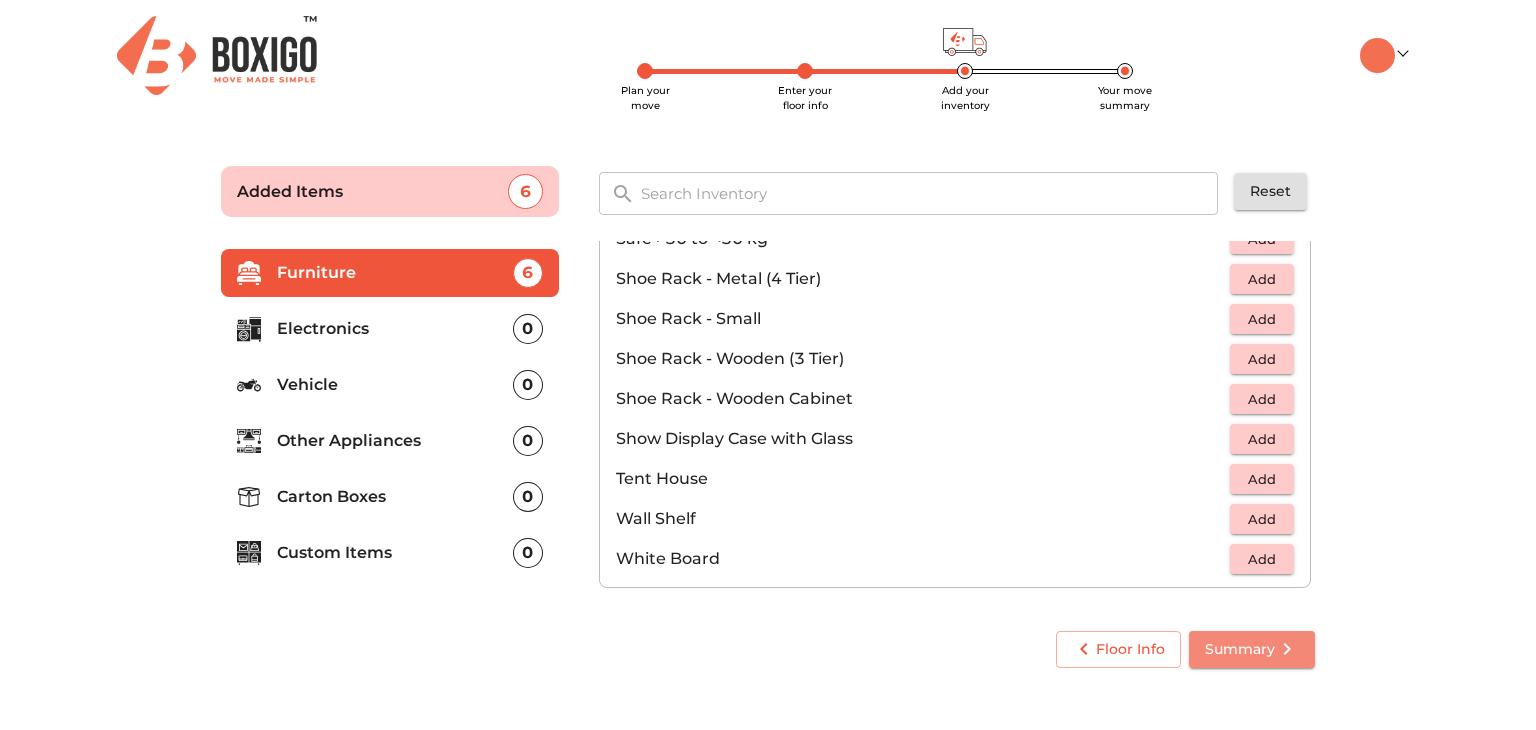 click on "Summary" at bounding box center [1252, 649] 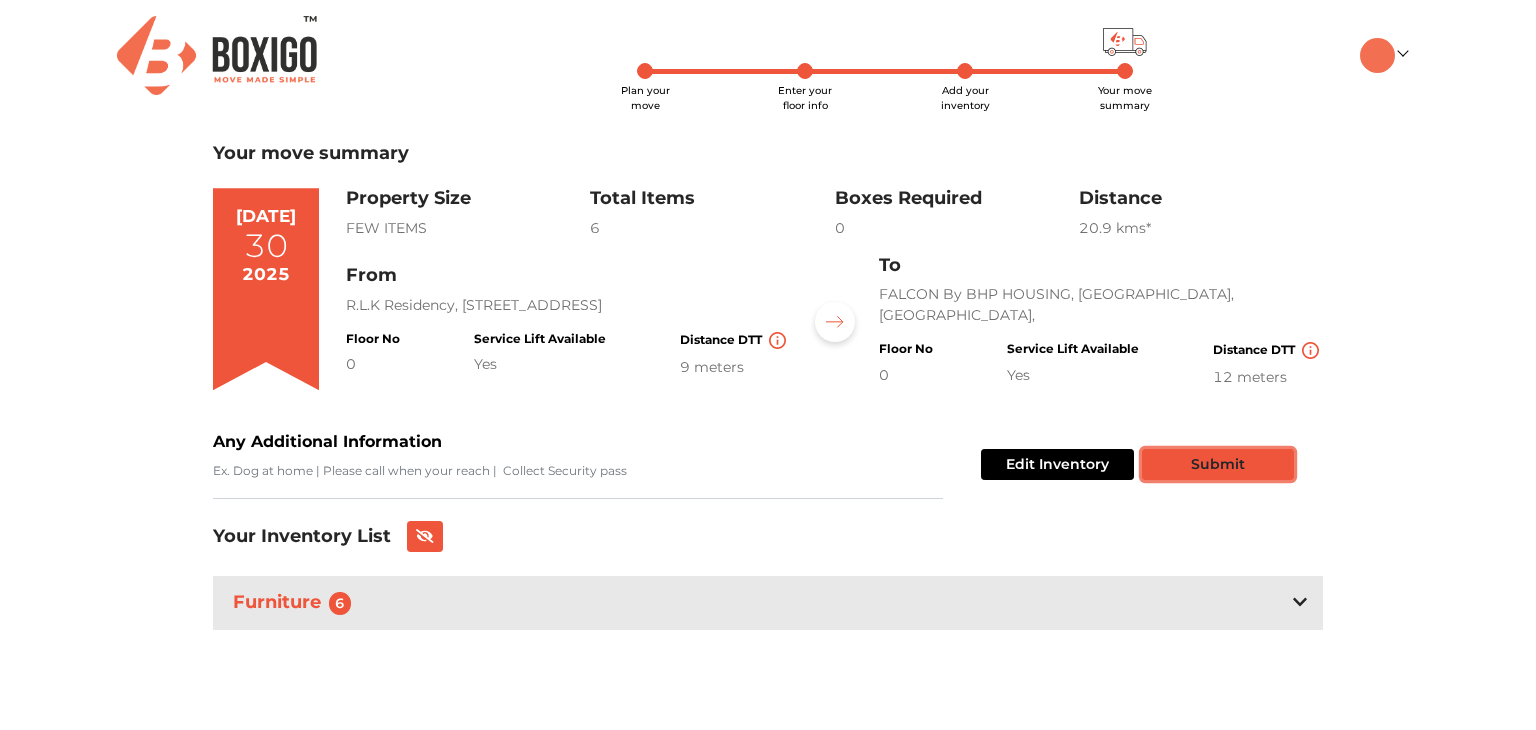 click on "Submit" at bounding box center (1218, 464) 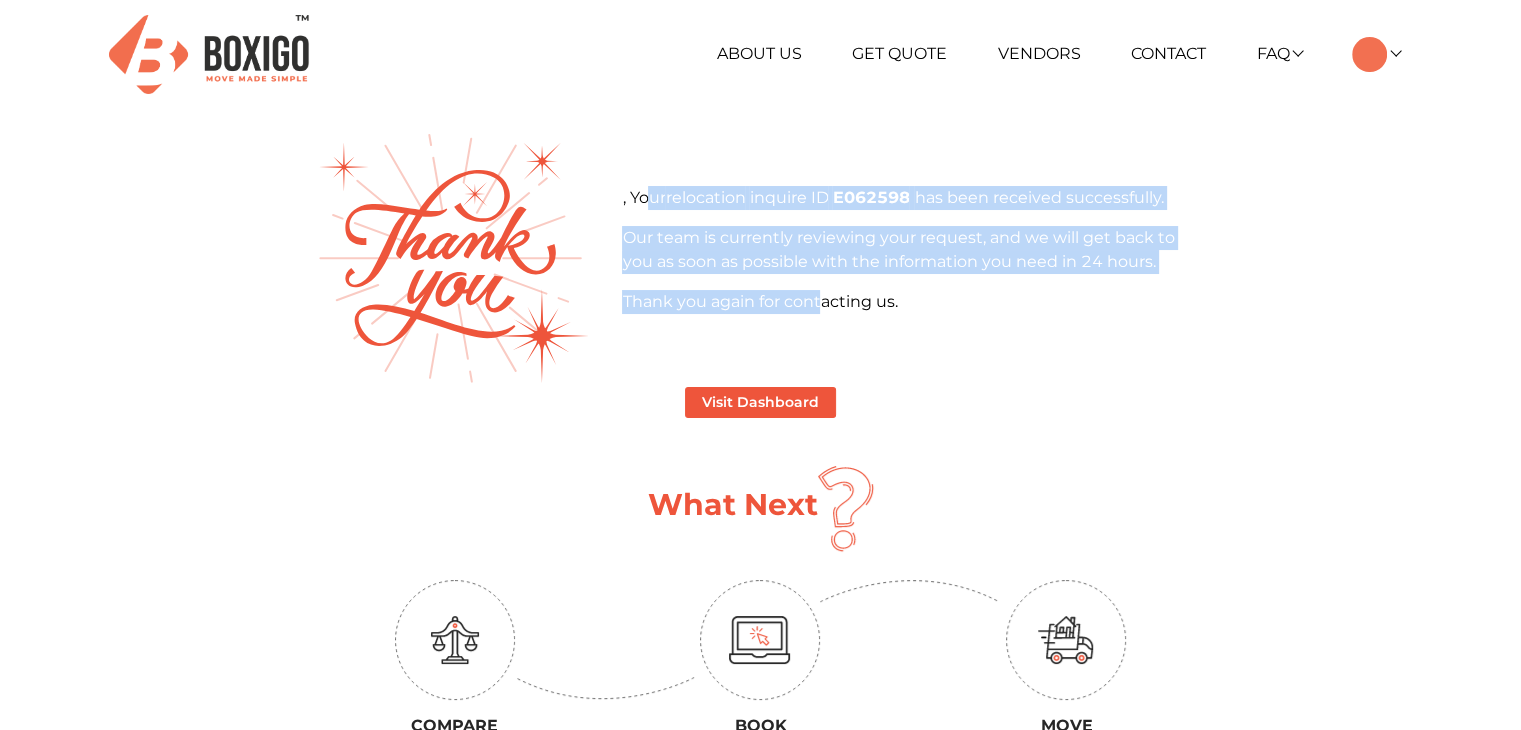 drag, startPoint x: 649, startPoint y: 191, endPoint x: 816, endPoint y: 331, distance: 217.91971 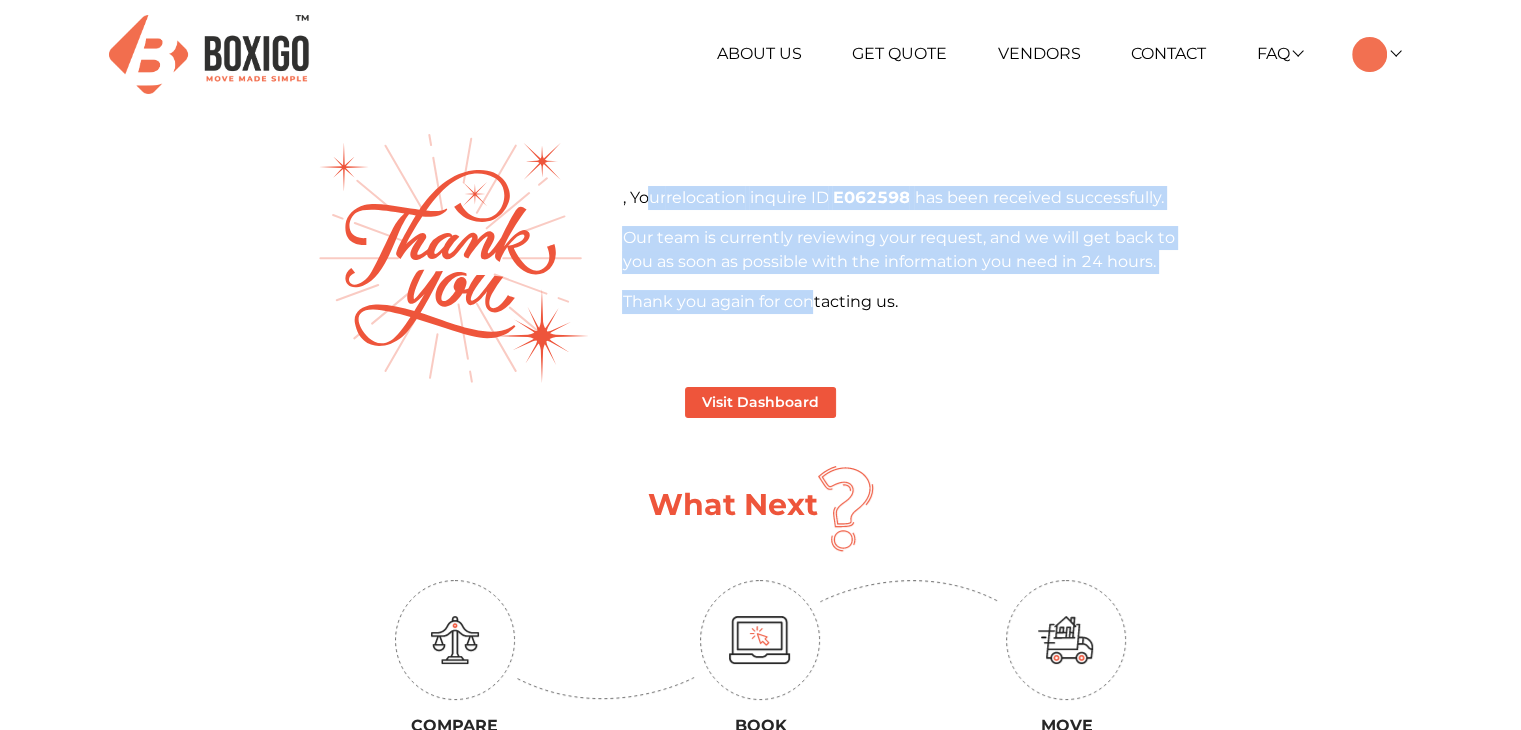 click on ", Your  relocation    inquire ID     E062598    has been received successfully. Our team is currently reviewing your request, and we will get back to you as soon as possible with the information you need in 24 hours. Thank you again for contacting us." at bounding box center [761, 258] 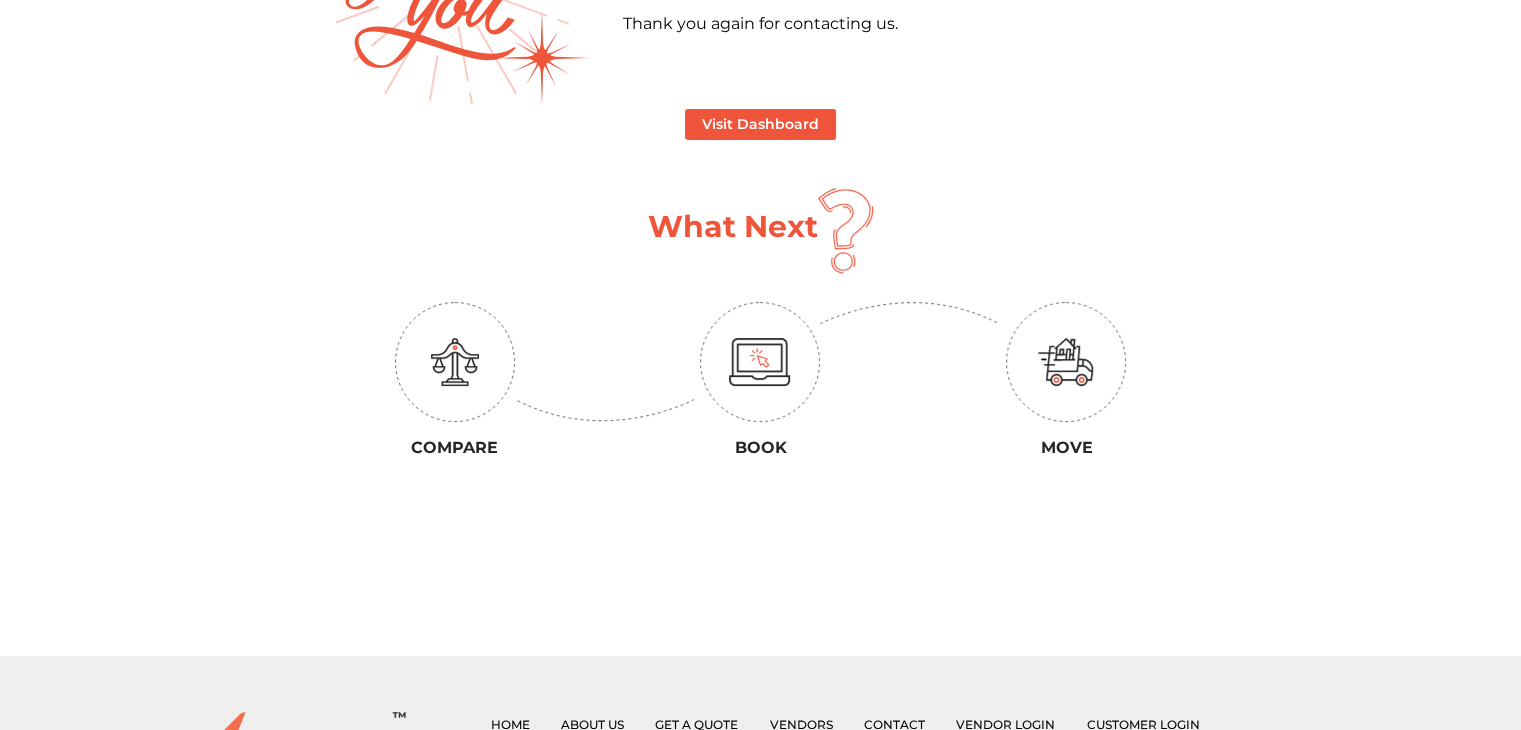 scroll, scrollTop: 279, scrollLeft: 0, axis: vertical 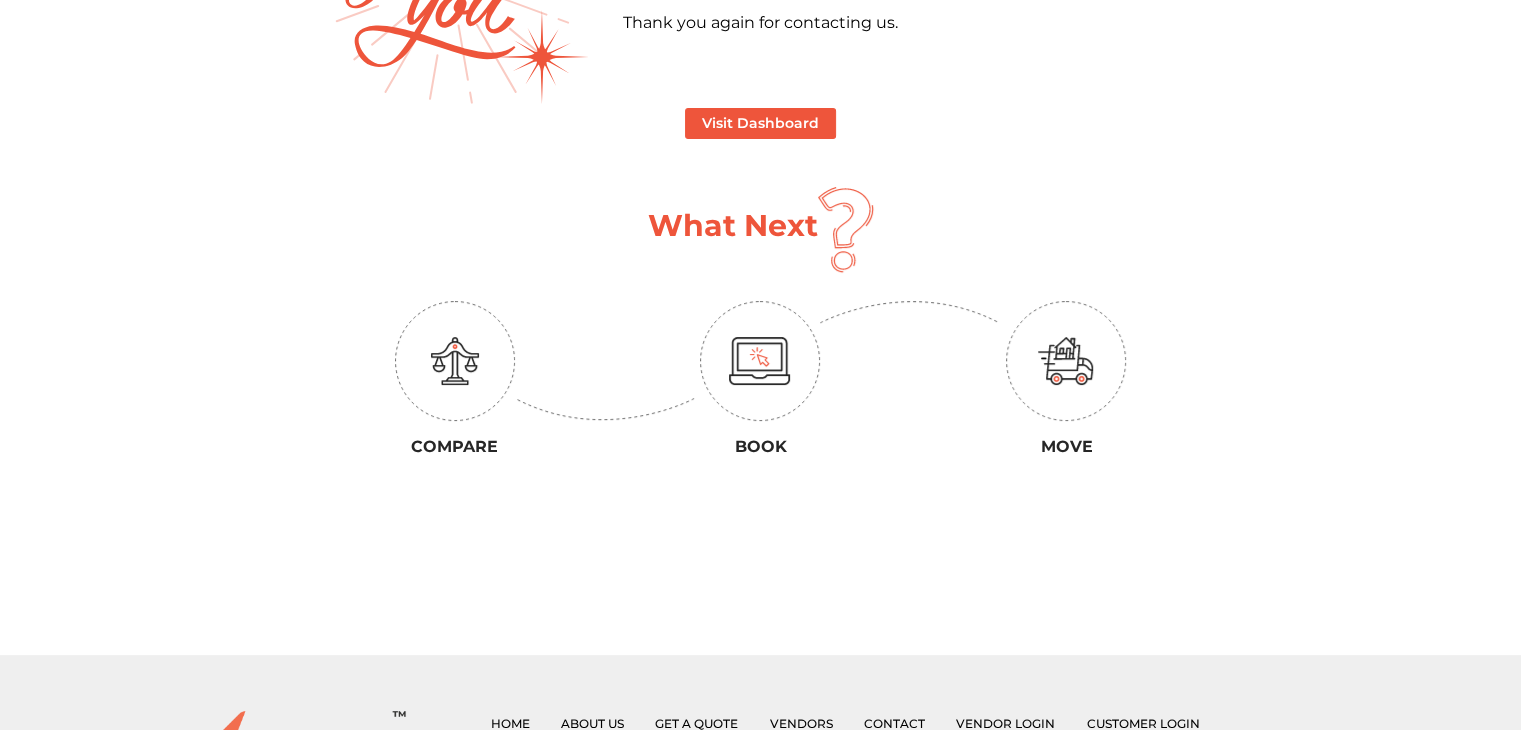 click at bounding box center (760, 361) 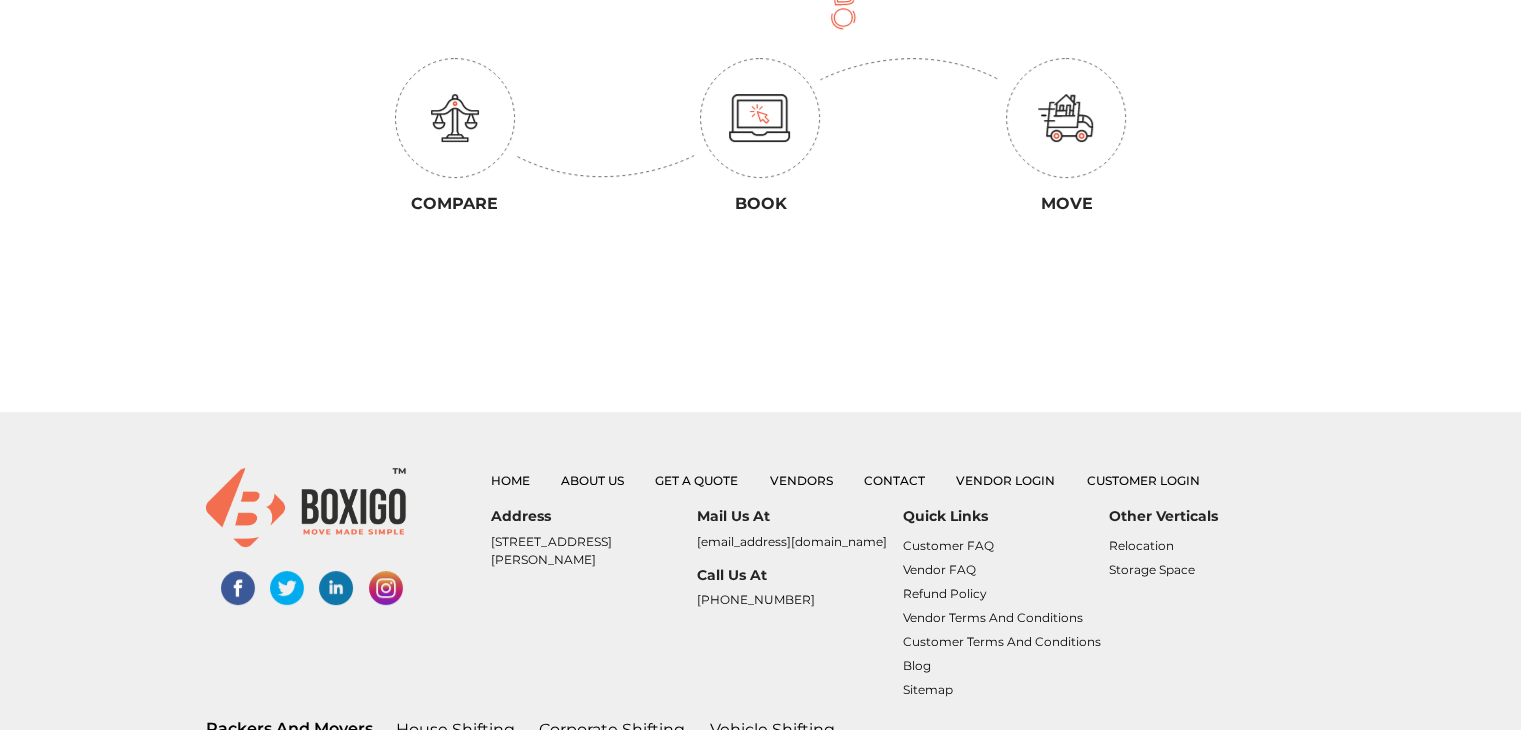 scroll, scrollTop: 560, scrollLeft: 0, axis: vertical 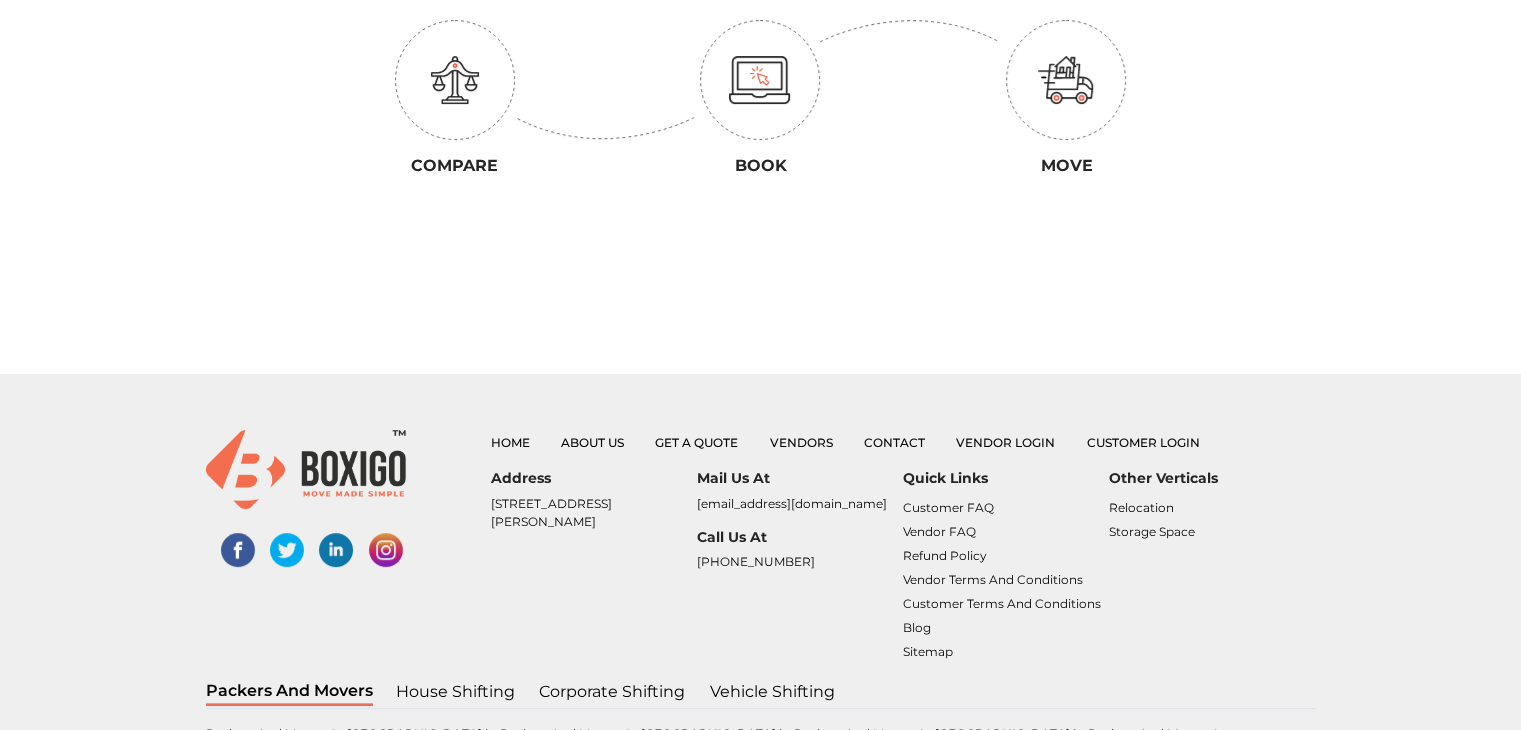 click at bounding box center [455, 80] 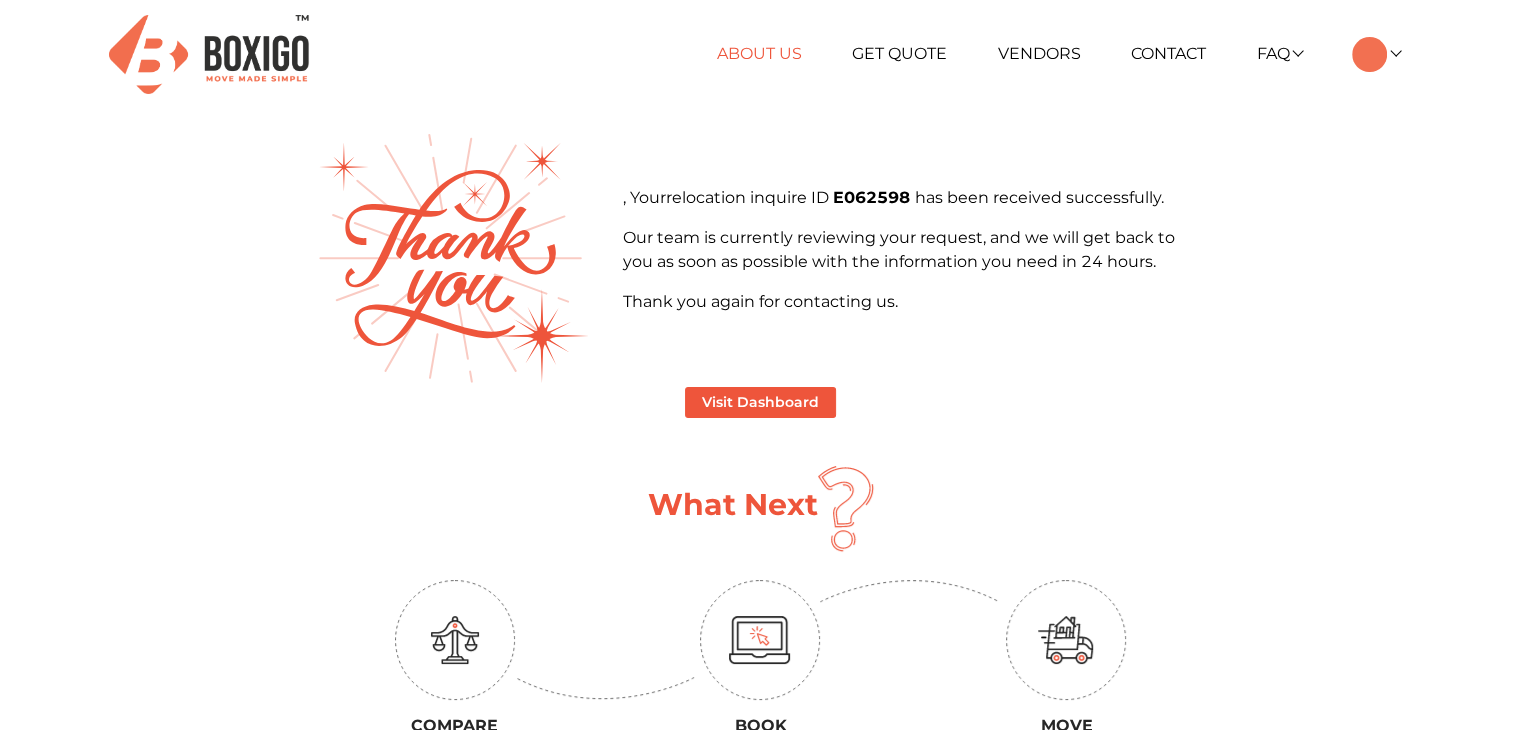 click on "About Us" at bounding box center (759, 53) 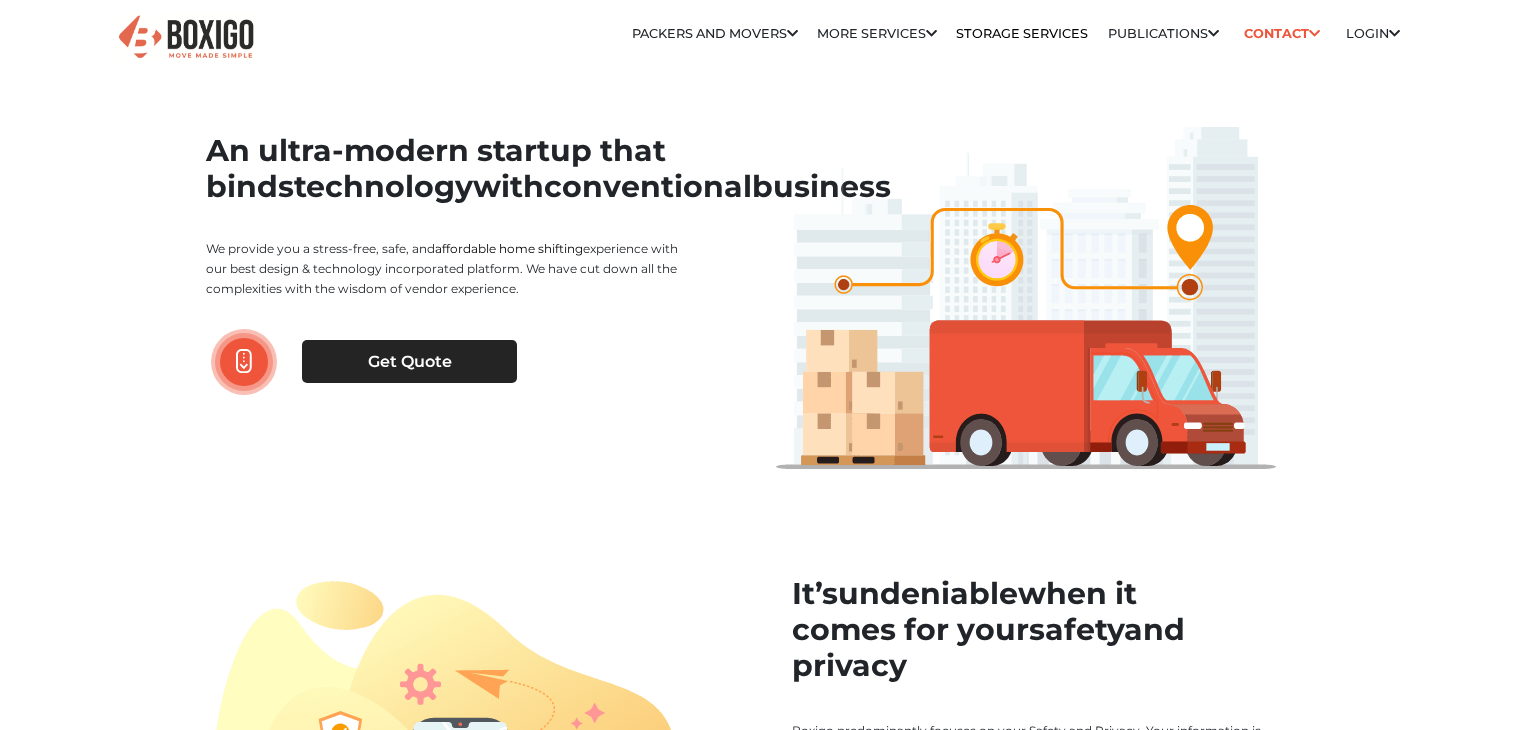 scroll, scrollTop: 0, scrollLeft: 0, axis: both 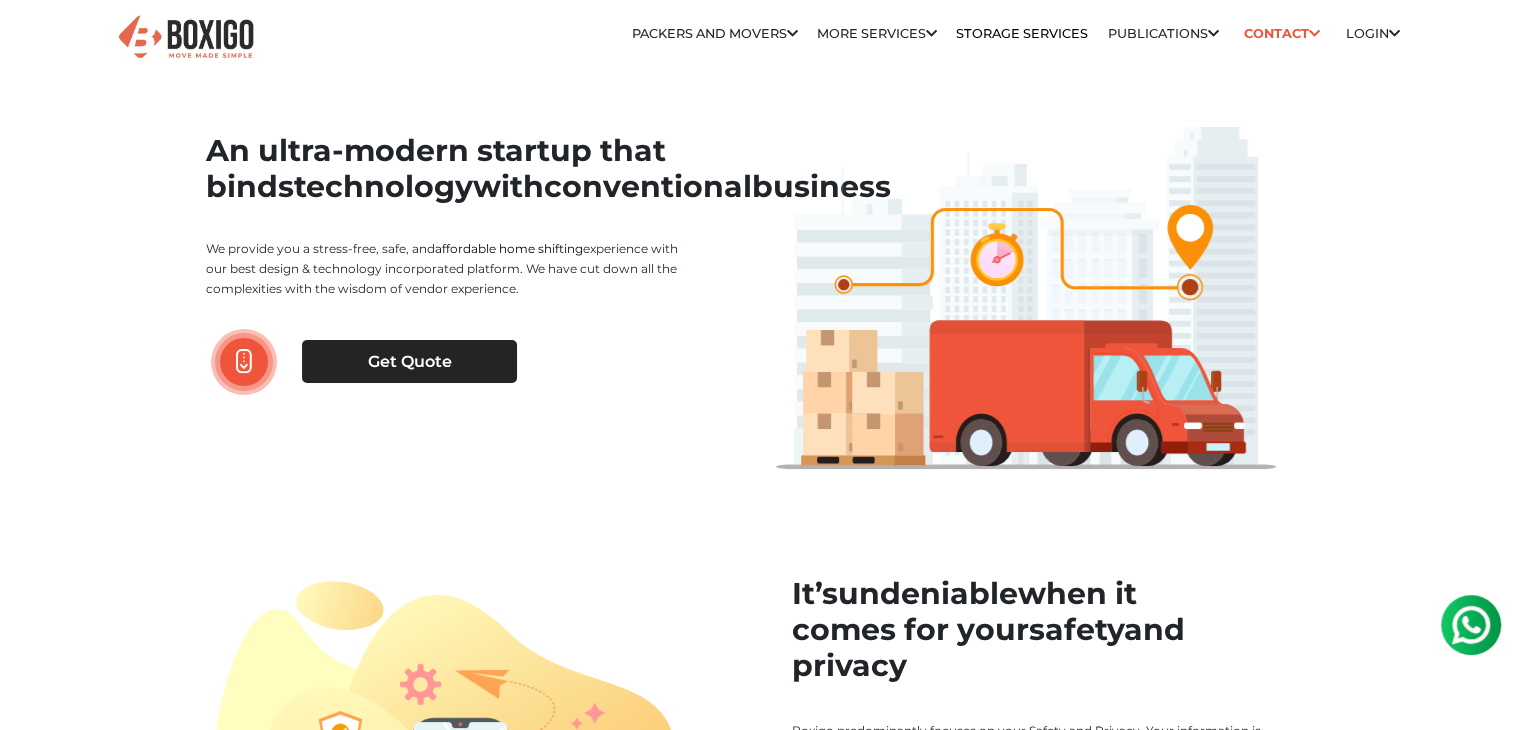 click on "Get Quote" at bounding box center [409, 361] 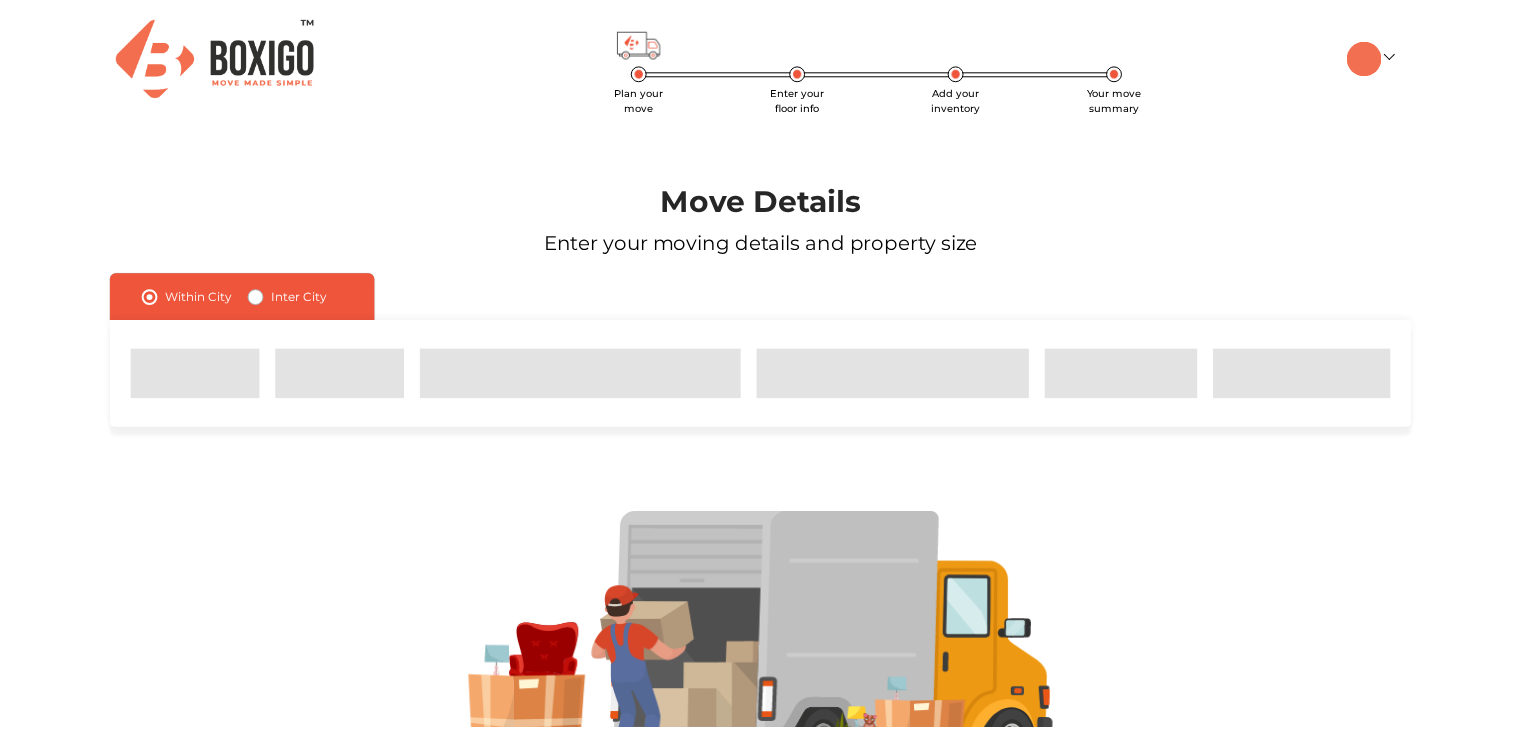 scroll, scrollTop: 0, scrollLeft: 0, axis: both 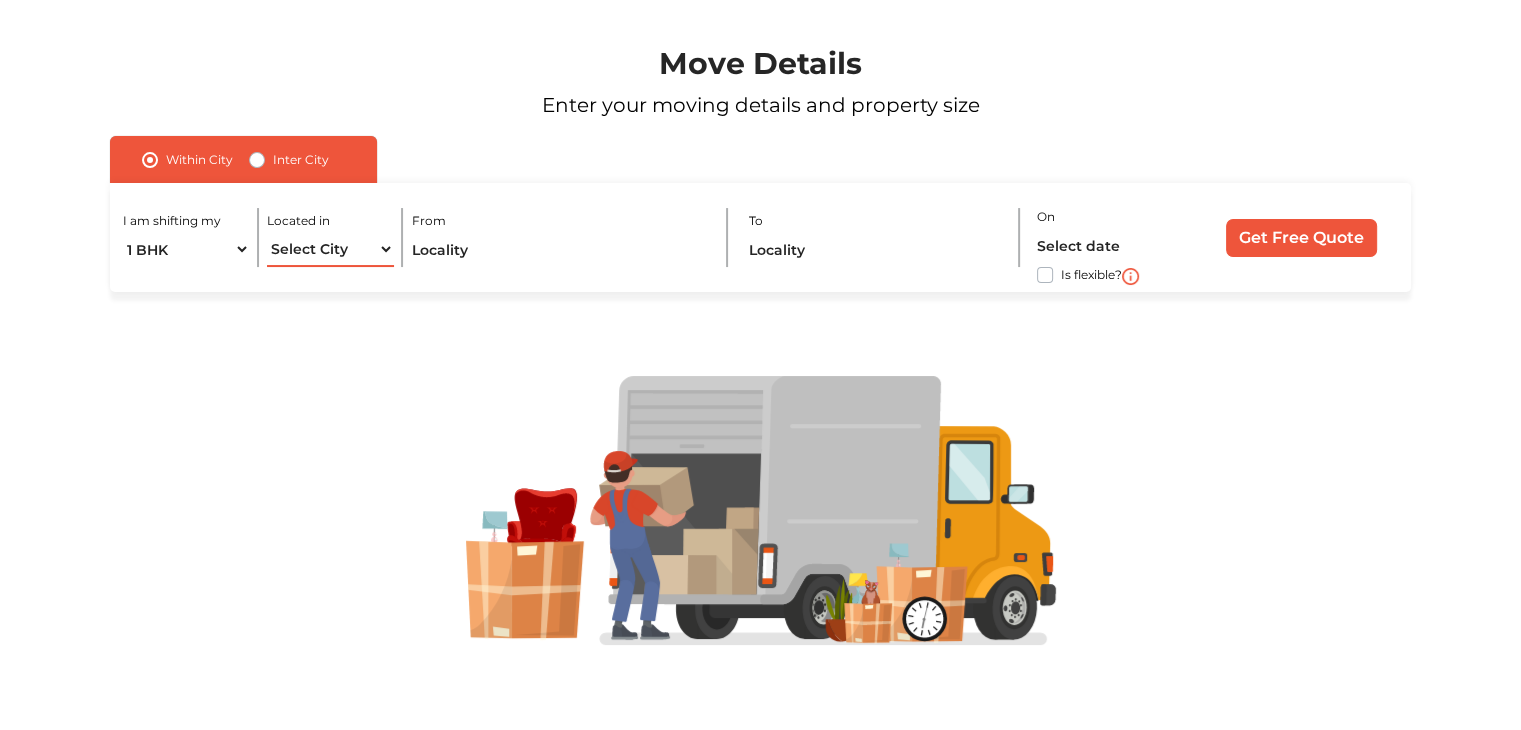 click on "Select City [GEOGRAPHIC_DATA] [GEOGRAPHIC_DATA] [GEOGRAPHIC_DATA] [GEOGRAPHIC_DATA] [GEOGRAPHIC_DATA] [GEOGRAPHIC_DATA] [GEOGRAPHIC_DATA] [GEOGRAPHIC_DATA] [GEOGRAPHIC_DATA] [GEOGRAPHIC_DATA] [GEOGRAPHIC_DATA] [GEOGRAPHIC_DATA] [GEOGRAPHIC_DATA] [GEOGRAPHIC_DATA] [GEOGRAPHIC_DATA] & [GEOGRAPHIC_DATA] [GEOGRAPHIC_DATA] [GEOGRAPHIC_DATA] [GEOGRAPHIC_DATA] [GEOGRAPHIC_DATA] [GEOGRAPHIC_DATA] [GEOGRAPHIC_DATA] [GEOGRAPHIC_DATA] [GEOGRAPHIC_DATA] [GEOGRAPHIC_DATA] [GEOGRAPHIC_DATA] [GEOGRAPHIC_DATA] [GEOGRAPHIC_DATA] [GEOGRAPHIC_DATA] [GEOGRAPHIC_DATA] [GEOGRAPHIC_DATA] [GEOGRAPHIC_DATA] [GEOGRAPHIC_DATA] [GEOGRAPHIC_DATA] [GEOGRAPHIC_DATA] [GEOGRAPHIC_DATA] [GEOGRAPHIC_DATA]" at bounding box center (330, 249) 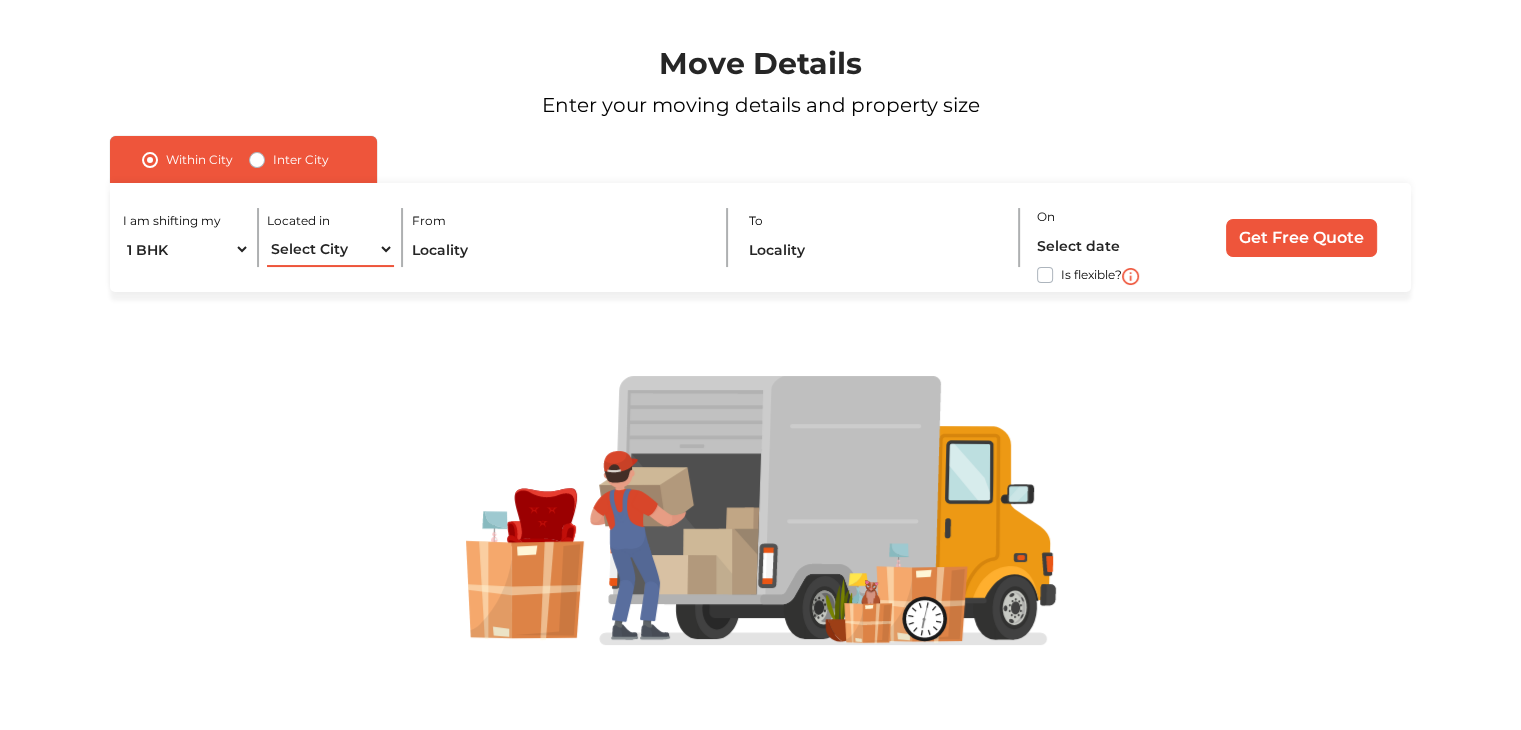 select on "[GEOGRAPHIC_DATA]" 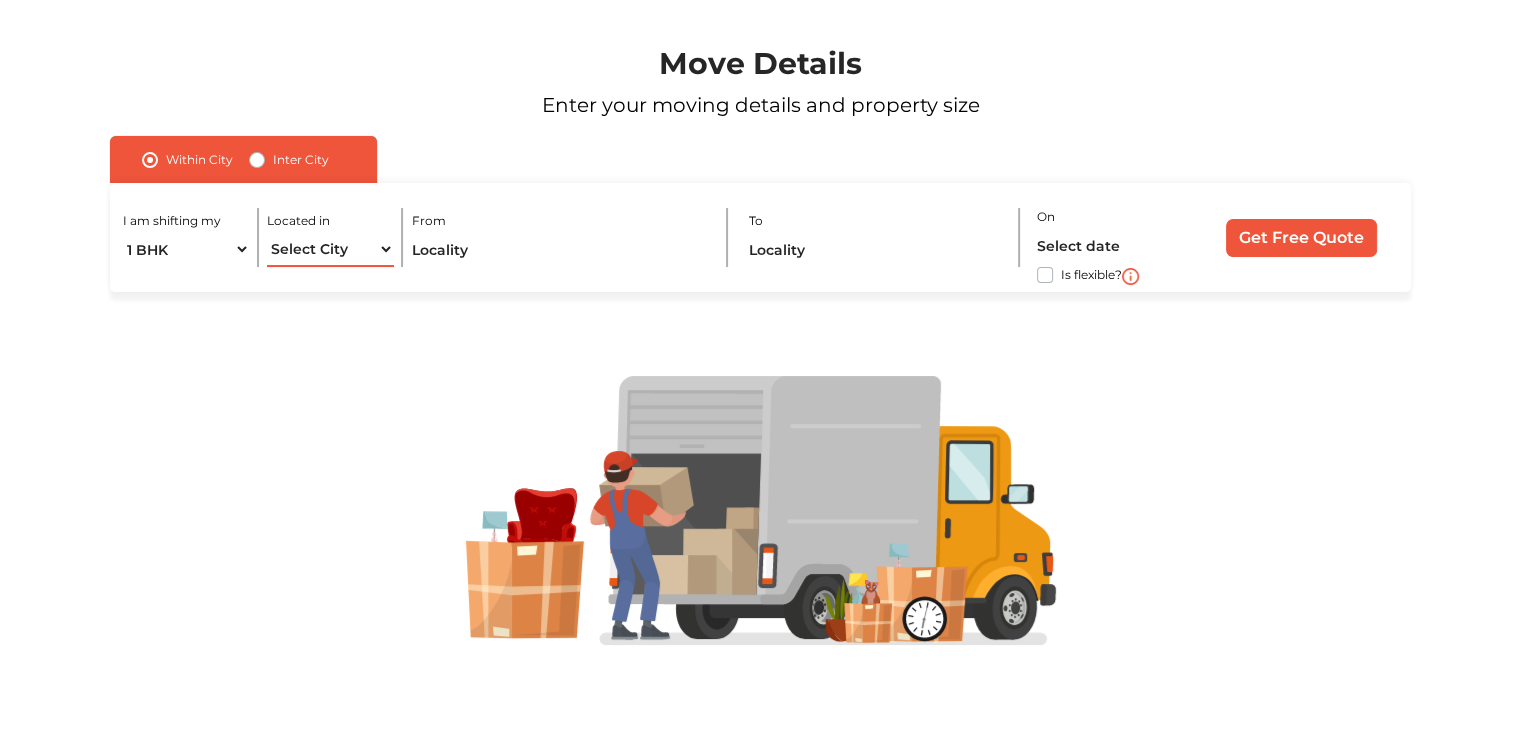 click on "Select City [GEOGRAPHIC_DATA] [GEOGRAPHIC_DATA] [GEOGRAPHIC_DATA] [GEOGRAPHIC_DATA] [GEOGRAPHIC_DATA] [GEOGRAPHIC_DATA] [GEOGRAPHIC_DATA] [GEOGRAPHIC_DATA] [GEOGRAPHIC_DATA] [GEOGRAPHIC_DATA] [GEOGRAPHIC_DATA] [GEOGRAPHIC_DATA] [GEOGRAPHIC_DATA] [GEOGRAPHIC_DATA] [GEOGRAPHIC_DATA] & [GEOGRAPHIC_DATA] [GEOGRAPHIC_DATA] [GEOGRAPHIC_DATA] [GEOGRAPHIC_DATA] [GEOGRAPHIC_DATA] [GEOGRAPHIC_DATA] [GEOGRAPHIC_DATA] [GEOGRAPHIC_DATA] [GEOGRAPHIC_DATA] [GEOGRAPHIC_DATA] [GEOGRAPHIC_DATA] [GEOGRAPHIC_DATA] [GEOGRAPHIC_DATA] [GEOGRAPHIC_DATA] [GEOGRAPHIC_DATA] [GEOGRAPHIC_DATA] [GEOGRAPHIC_DATA] [GEOGRAPHIC_DATA] [GEOGRAPHIC_DATA] [GEOGRAPHIC_DATA] [GEOGRAPHIC_DATA] [GEOGRAPHIC_DATA]" at bounding box center [330, 249] 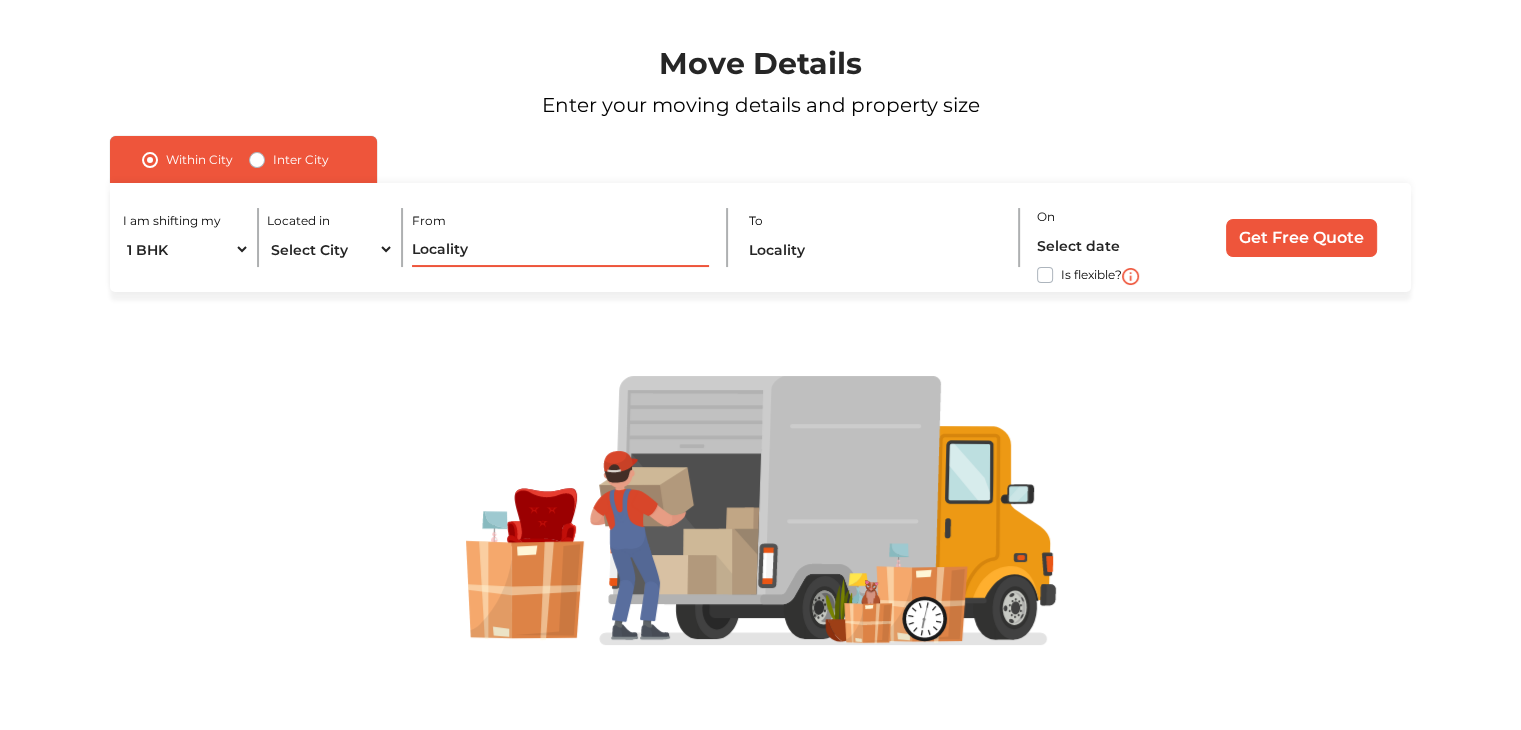 click at bounding box center [561, 249] 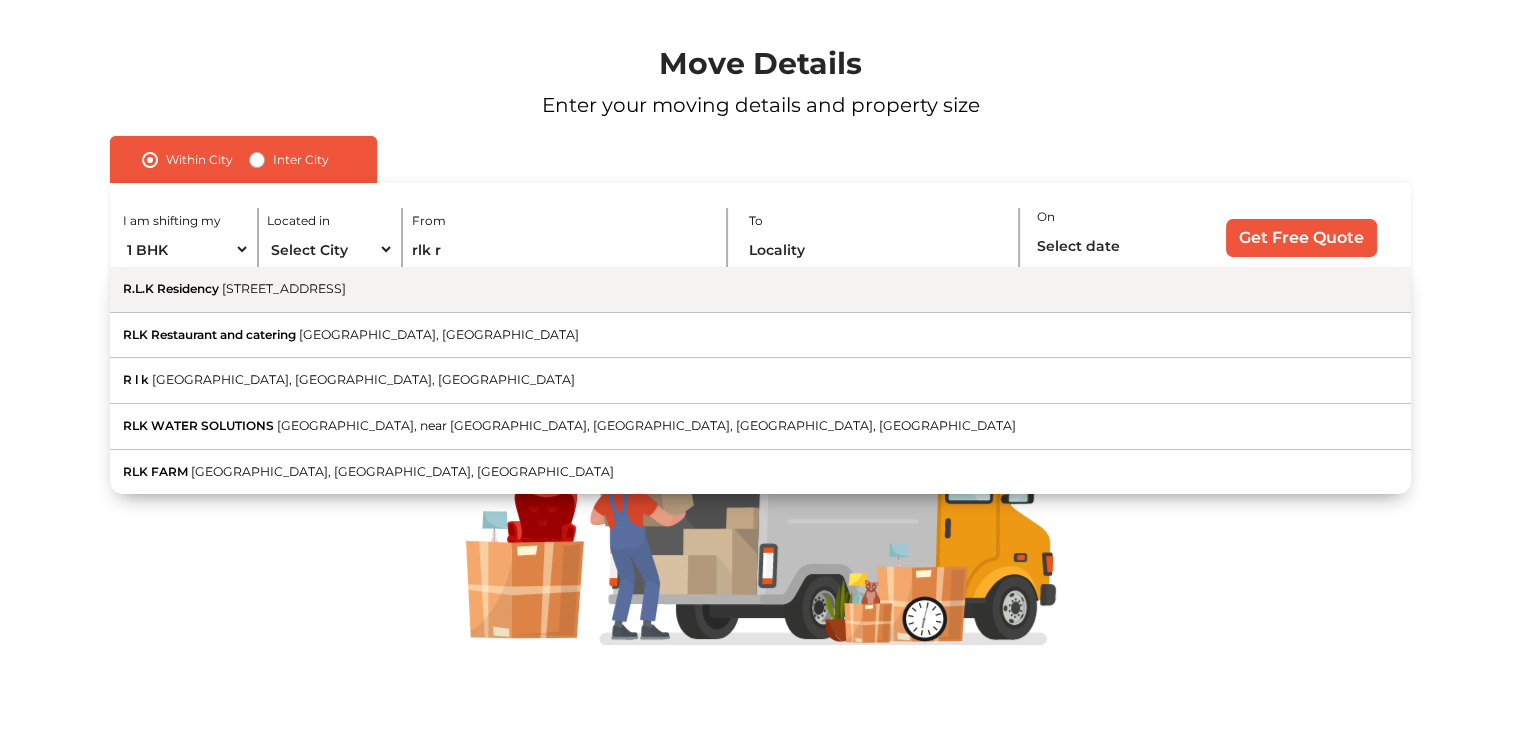 click on "[STREET_ADDRESS]" at bounding box center (284, 288) 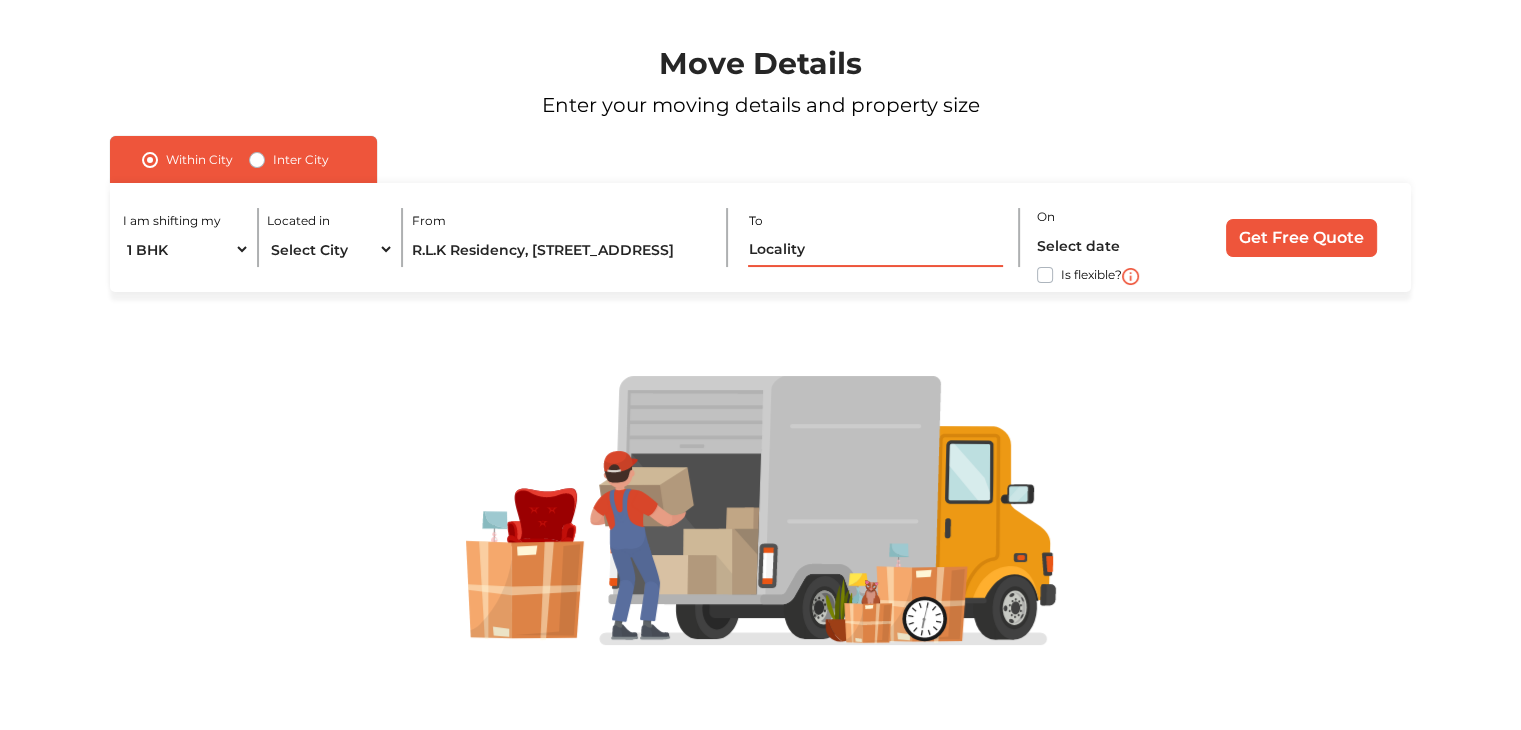 click at bounding box center (875, 249) 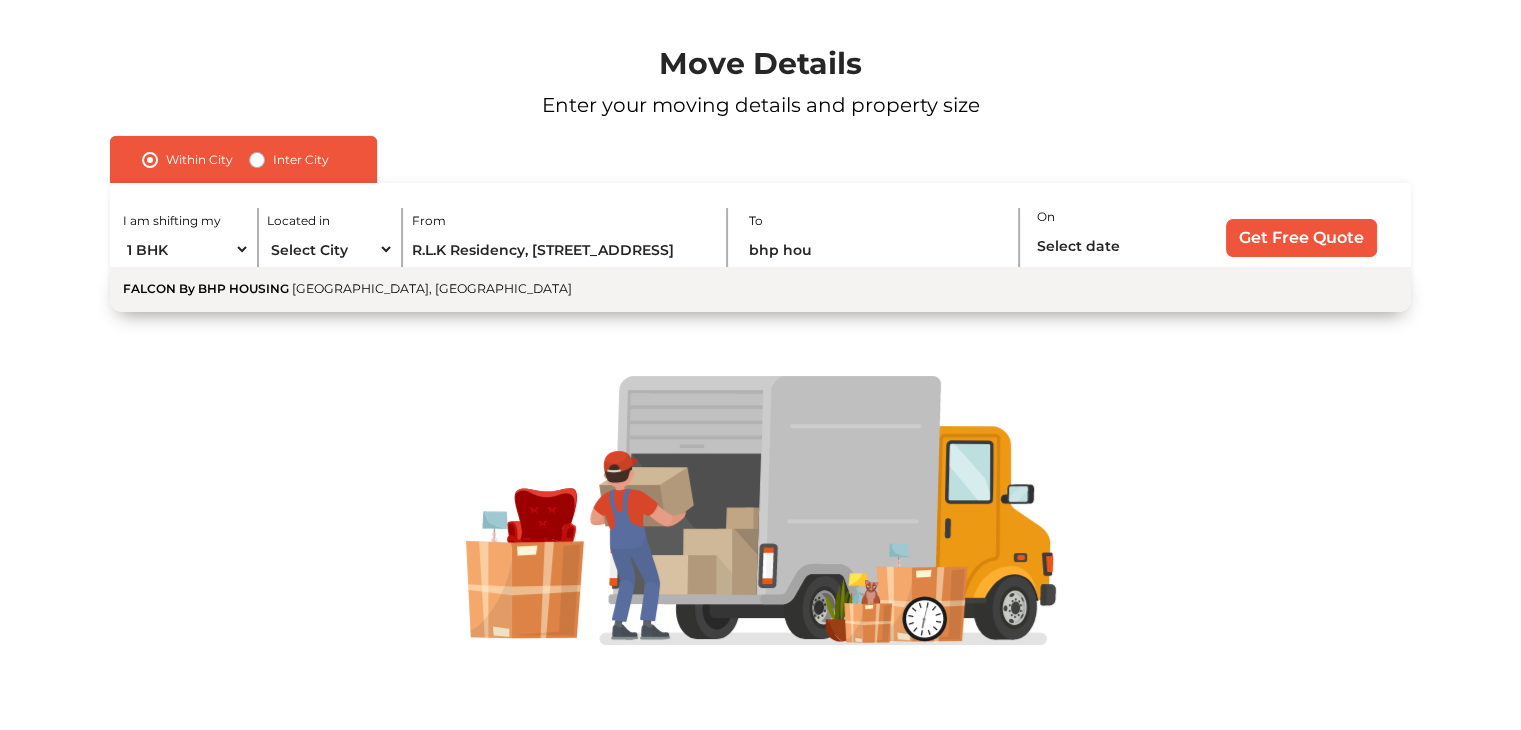 click on "FALCON By BHP HOUSING [GEOGRAPHIC_DATA], [GEOGRAPHIC_DATA]" at bounding box center [760, 289] 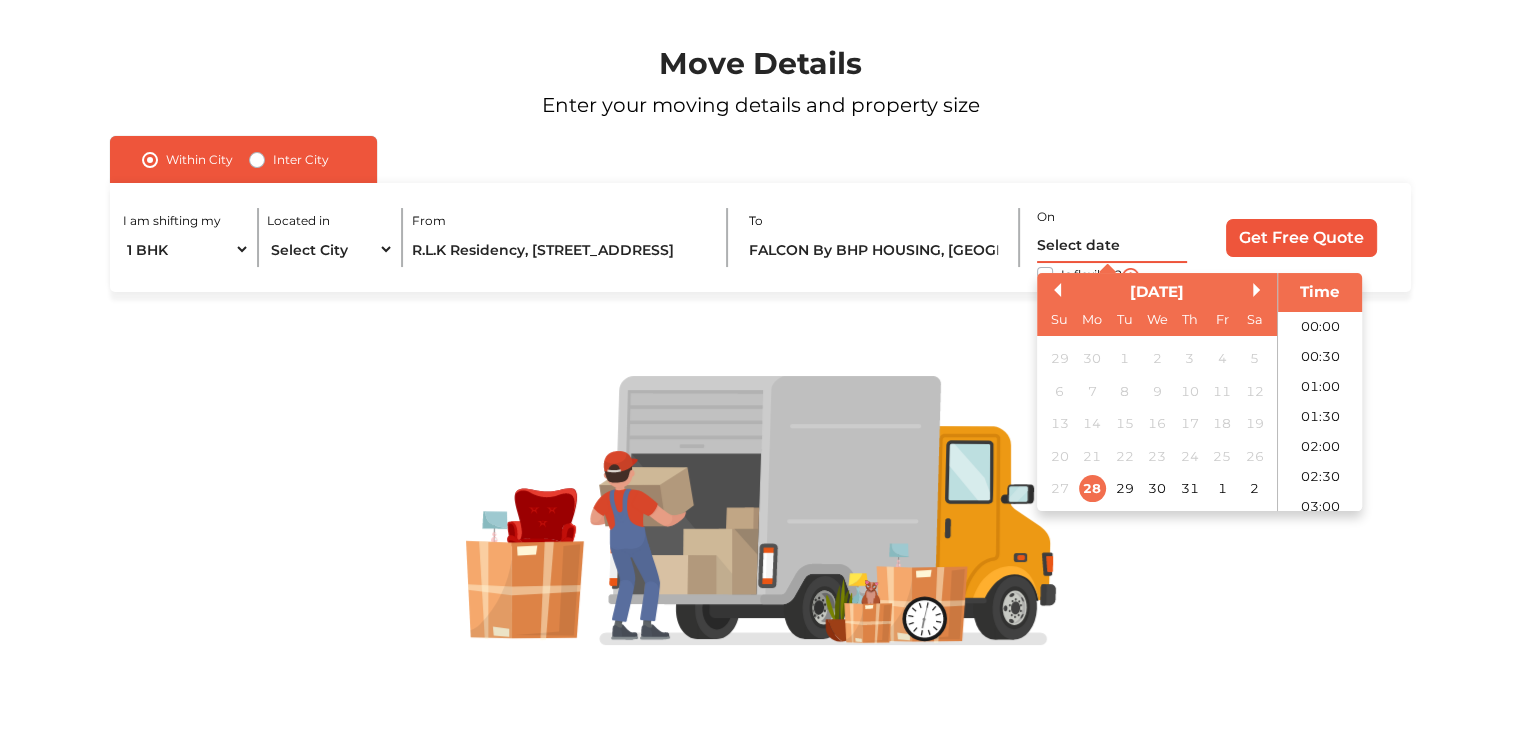click at bounding box center [1112, 245] 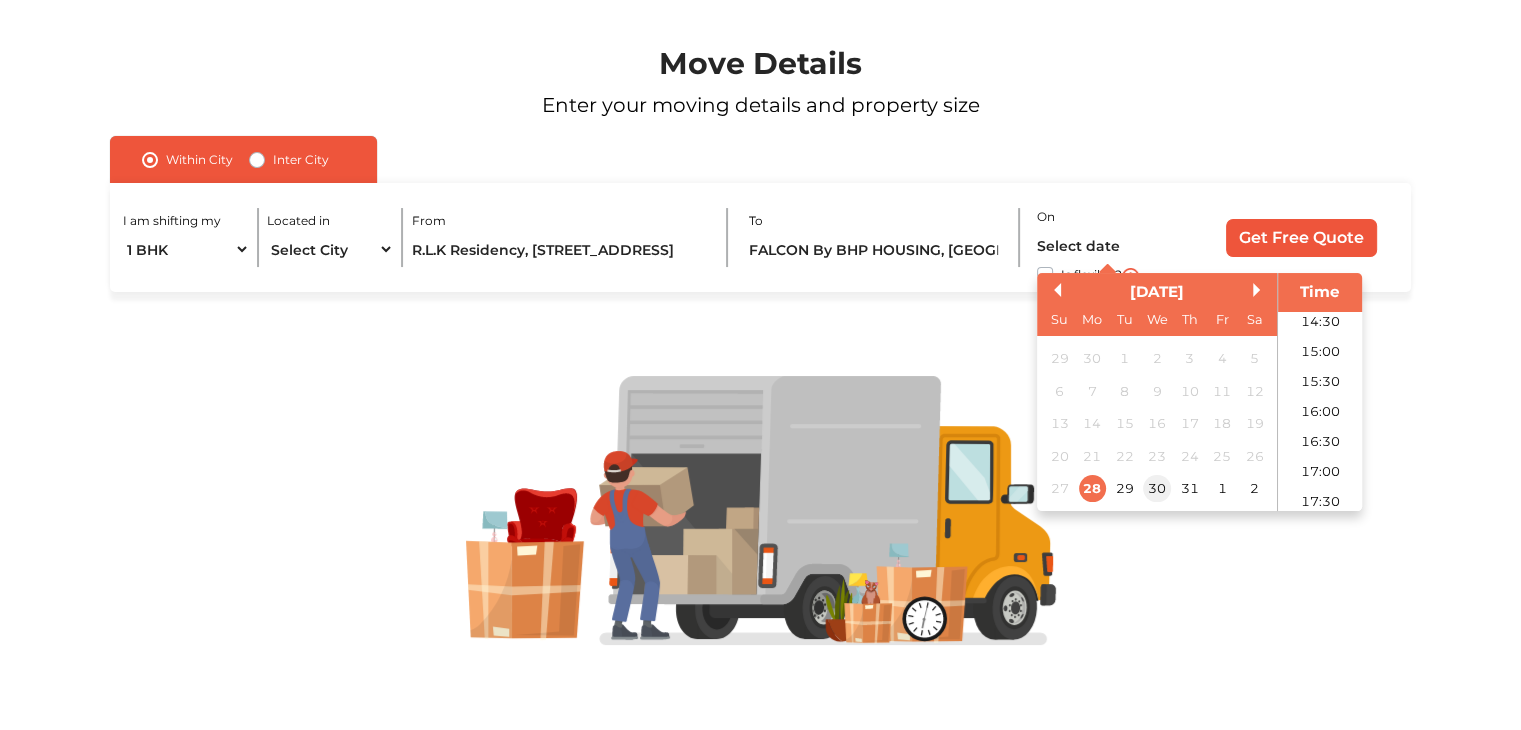 click on "30" at bounding box center [1157, 489] 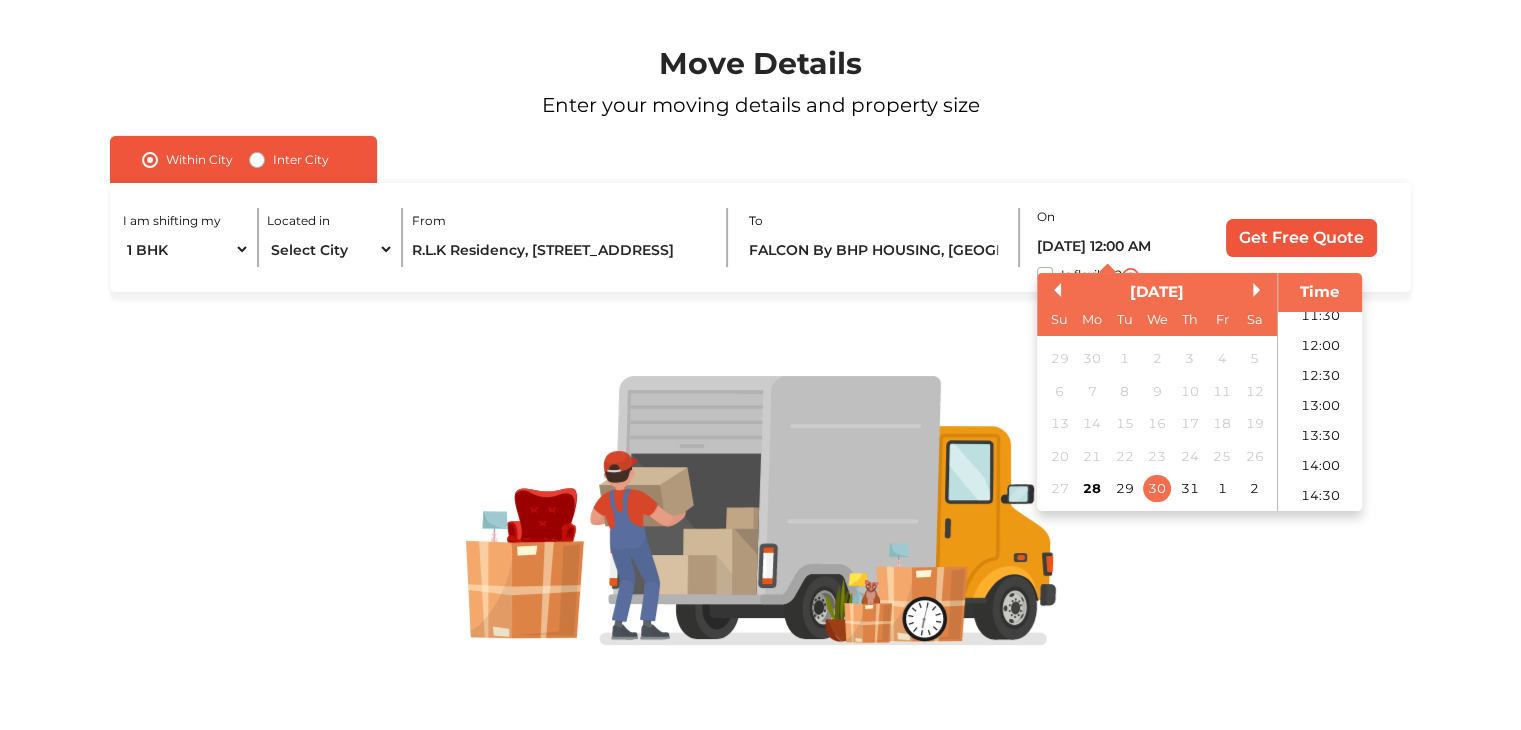 scroll, scrollTop: 528, scrollLeft: 0, axis: vertical 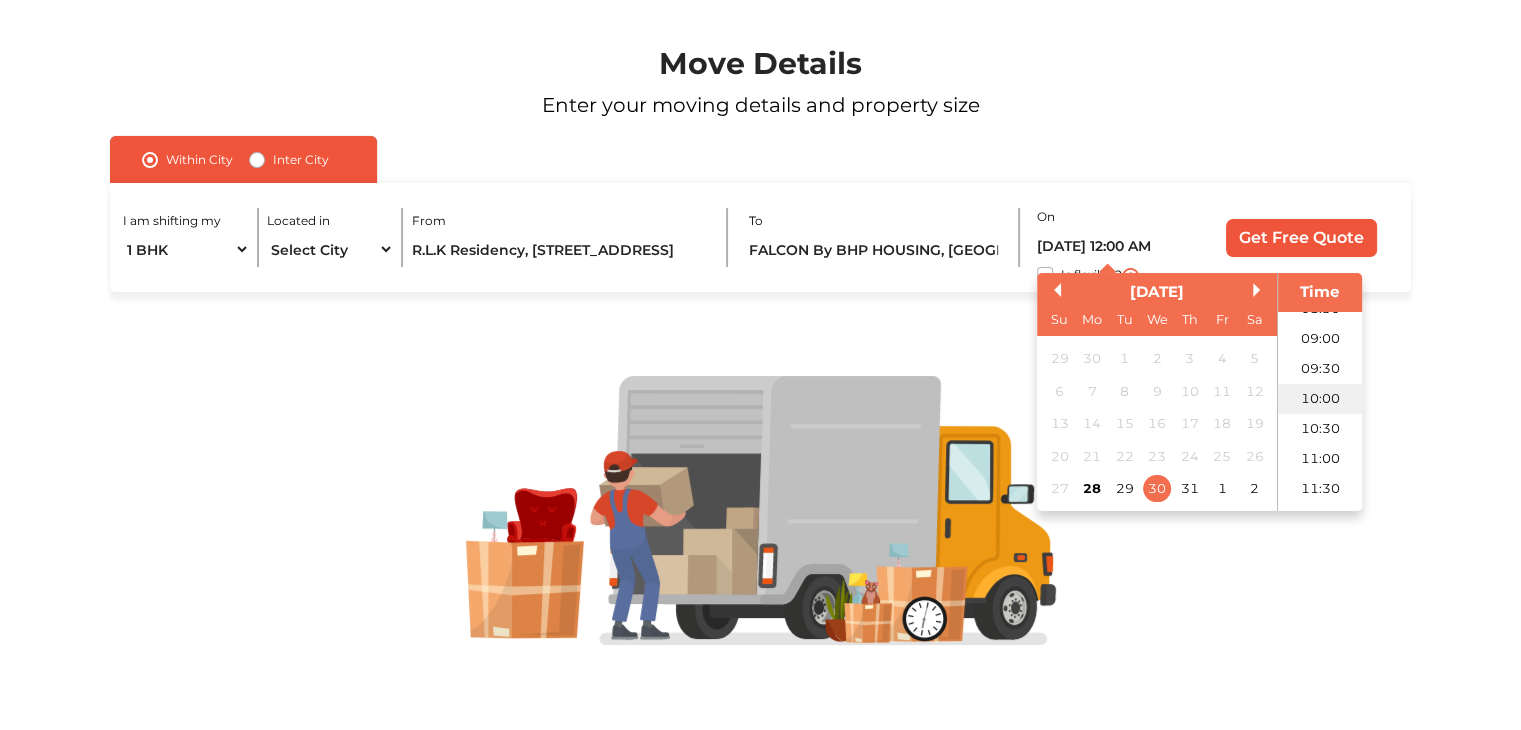 click on "10:00" at bounding box center (1320, 399) 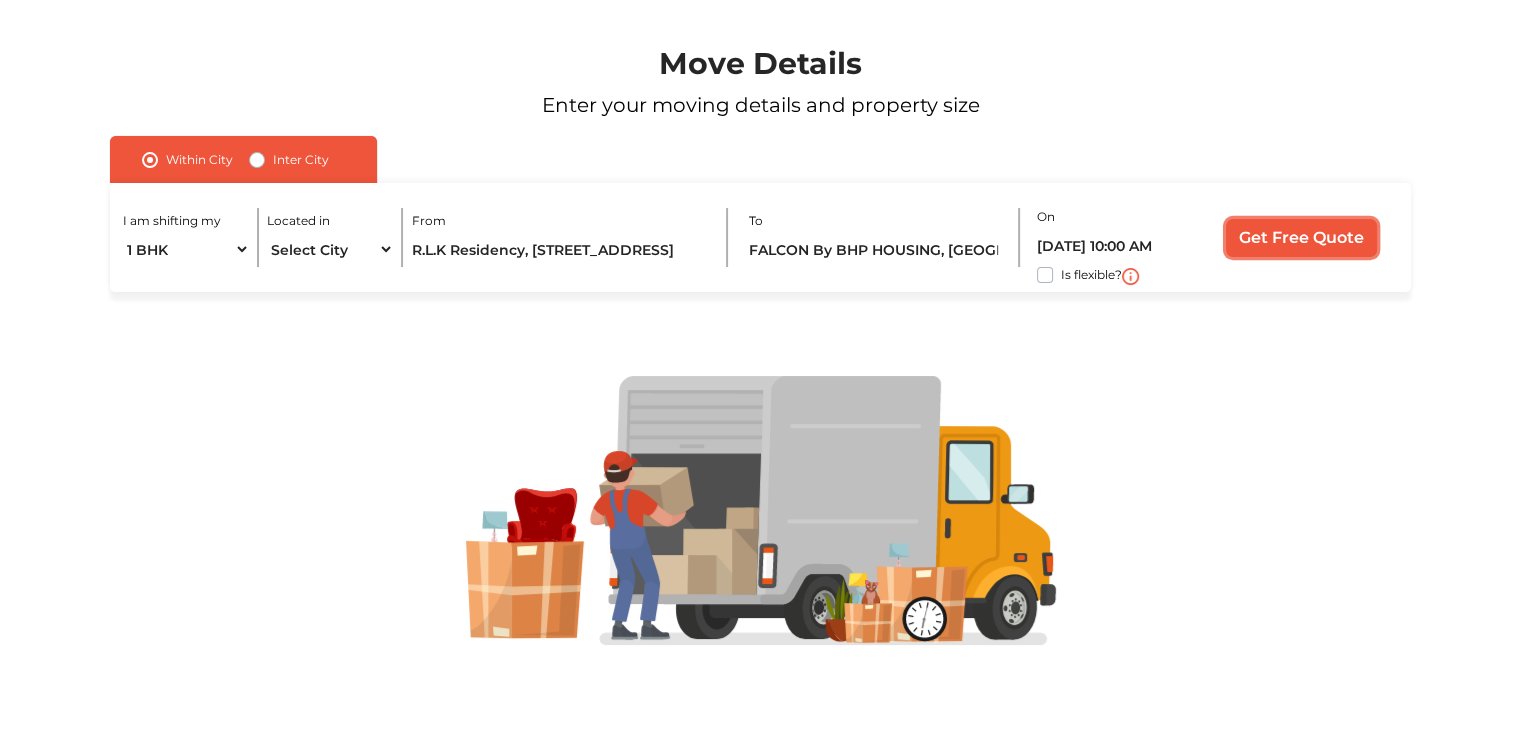 click on "Get Free Quote" at bounding box center [1301, 238] 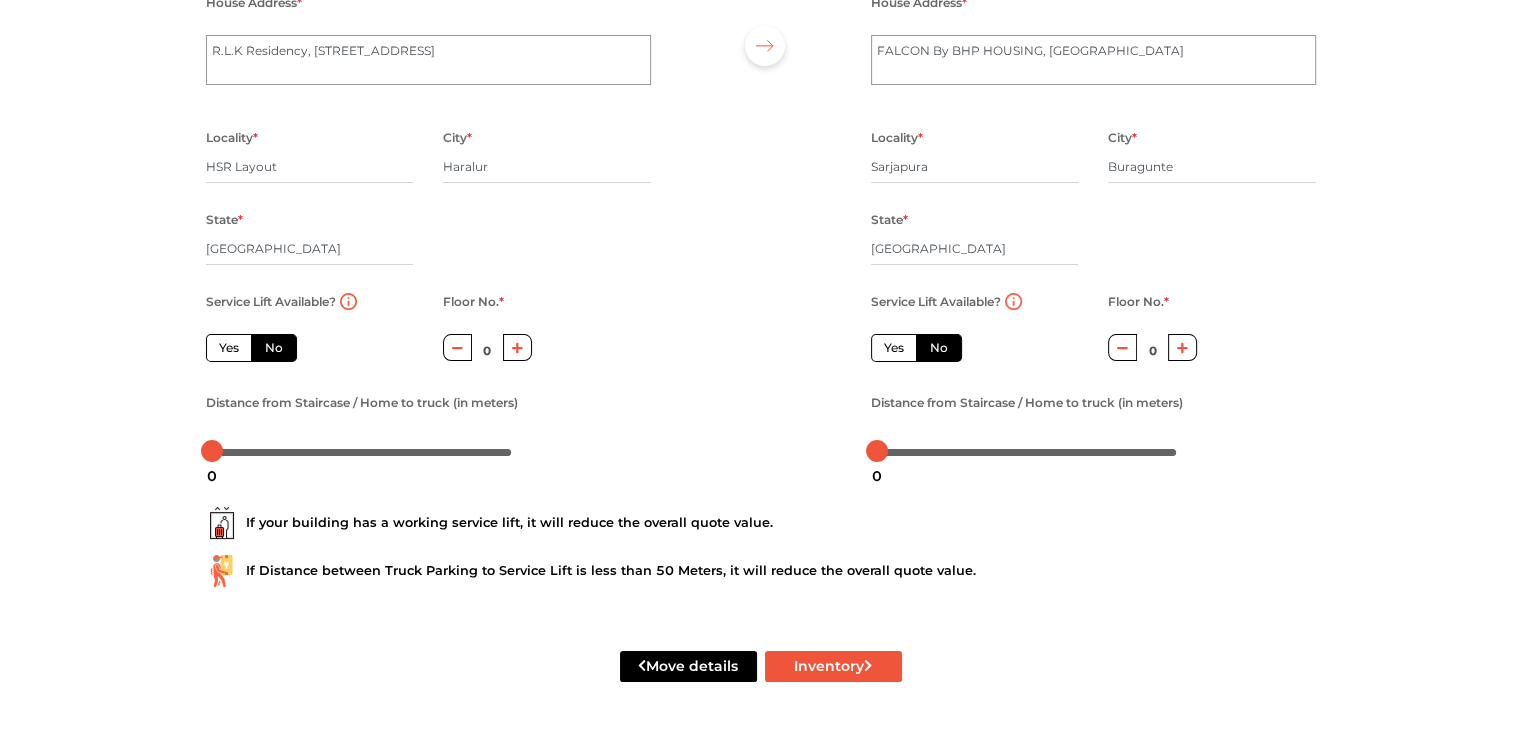 scroll, scrollTop: 0, scrollLeft: 0, axis: both 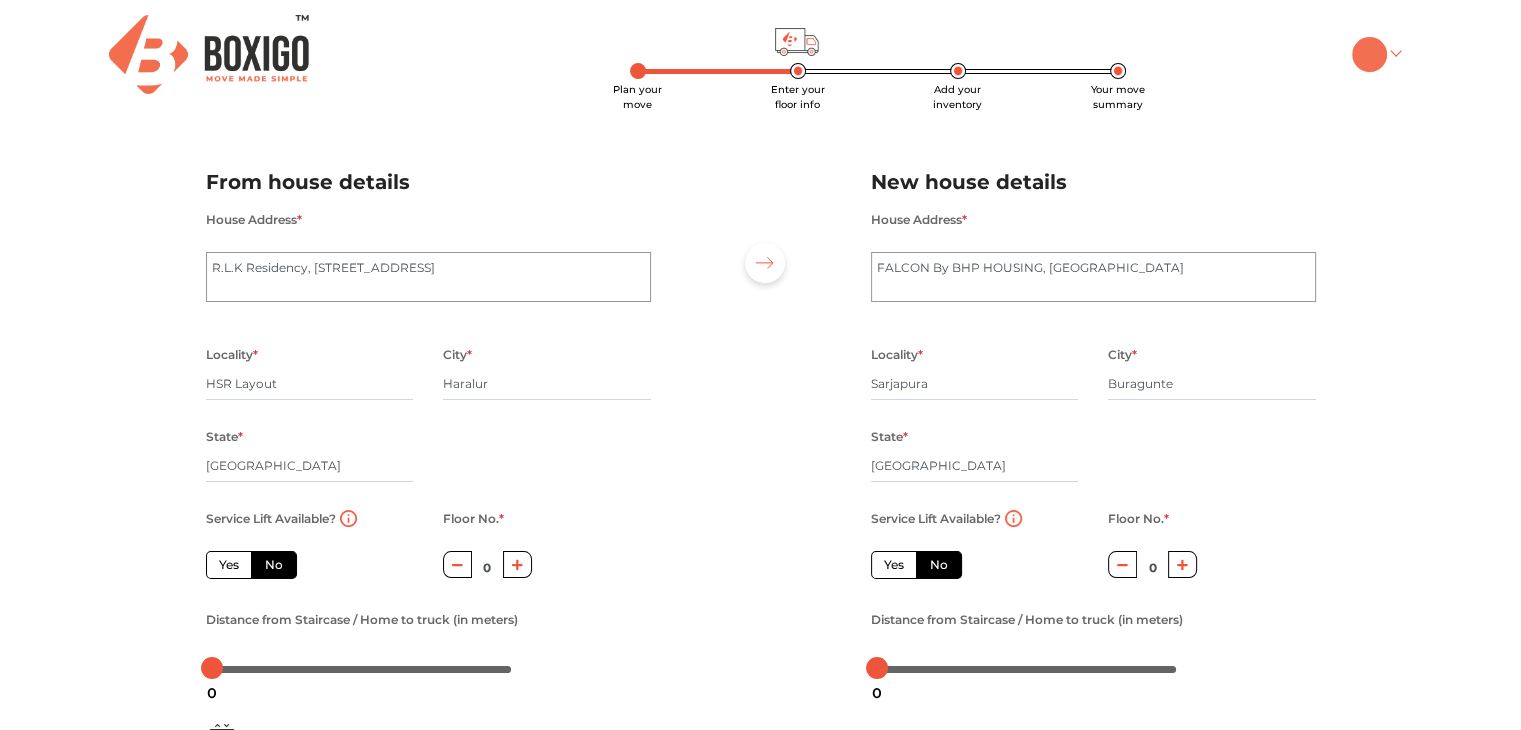 click at bounding box center [1369, 54] 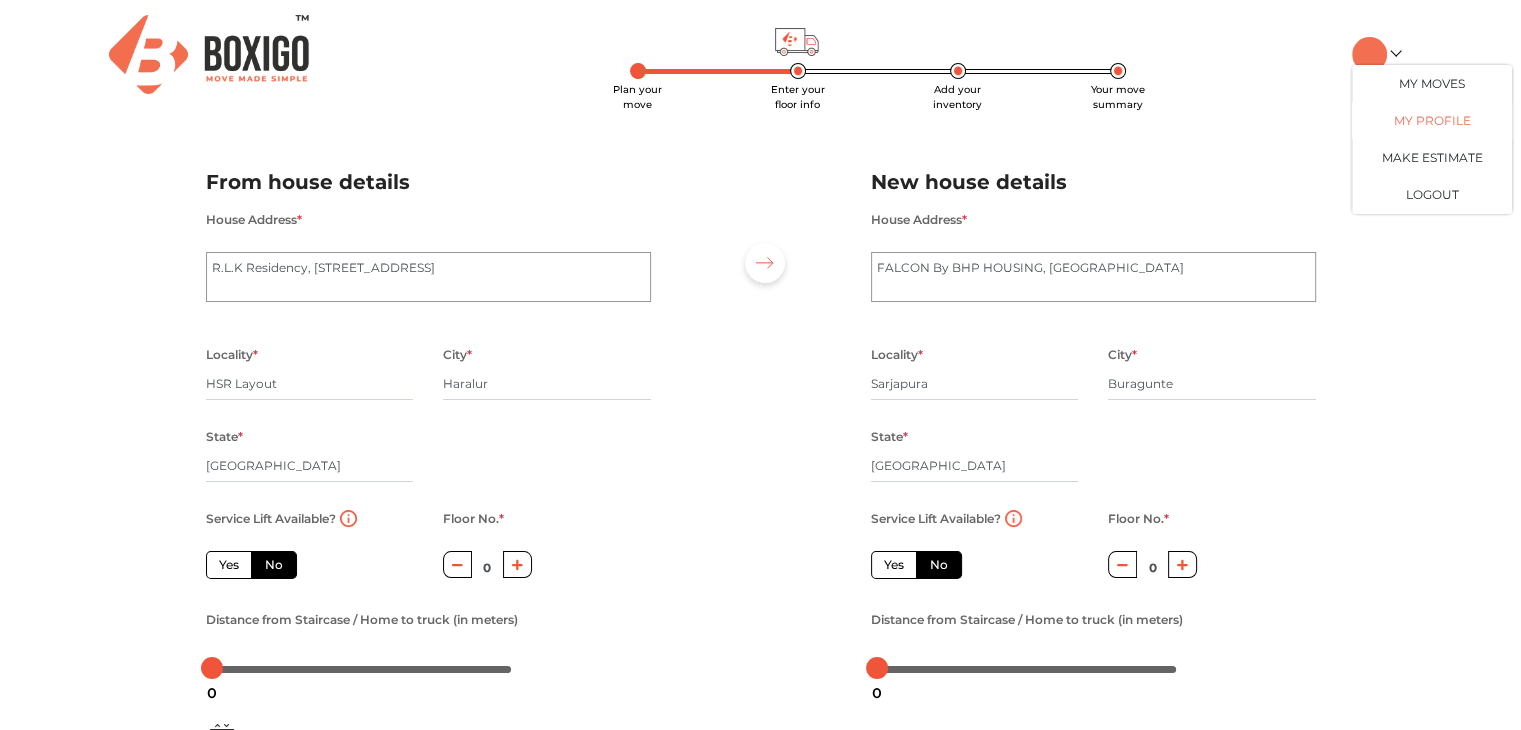 click on "My Profile" at bounding box center (1432, 120) 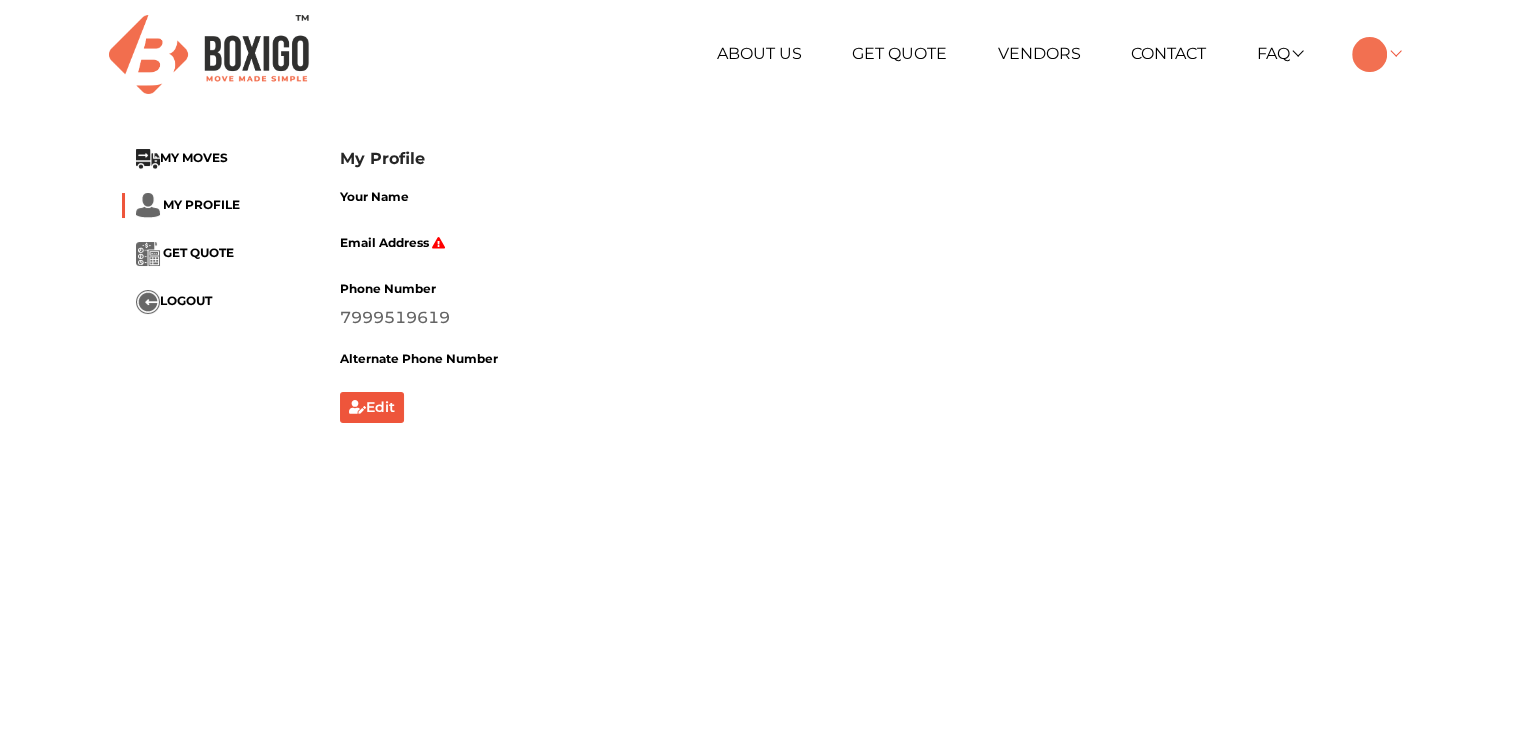 click at bounding box center (1369, 54) 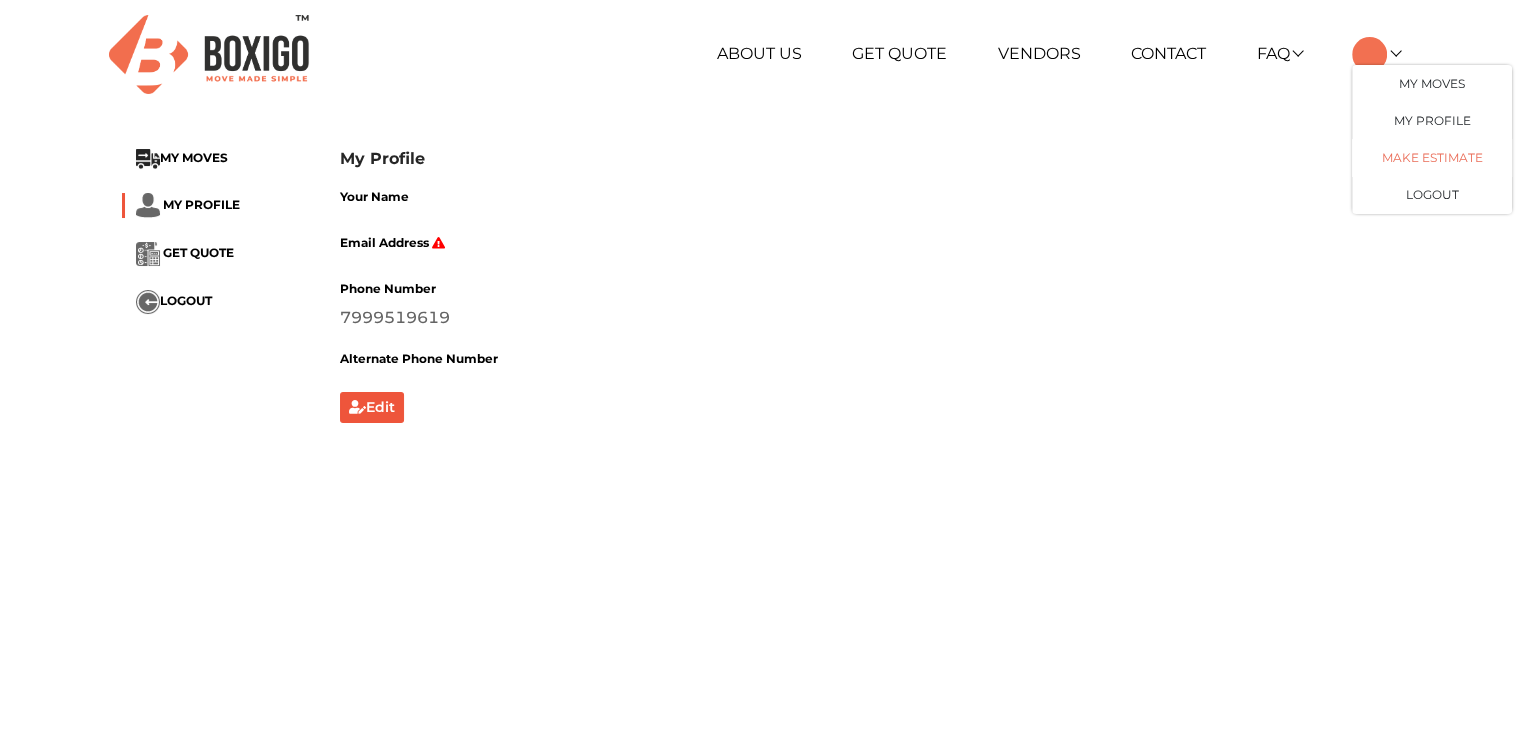 click on "Make Estimate" at bounding box center (1432, 157) 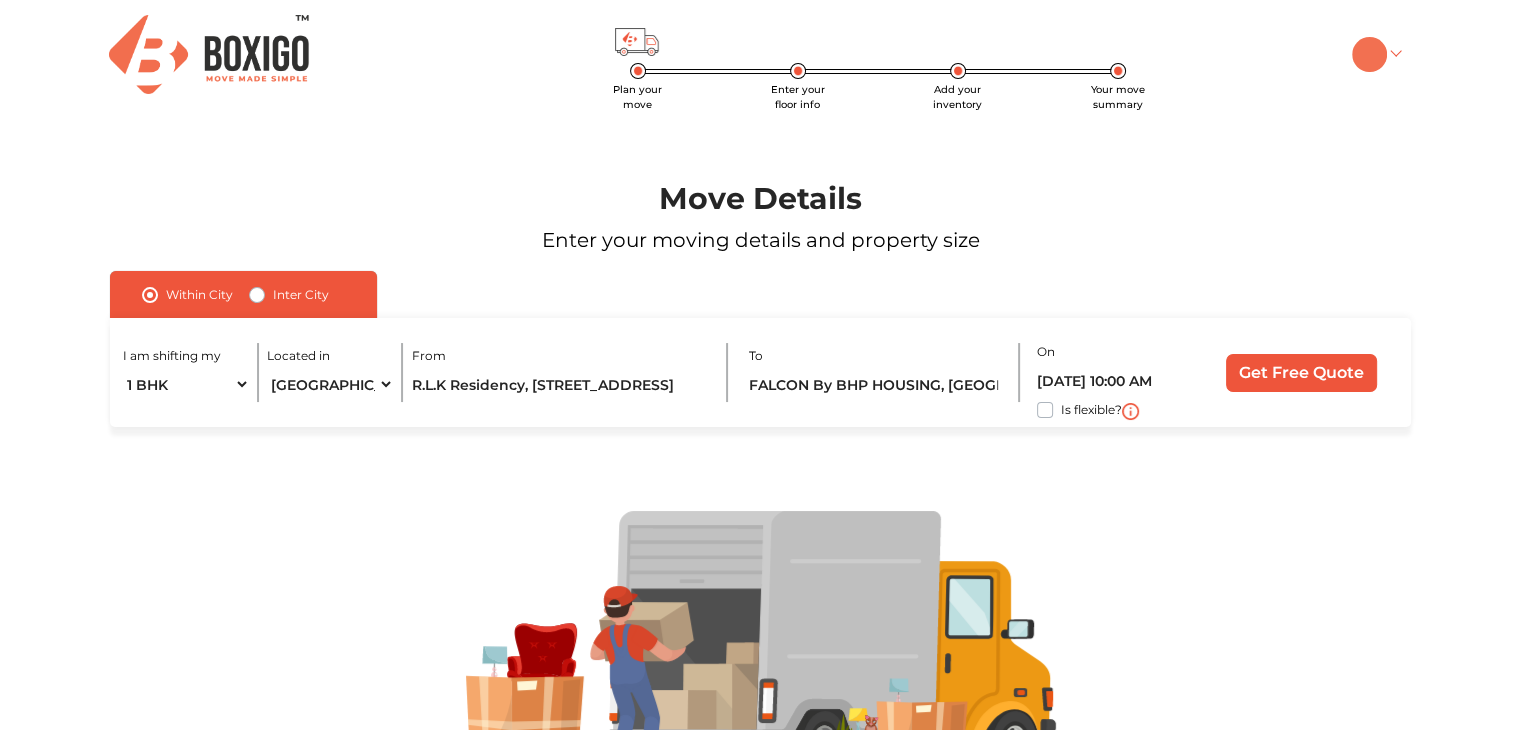 click at bounding box center (1375, 53) 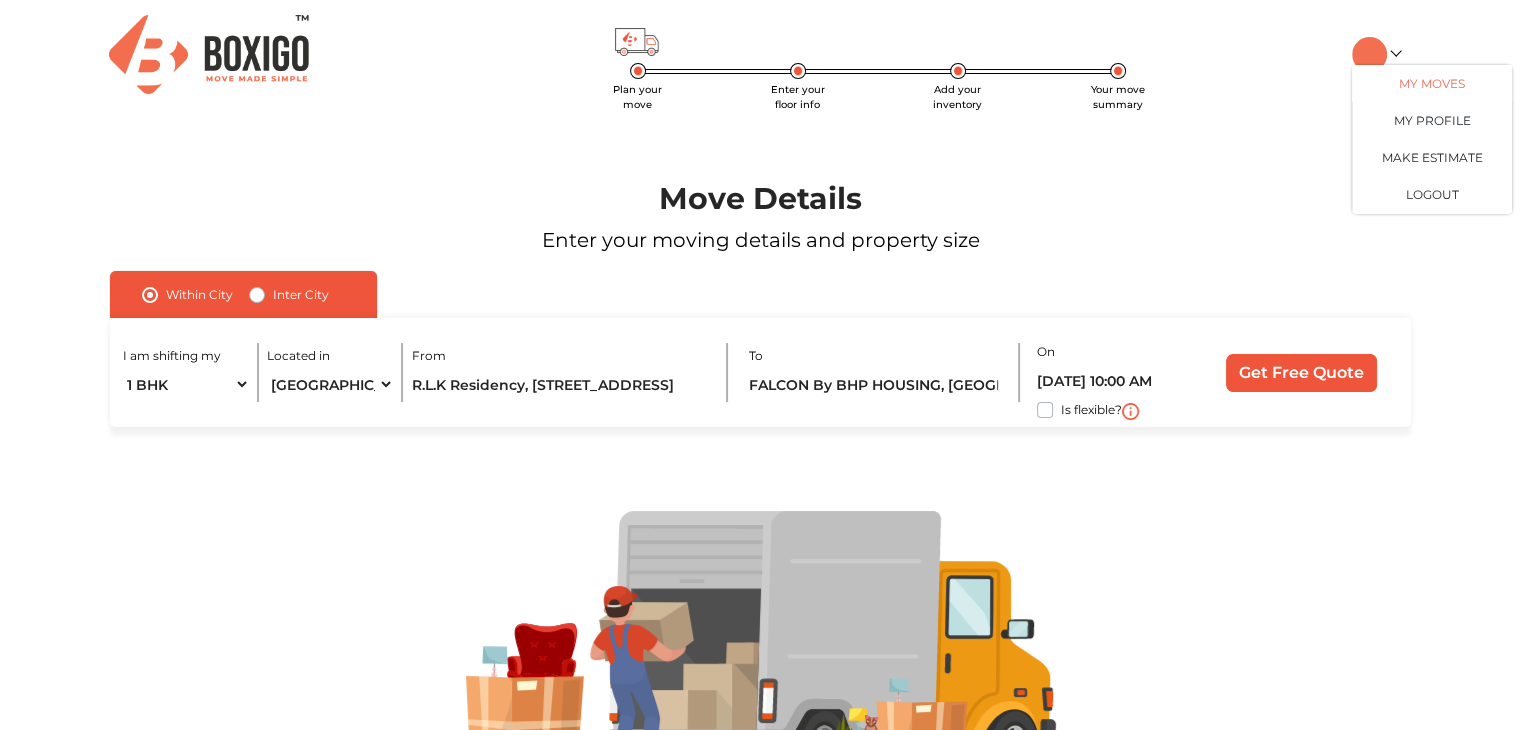 click on "My Moves" at bounding box center [1432, 83] 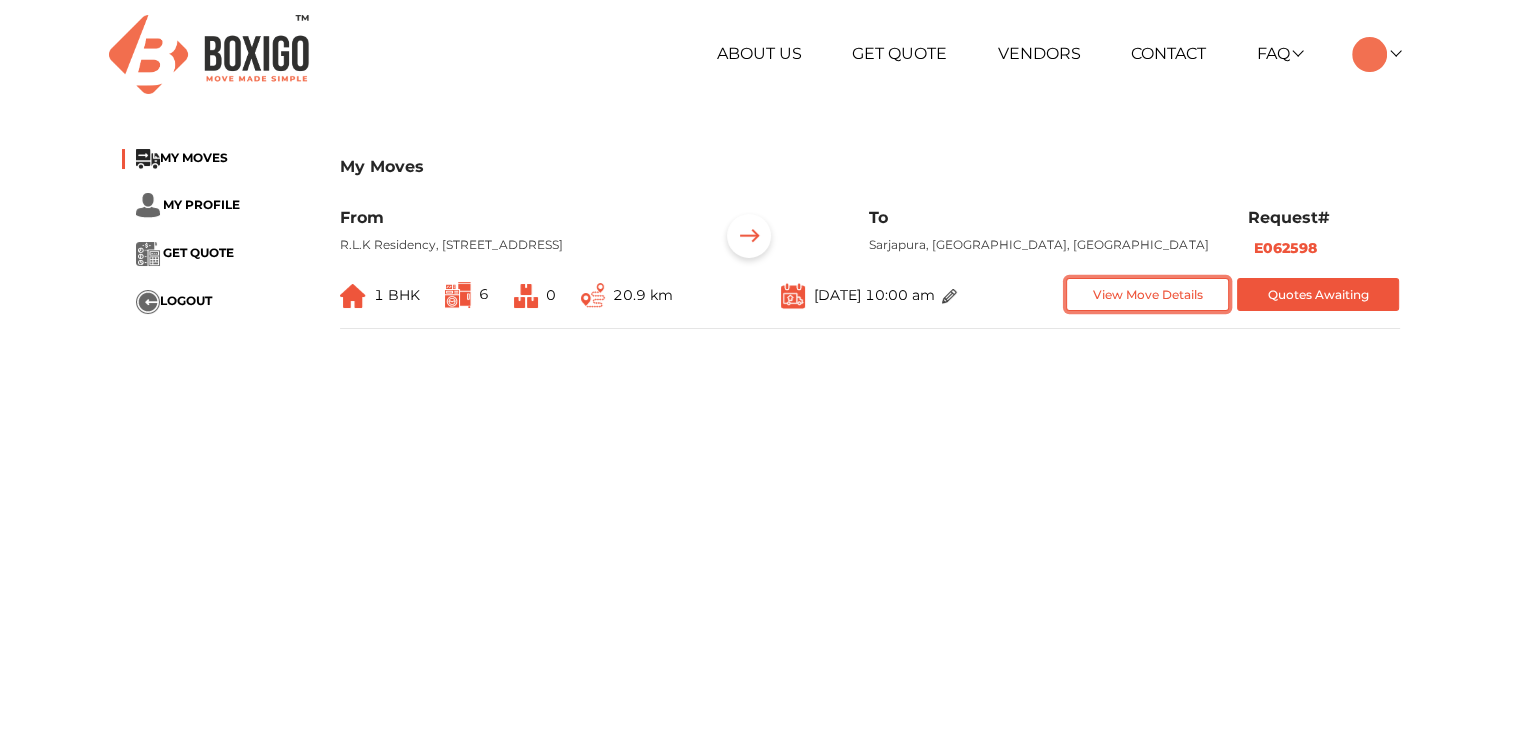 click on "View Move Details" at bounding box center [1147, 294] 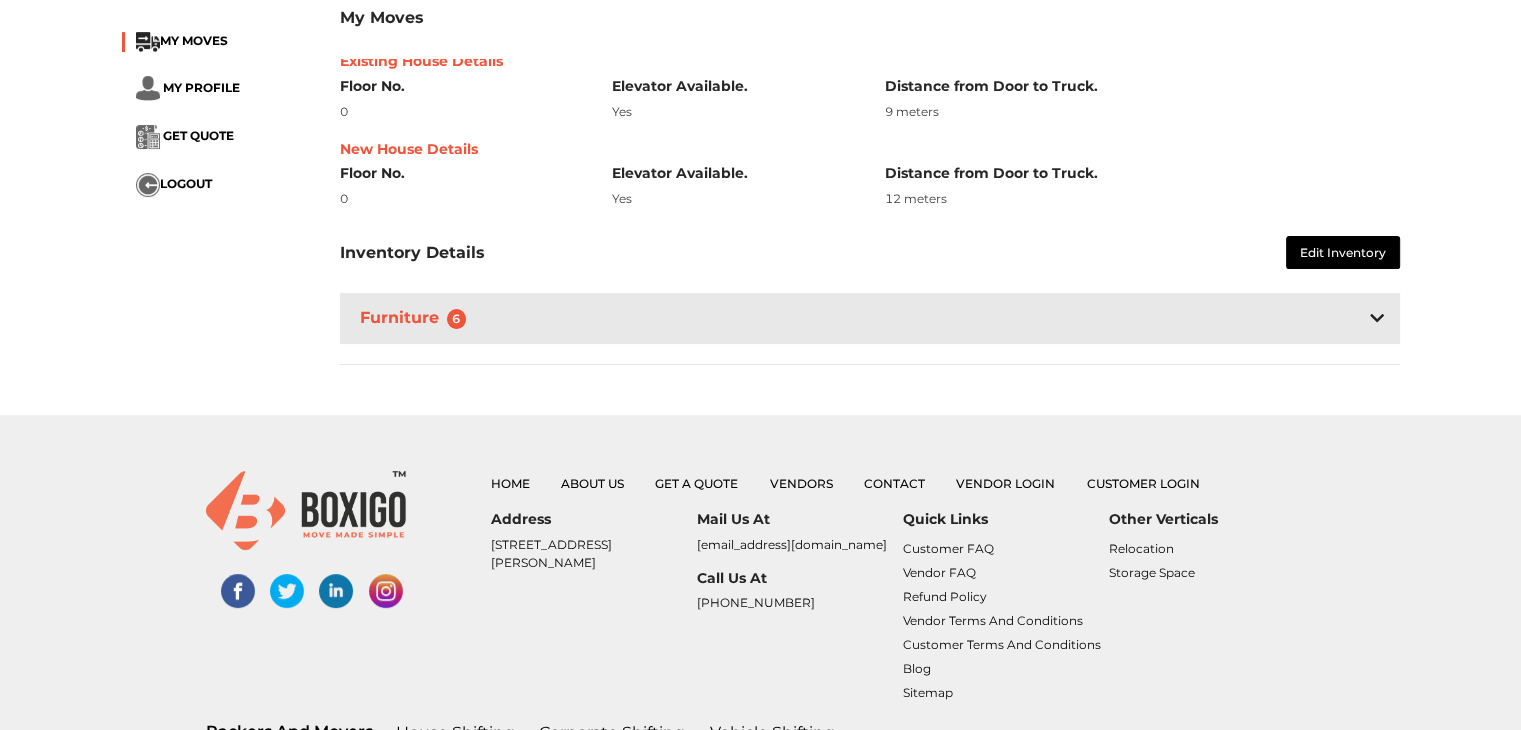 scroll, scrollTop: 0, scrollLeft: 0, axis: both 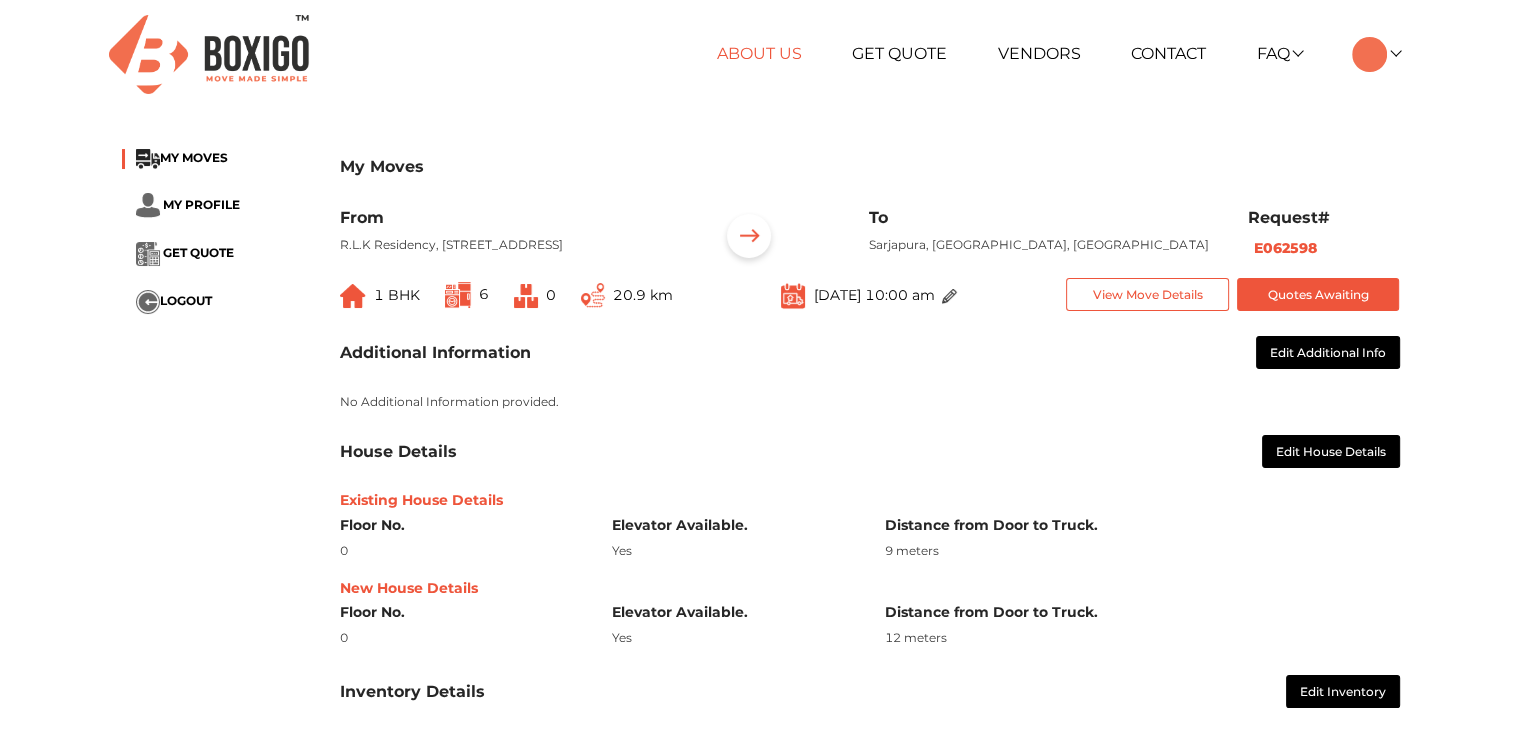 click on "About Us" at bounding box center [759, 53] 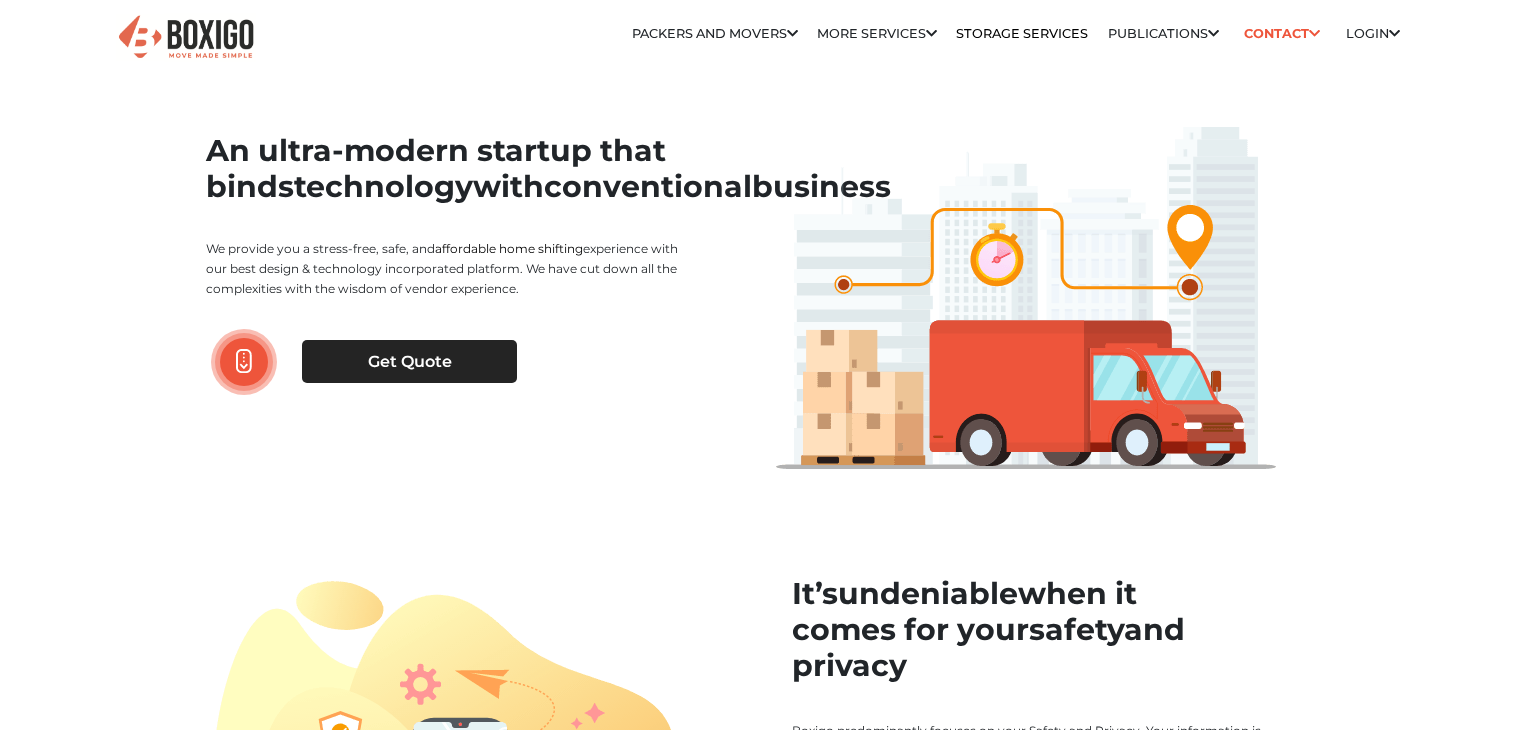 scroll, scrollTop: 0, scrollLeft: 0, axis: both 